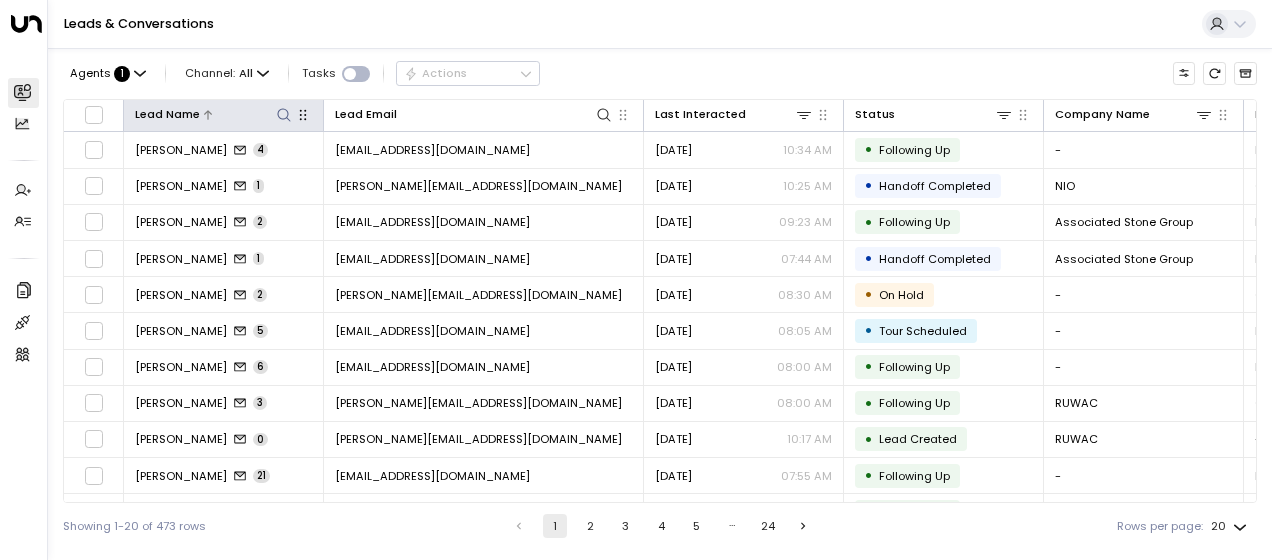 scroll, scrollTop: 0, scrollLeft: 0, axis: both 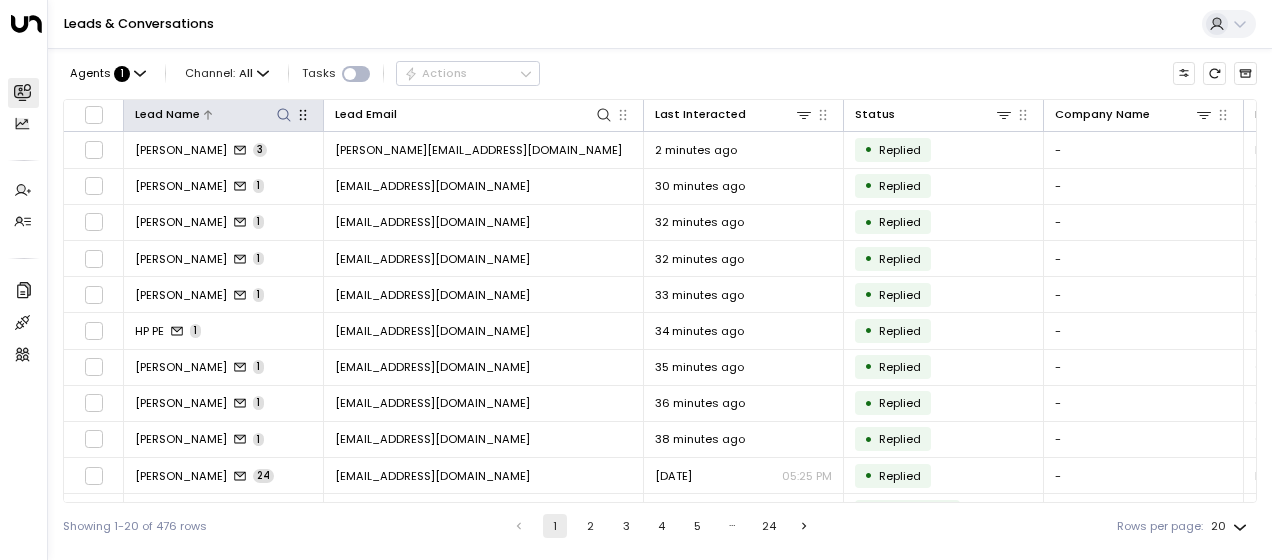 click 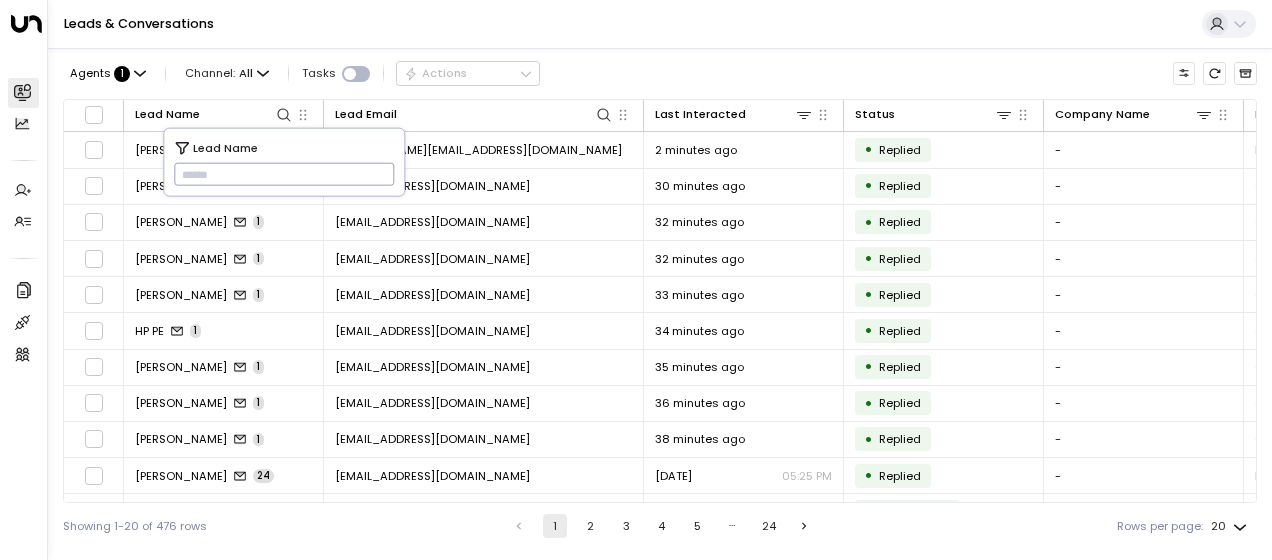 type on "**********" 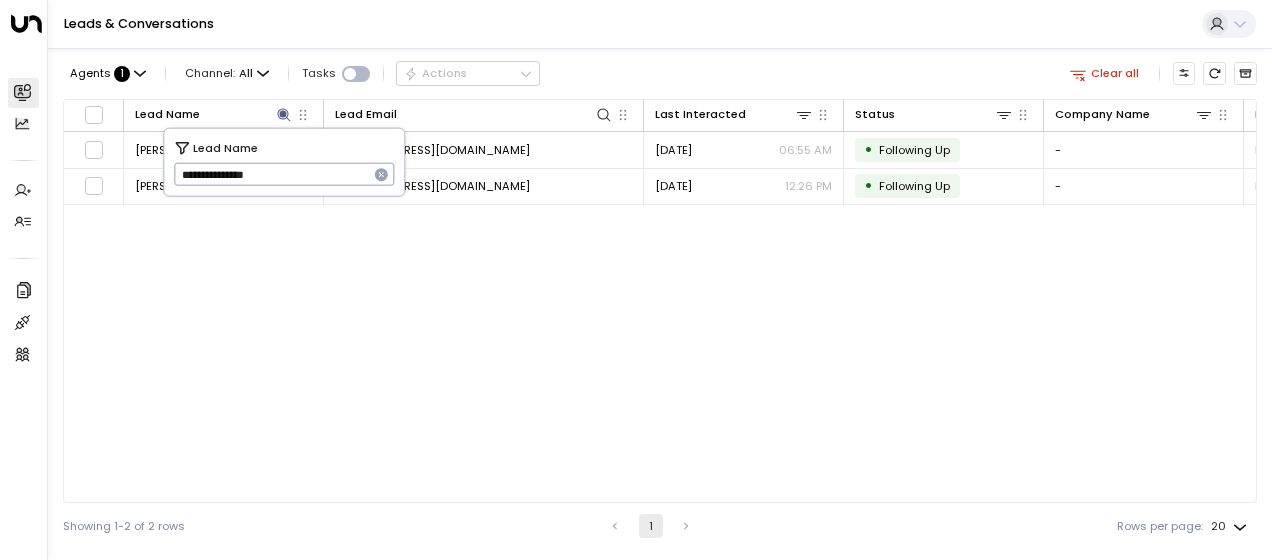 click on "Lead Name Lead Email Last Interacted Status Company Name Product # of people AI mode Trigger Phone Region Location [PERSON_NAME] 4 [EMAIL_ADDRESS][DOMAIN_NAME] [DATE] 06:55 AM • Following Up - Private Office 1 [EMAIL_ADDRESS][DOMAIN_NAME] - [PERSON_NAME] [PERSON_NAME] 6 [EMAIL_ADDRESS][DOMAIN_NAME] [DATE] 12:26 PM • Following Up - Private Office 1 [EMAIL_ADDRESS][DOMAIN_NAME] - [PERSON_NAME]" at bounding box center [660, 301] 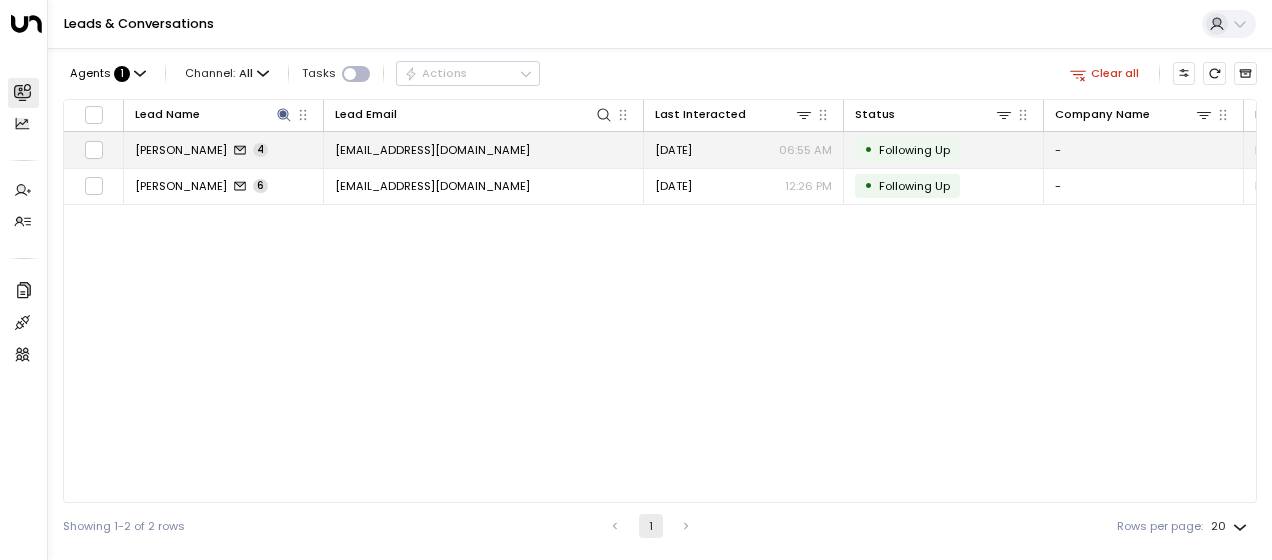 click on "[EMAIL_ADDRESS][DOMAIN_NAME]" at bounding box center (432, 150) 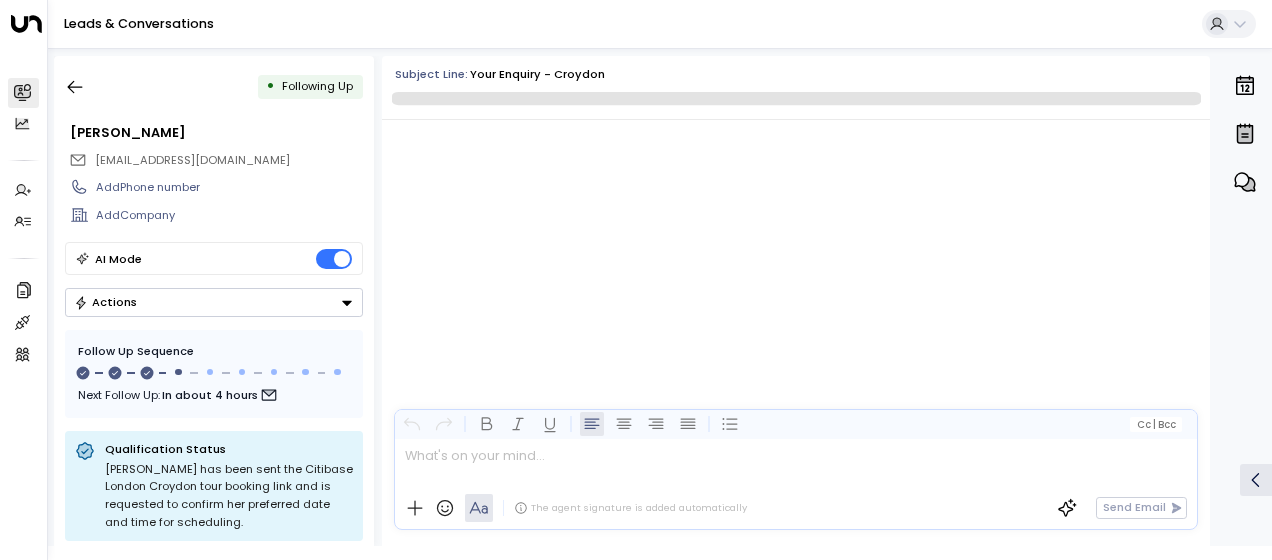 scroll, scrollTop: 1536, scrollLeft: 0, axis: vertical 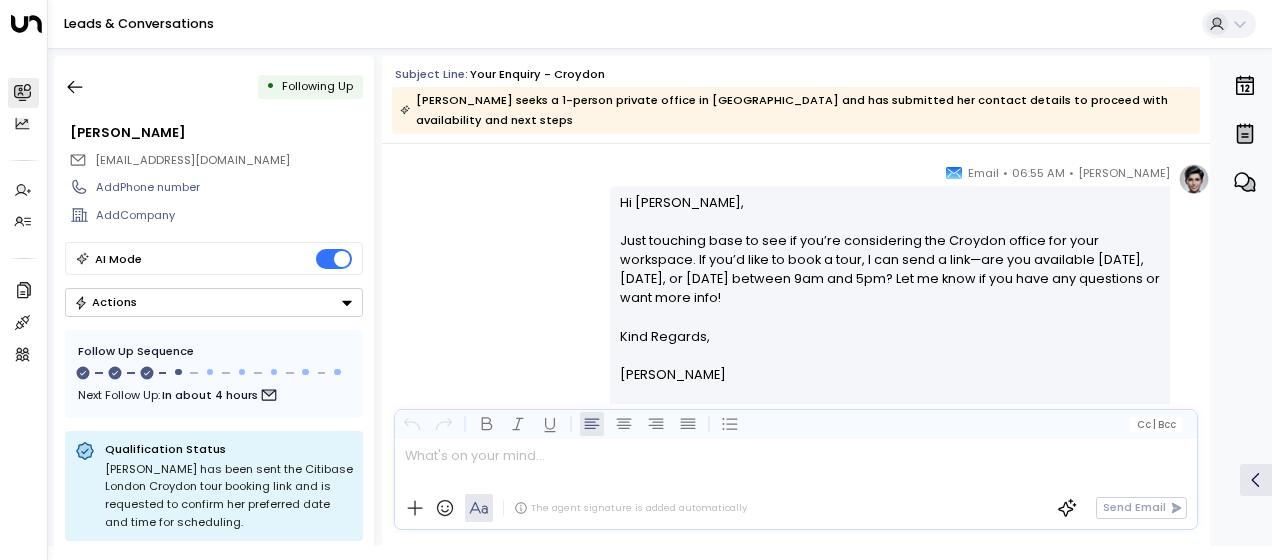 click on "[PERSON_NAME] • 06:55 AM • Email Hi [PERSON_NAME], Just touching base to see if you’re considering the Croydon office for your workspace. If you’d like to book a tour, I can send a link—are you available [DATE], [DATE], or [DATE] between 9am and 5pm? Let me know if you have any questions or want more info! Kind Regards, [PERSON_NAME] ________________________________________________________________________________________________________________________________________________________________________________________________________uniti_thread_id_6212255f-bfe4-4e76-8c5d-78a7c797f652 P N H" at bounding box center [796, 296] 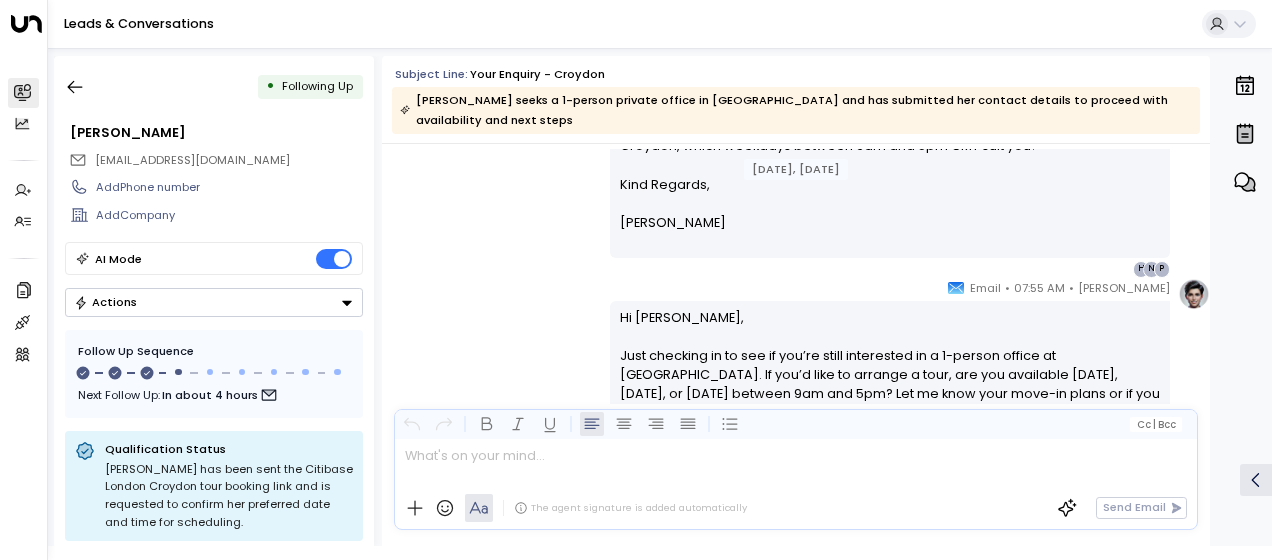 scroll, scrollTop: 542, scrollLeft: 0, axis: vertical 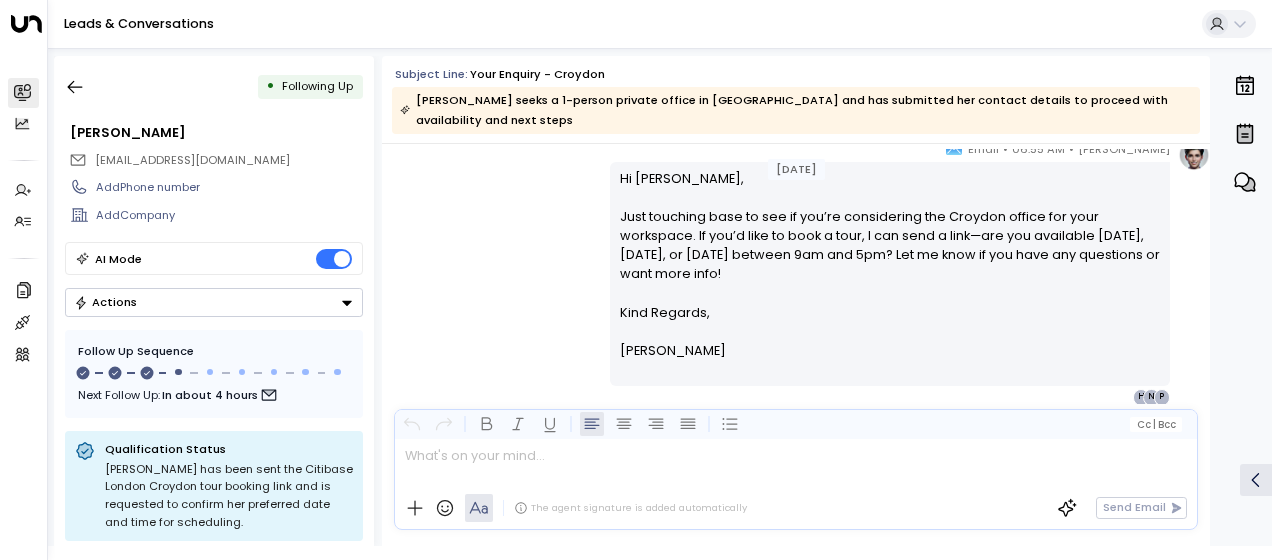 drag, startPoint x: 612, startPoint y: 326, endPoint x: 654, endPoint y: 409, distance: 93.0215 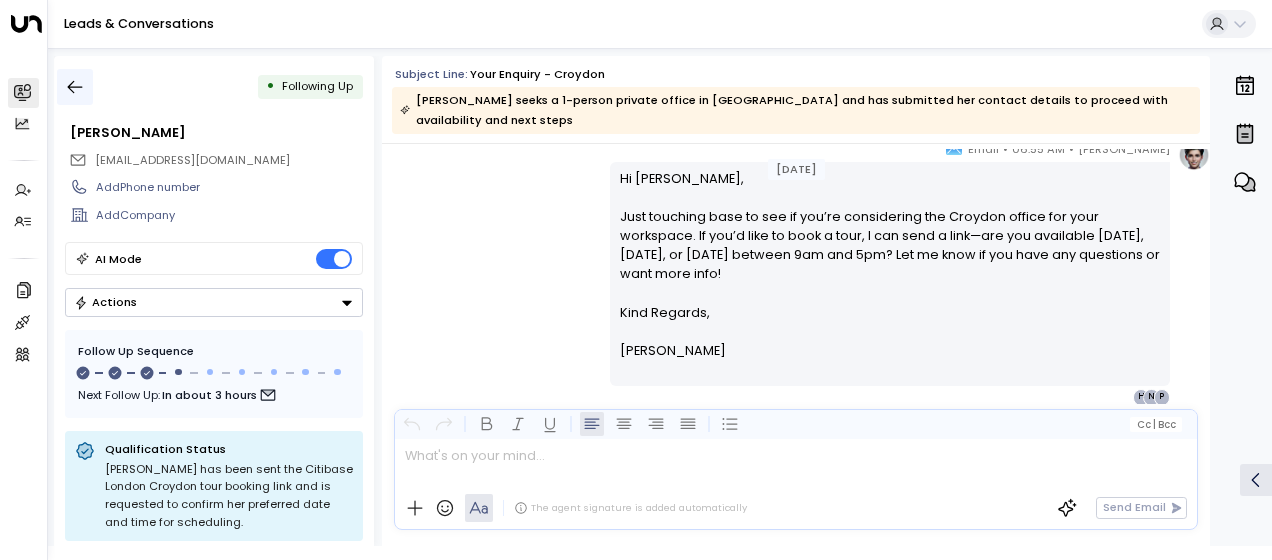 click 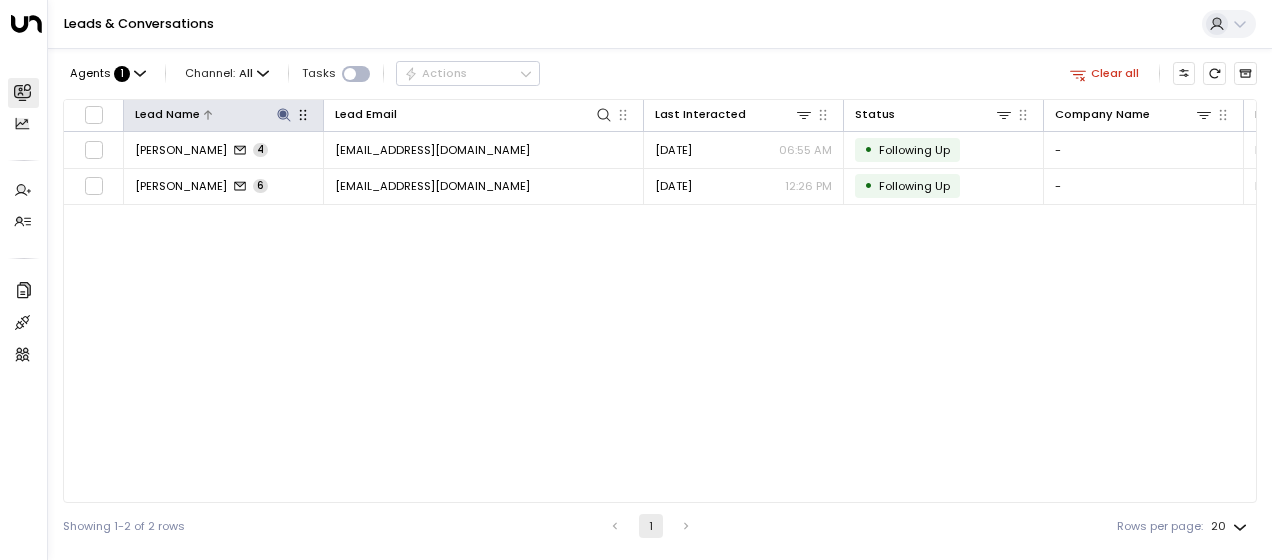 click 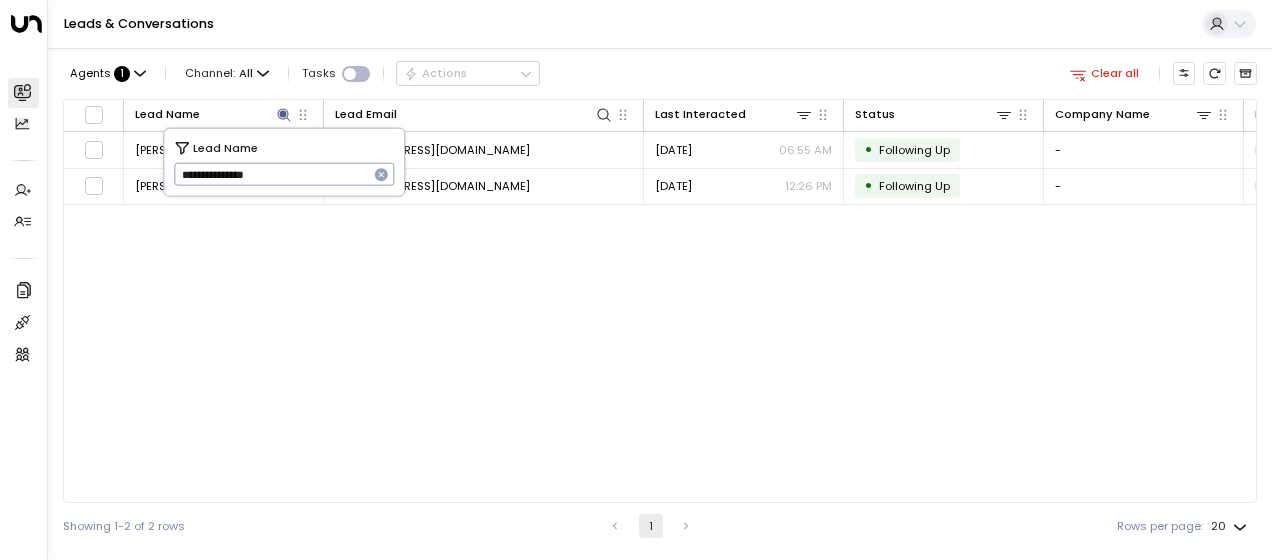 click on "**********" at bounding box center [271, 174] 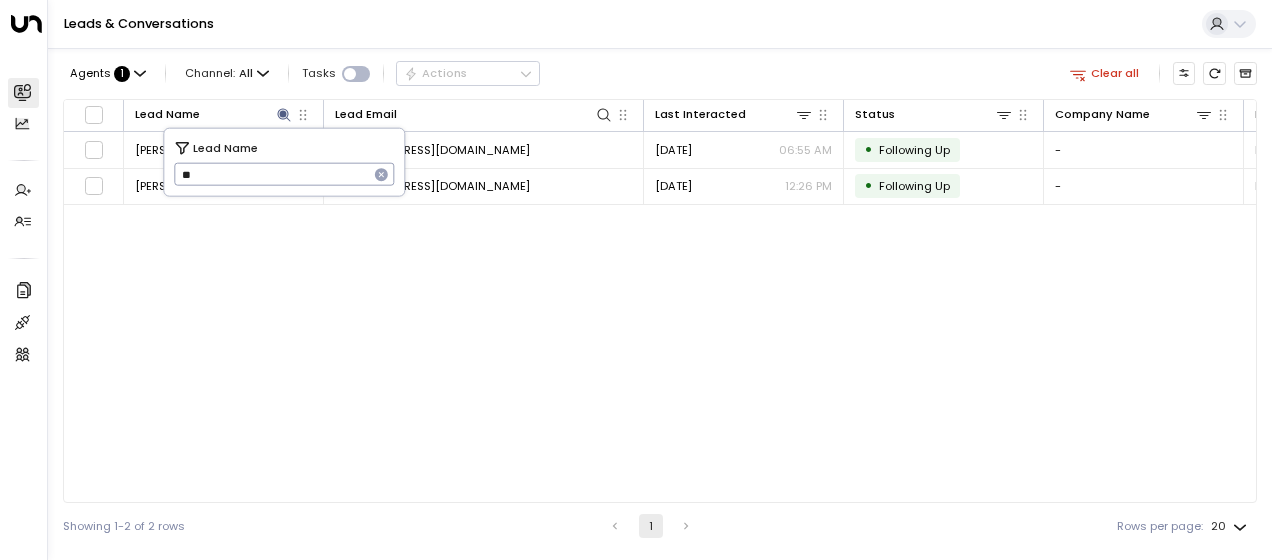 type on "*" 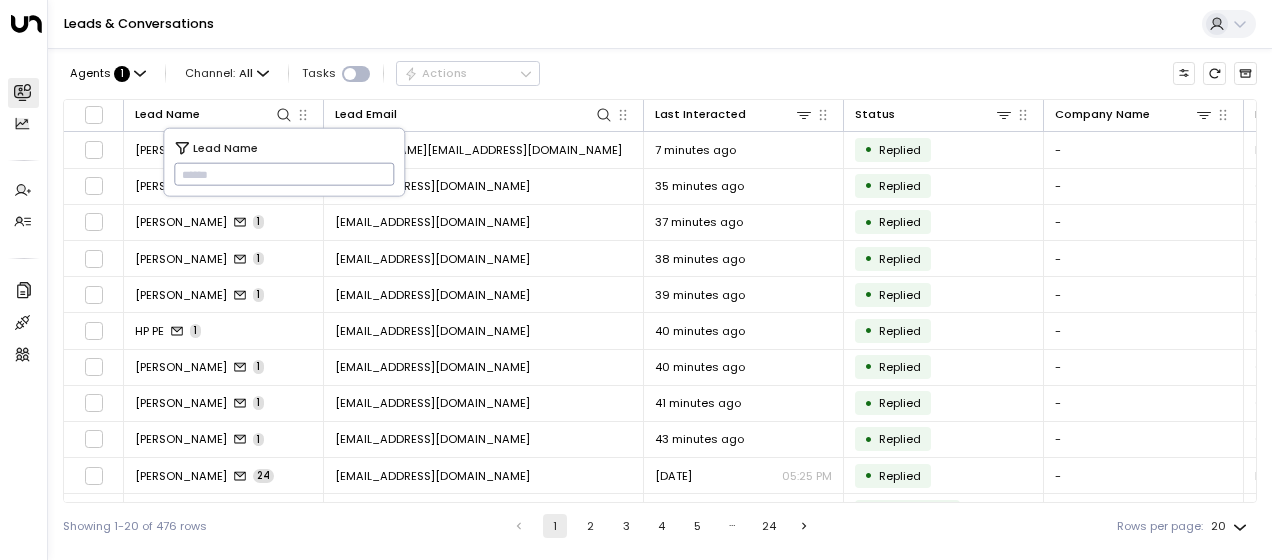 type on "**********" 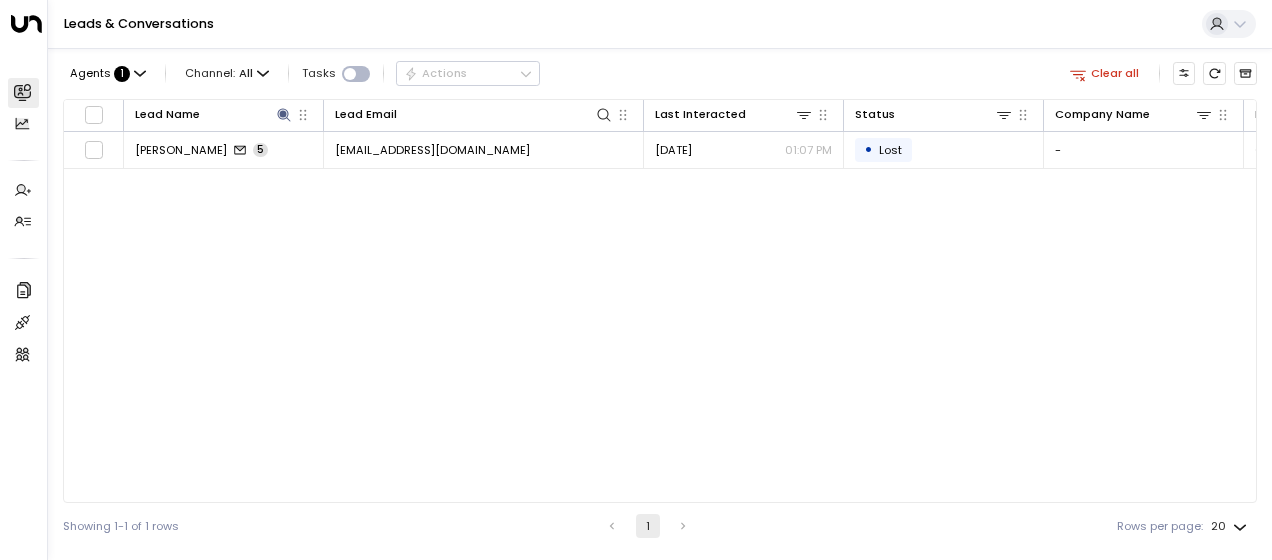 click on "Lead Name Lead Email Last Interacted Status Company Name Product # of people AI mode Trigger Phone Region Location [PERSON_NAME] 5 [EMAIL_ADDRESS][DOMAIN_NAME] [DATE] 01:07 PM • Lost - Coworking 1 [EMAIL_ADDRESS][DOMAIN_NAME] - - -" at bounding box center (660, 301) 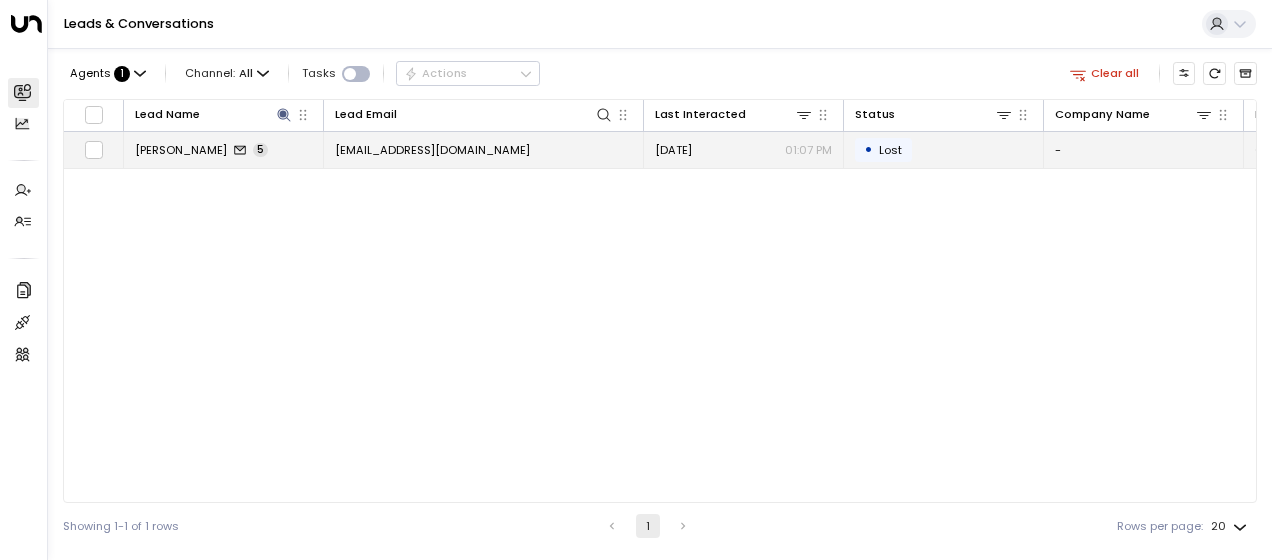 click on "[EMAIL_ADDRESS][DOMAIN_NAME]" at bounding box center [432, 150] 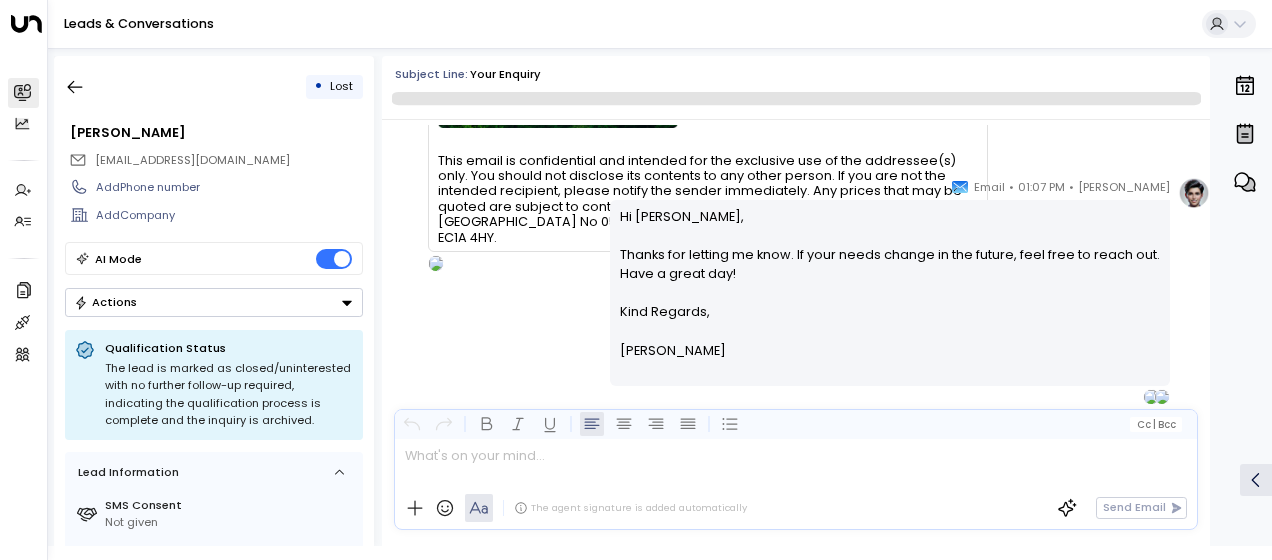 scroll, scrollTop: 2457, scrollLeft: 0, axis: vertical 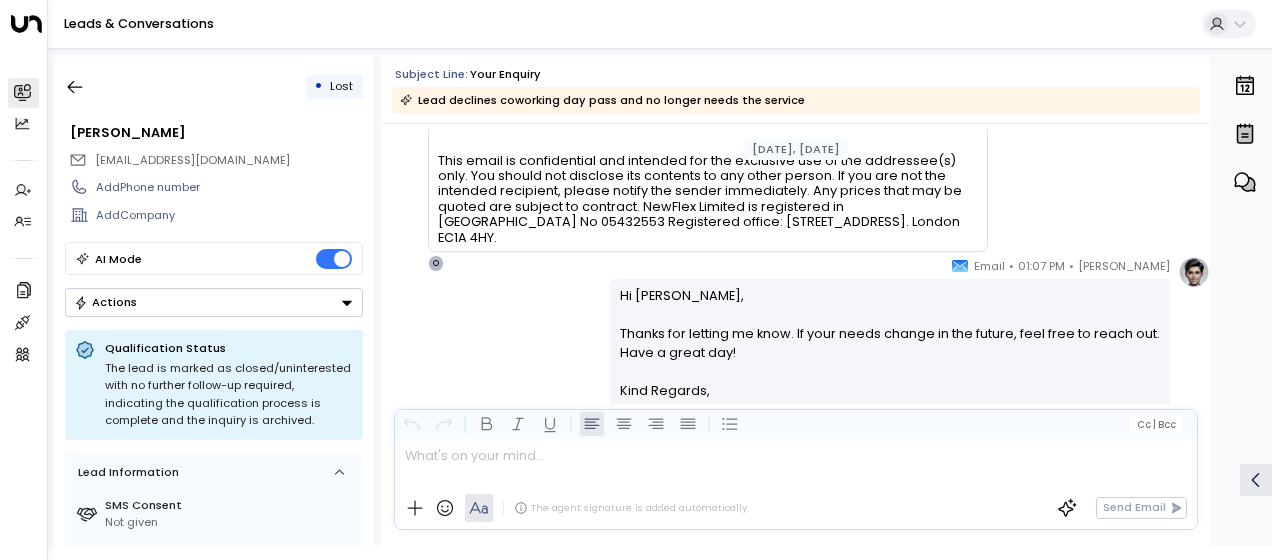 click on "[PERSON_NAME] • 01:07 PM • Email Hi [PERSON_NAME], Thanks for letting me know. If your needs change in the future, feel free to reach out. Have a great day! Kind Regards, [PERSON_NAME] ________________________________________________________________________________________________________________________________________________________________________________________________________uniti_thread_id_4c731b12-95fd-4b1e-8930-92df3bf8b76b R N" at bounding box center (796, 370) 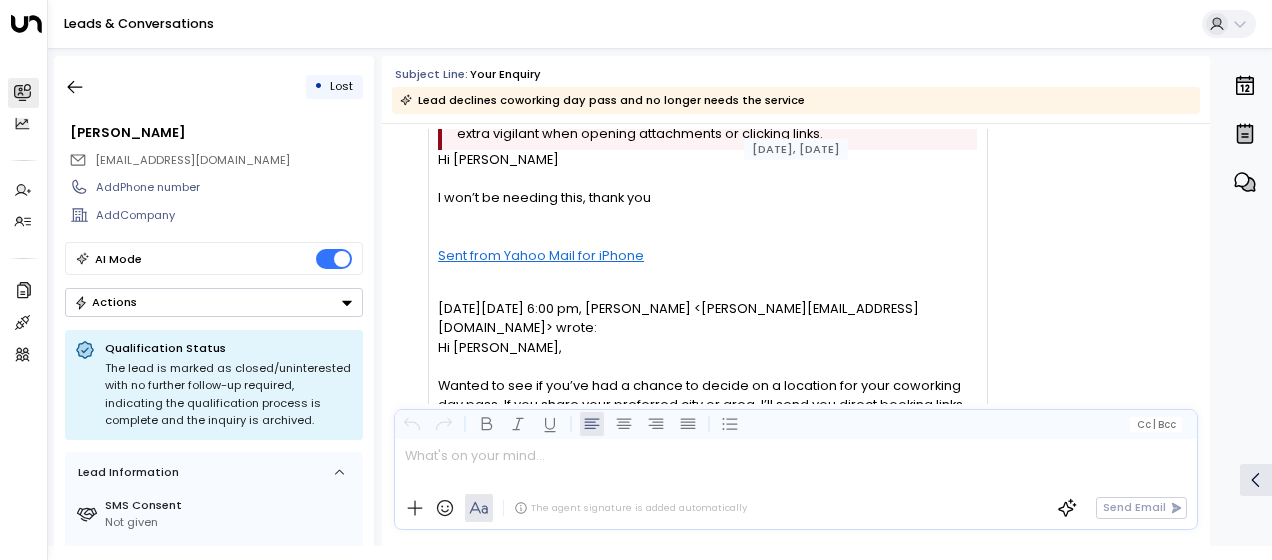 scroll, scrollTop: 1497, scrollLeft: 0, axis: vertical 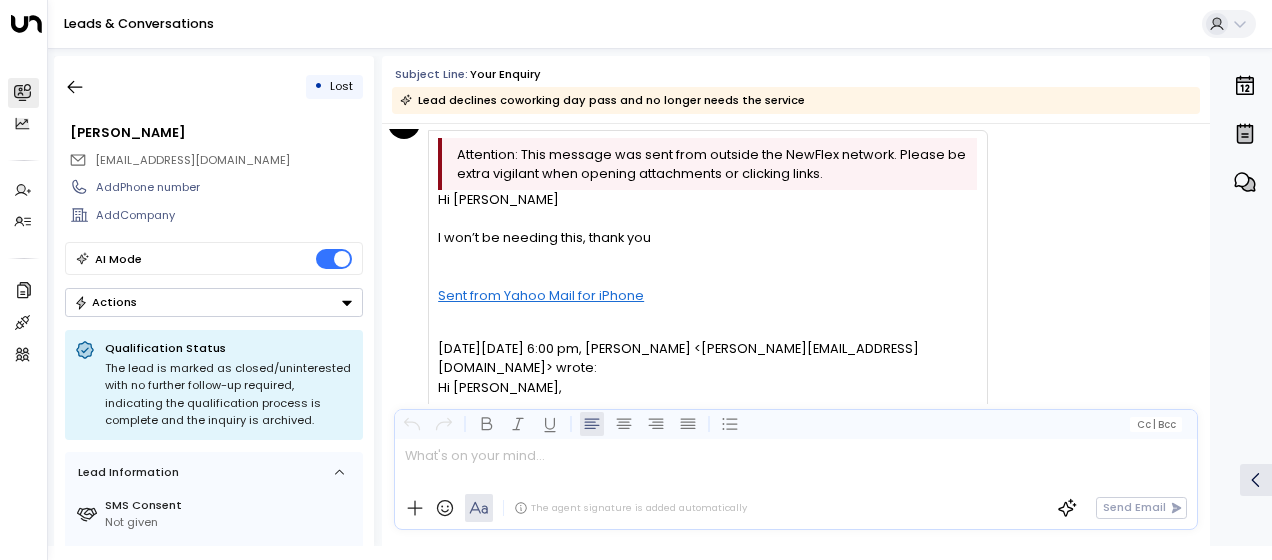 drag, startPoint x: 440, startPoint y: 199, endPoint x: 700, endPoint y: 254, distance: 265.75363 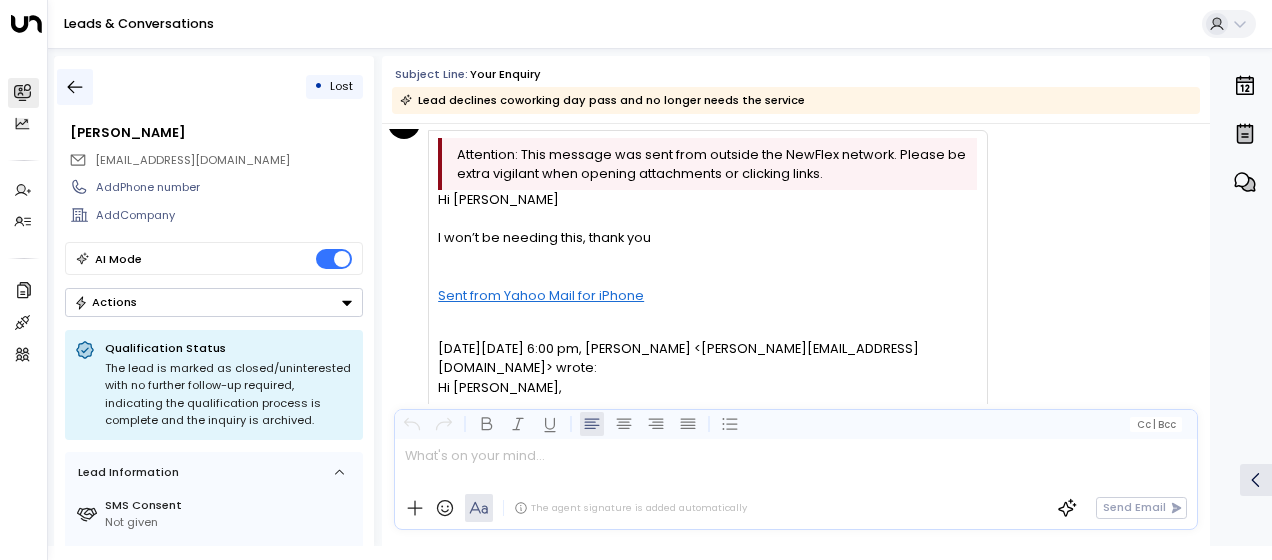 click 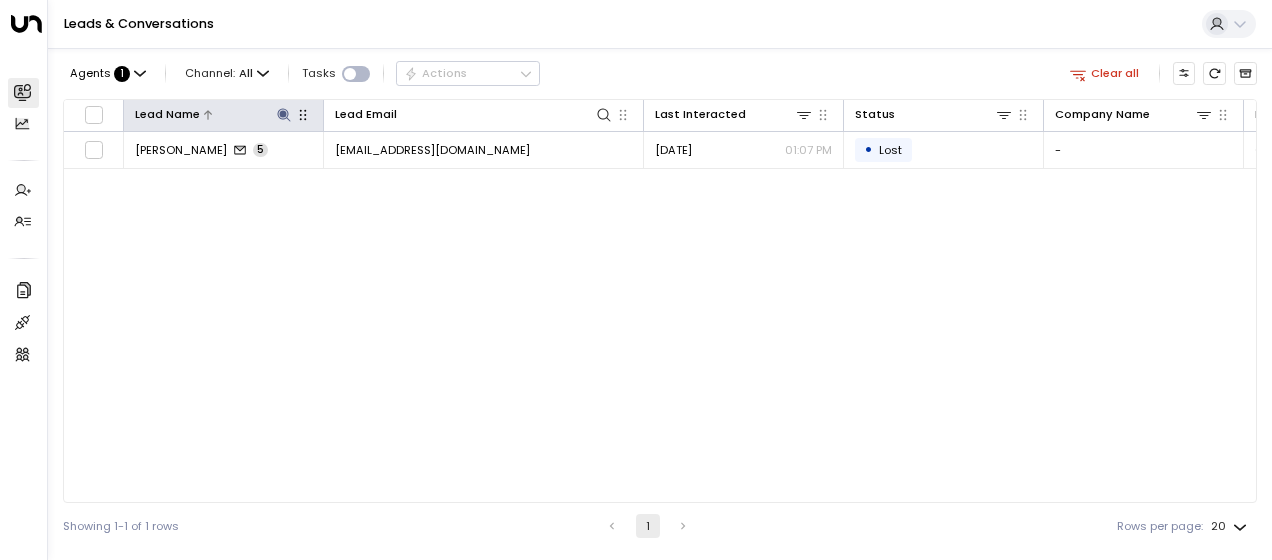 click 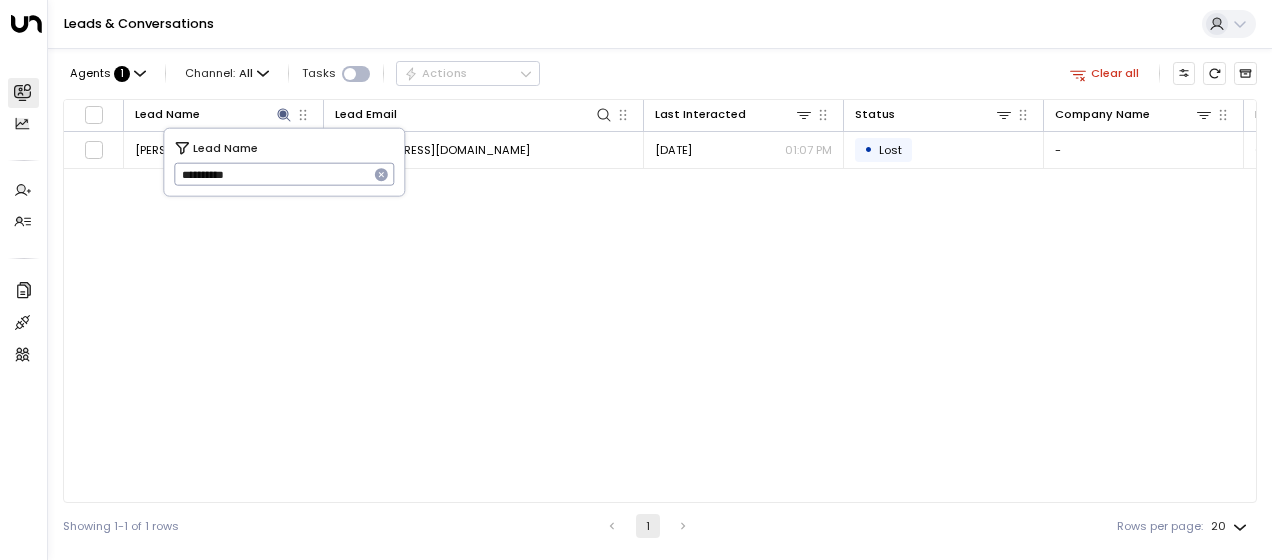 click on "**********" at bounding box center [271, 174] 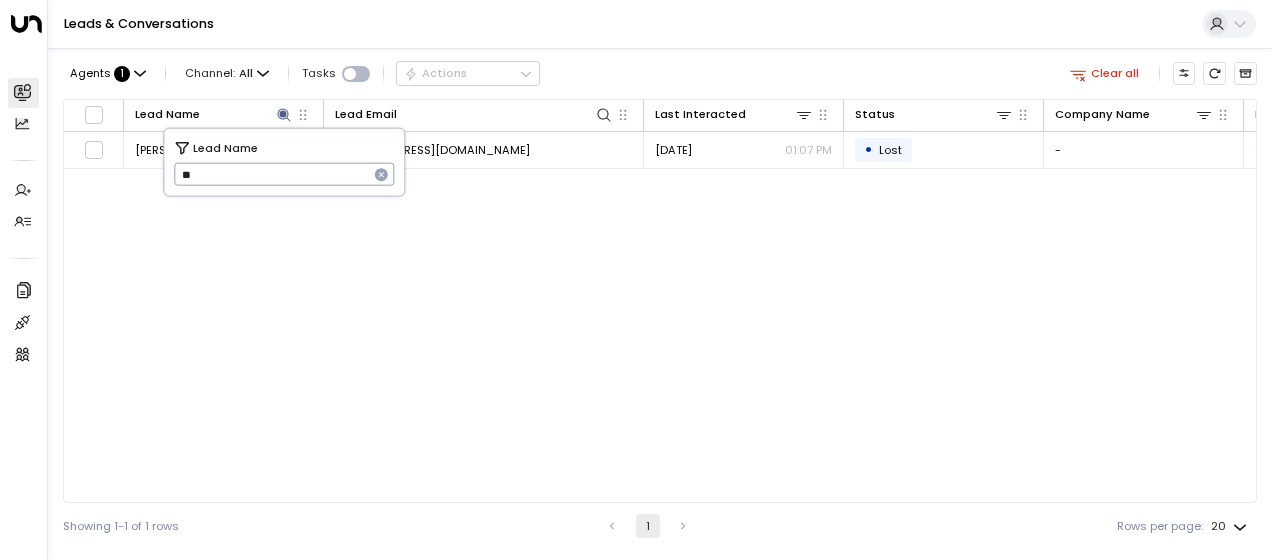 type on "*" 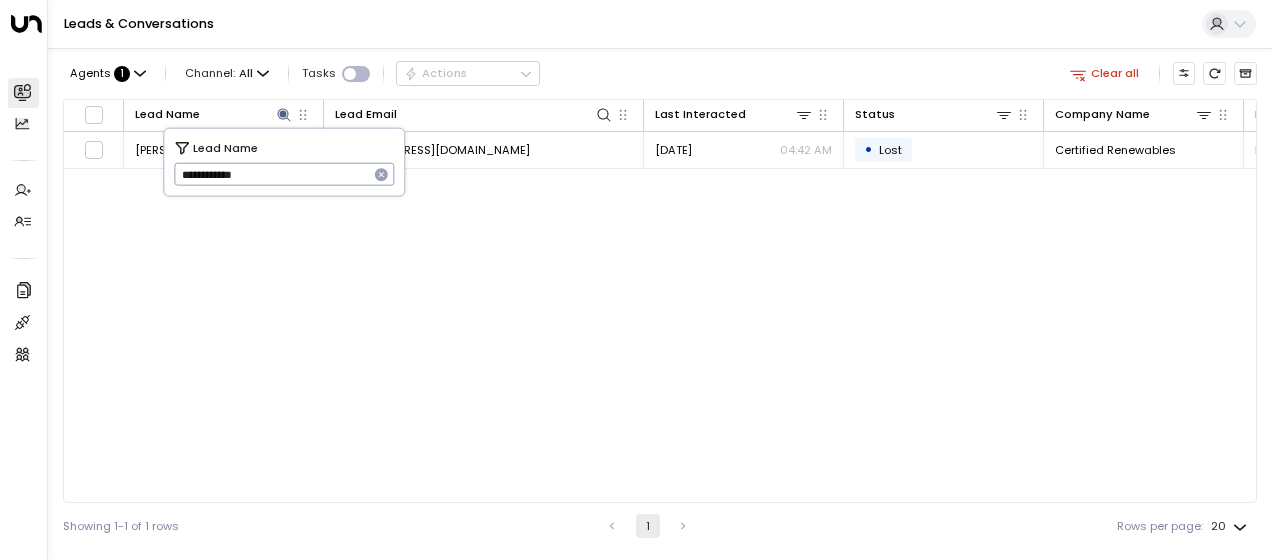 type on "**********" 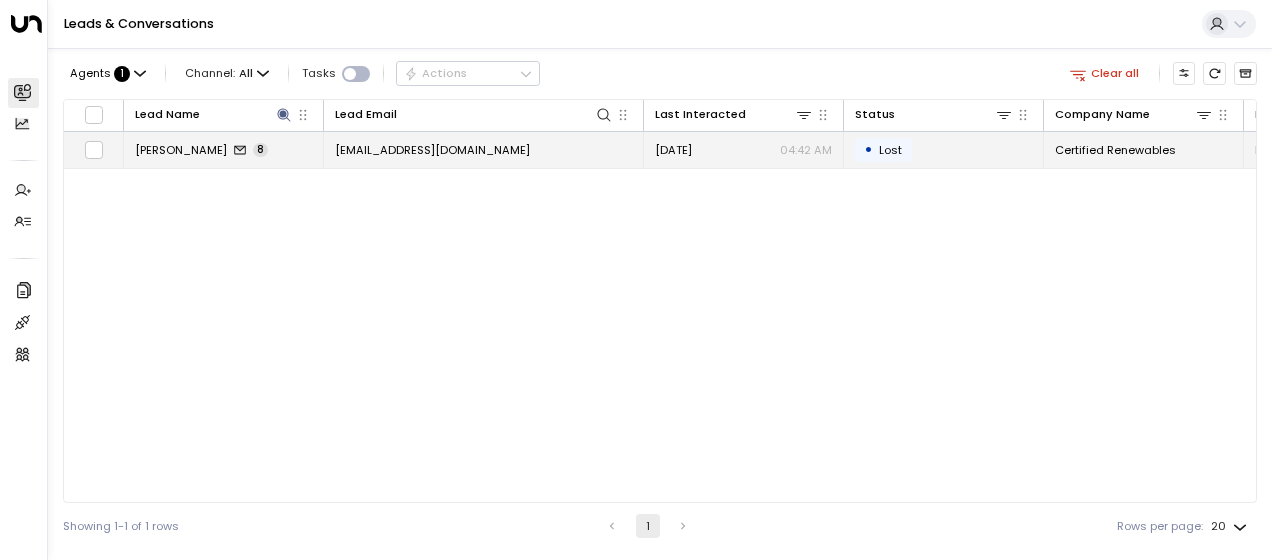 click on "[EMAIL_ADDRESS][DOMAIN_NAME]" at bounding box center (432, 150) 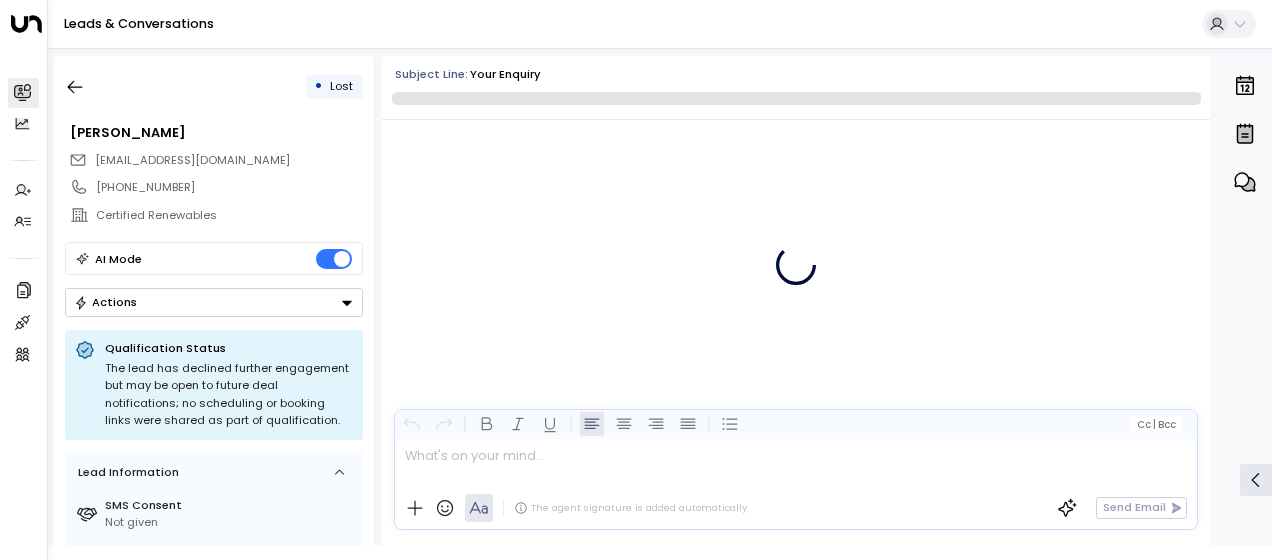 scroll, scrollTop: 4560, scrollLeft: 0, axis: vertical 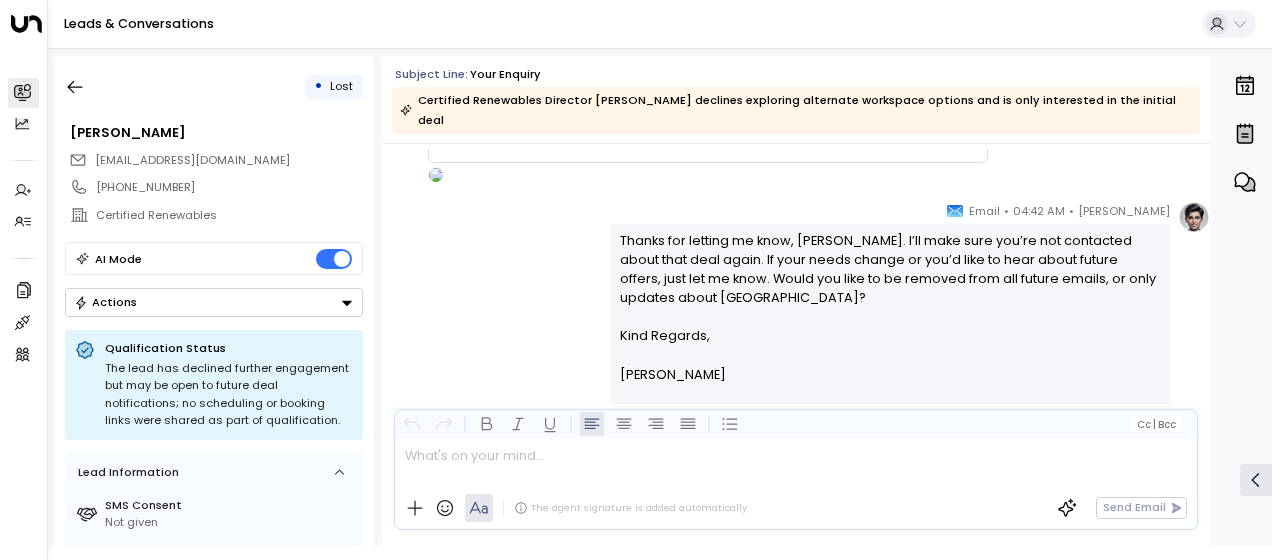 click on "[PERSON_NAME] • 04:42 AM • Email Thanks for letting me know, [PERSON_NAME]. I’ll make sure you’re not contacted about that deal again. If your needs change or you’d like to hear about future offers, just let me know. Would you like to be removed from all future emails, or only updates about [GEOGRAPHIC_DATA]? Kind Regards, [PERSON_NAME] ________________________________________________________________________________________________________________________________________________________________________________________________________uniti_thread_id_f96f7774-56e1-4044-bd35-1b3a5ebee6cf" at bounding box center (796, 315) 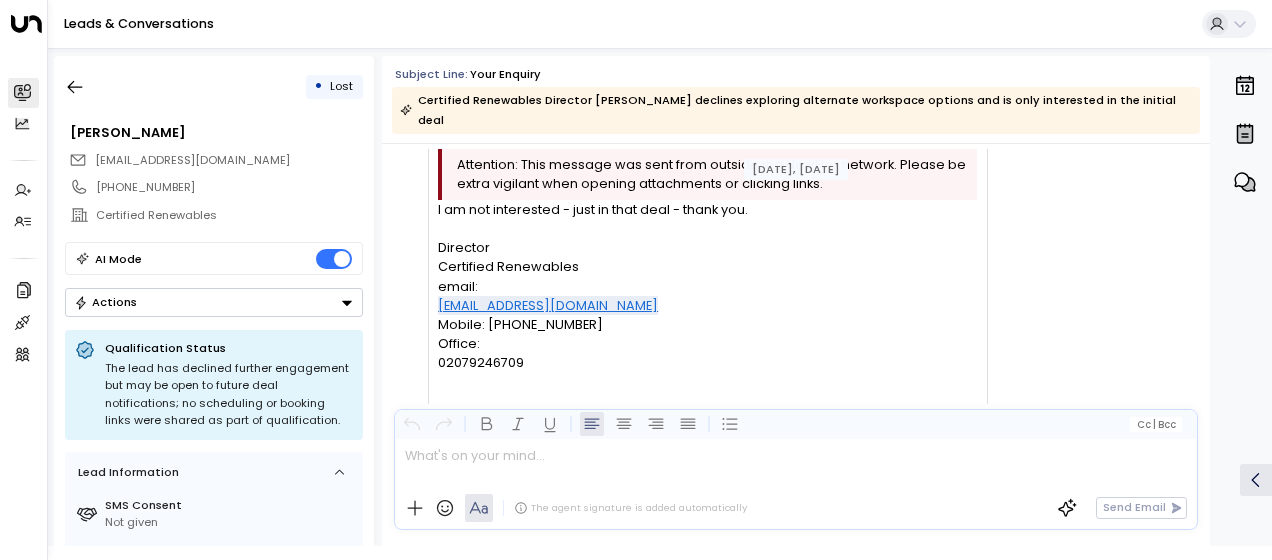 scroll, scrollTop: 4161, scrollLeft: 0, axis: vertical 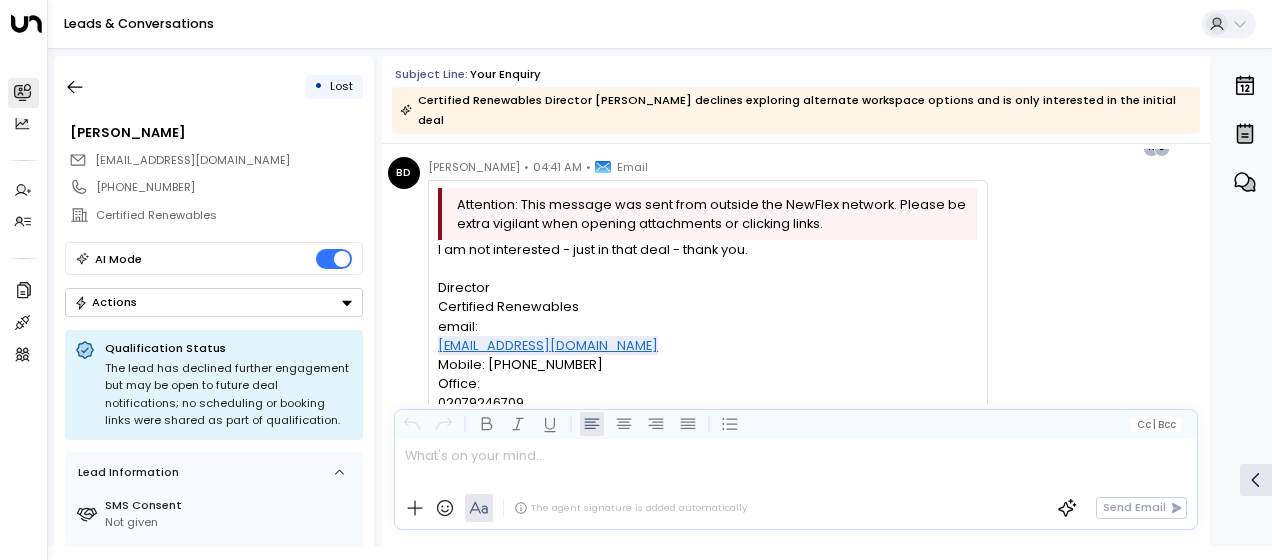 click on "BD [PERSON_NAME] • 04:41 AM • Email Attention: This message was sent from outside the NewFlex network. Please be extra vigilant when opening attachments or clicking links. I am not interested - just in that deal - thank you. Director  Certified Renewables email: [EMAIL_ADDRESS][DOMAIN_NAME] Mobile: 07791560347 Office:  02079246709 O" at bounding box center [688, 369] 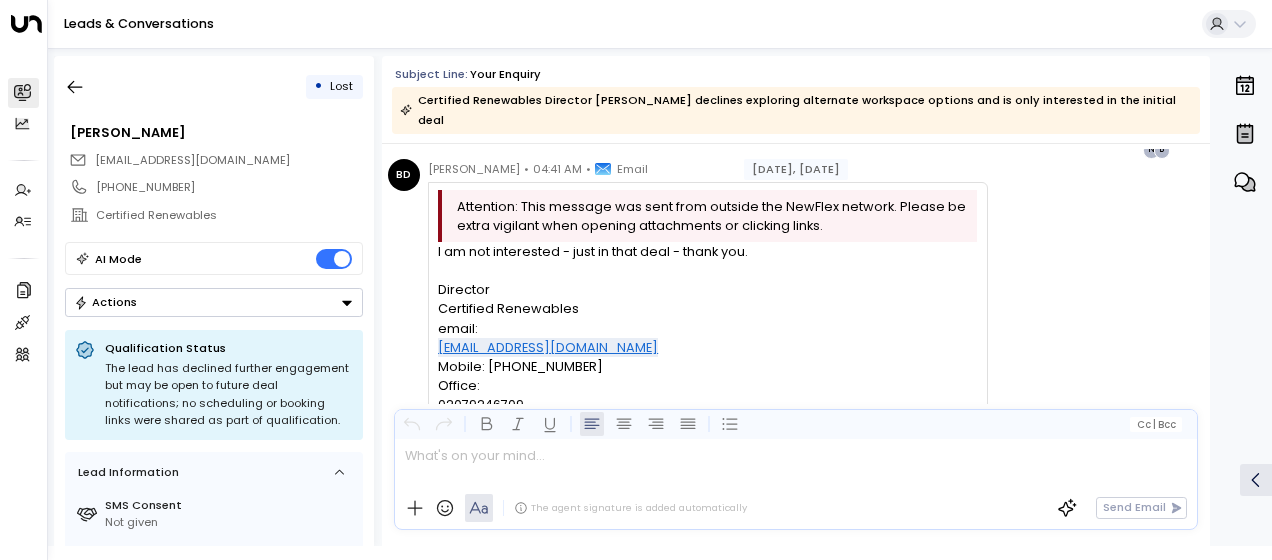 scroll, scrollTop: 3908, scrollLeft: 0, axis: vertical 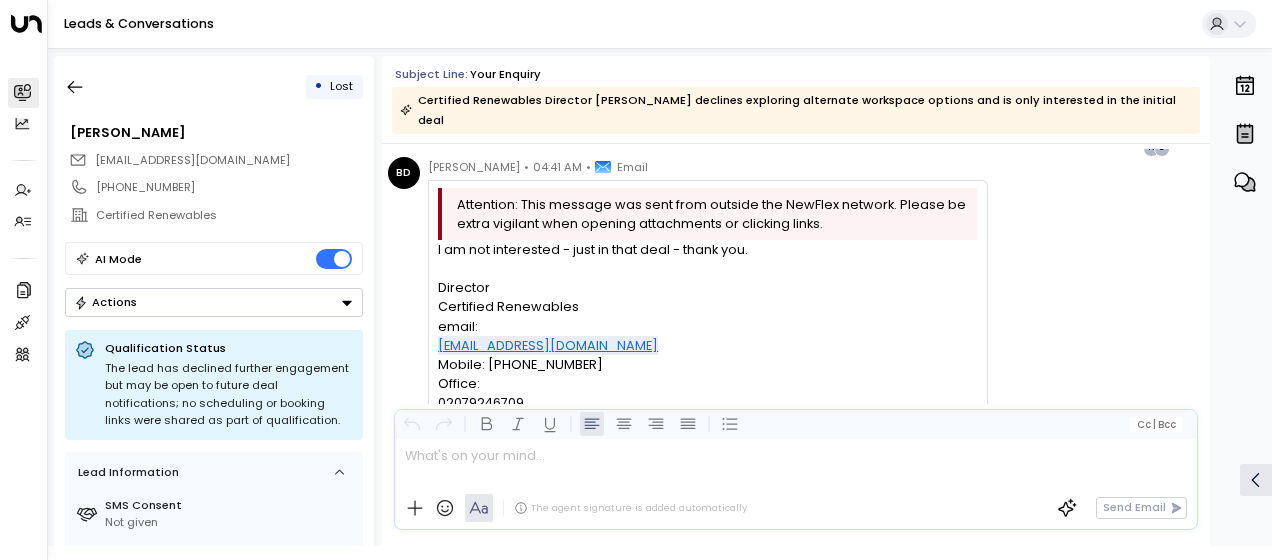 drag, startPoint x: 433, startPoint y: 223, endPoint x: 528, endPoint y: 386, distance: 188.66373 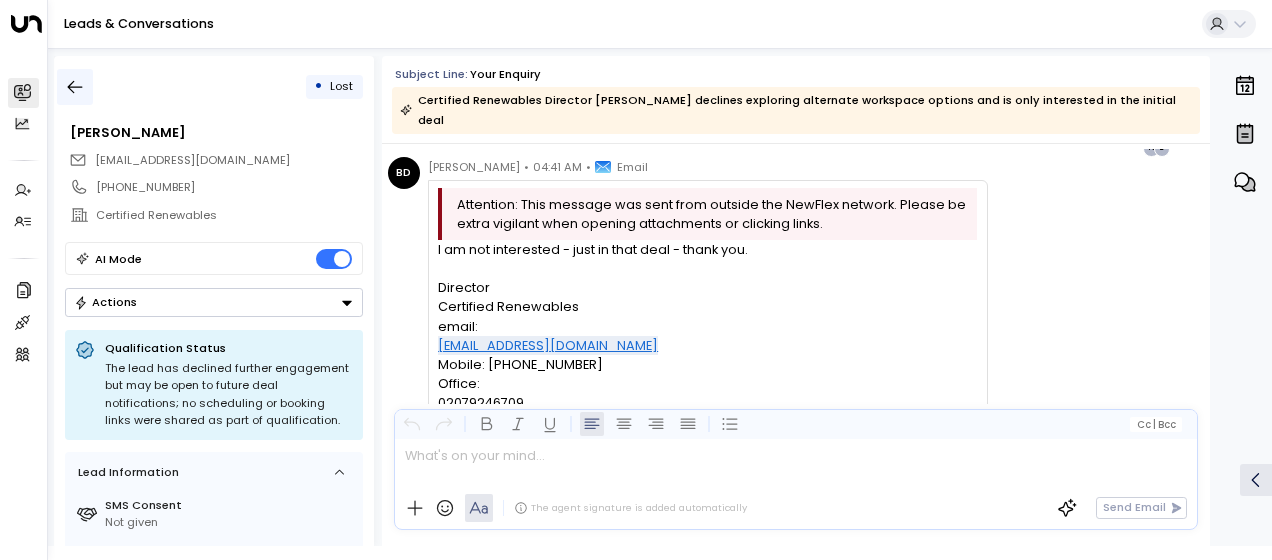 click 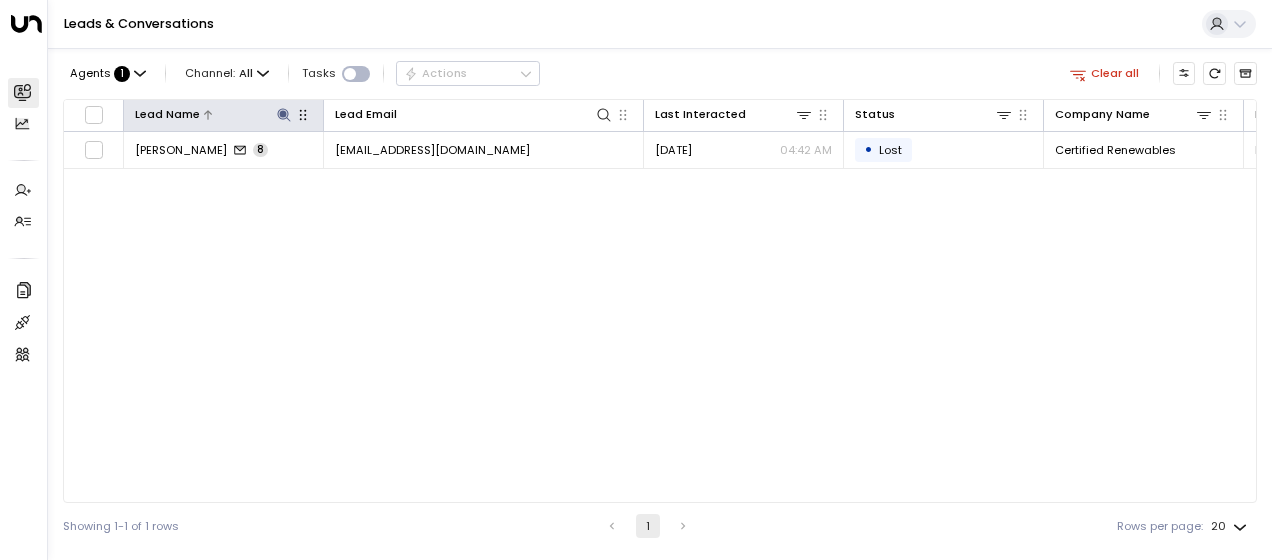 click 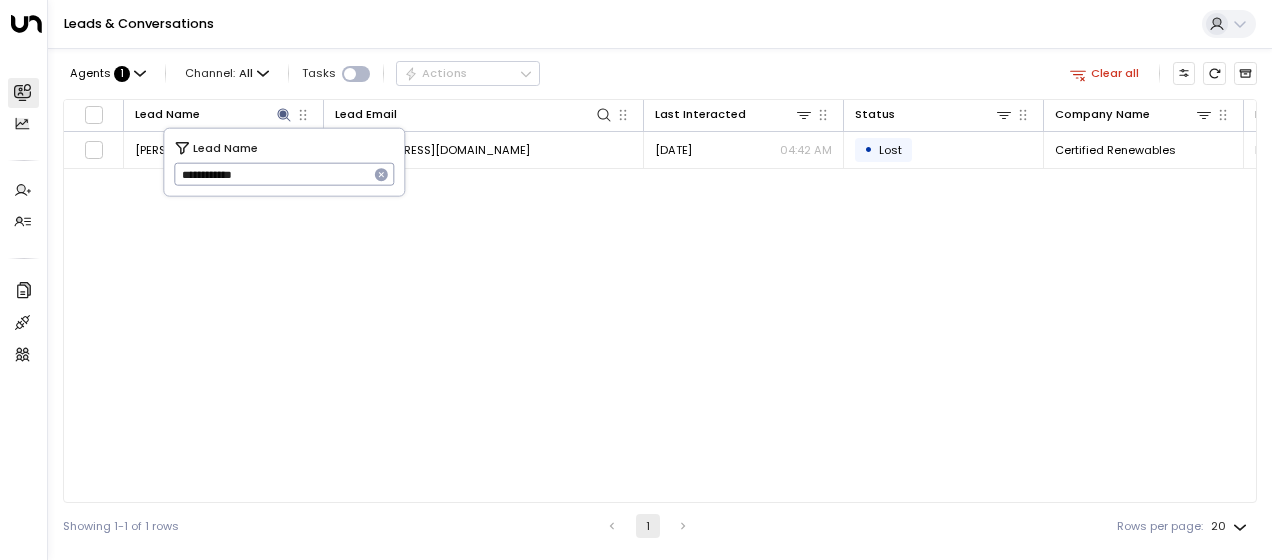 click on "**********" at bounding box center (271, 174) 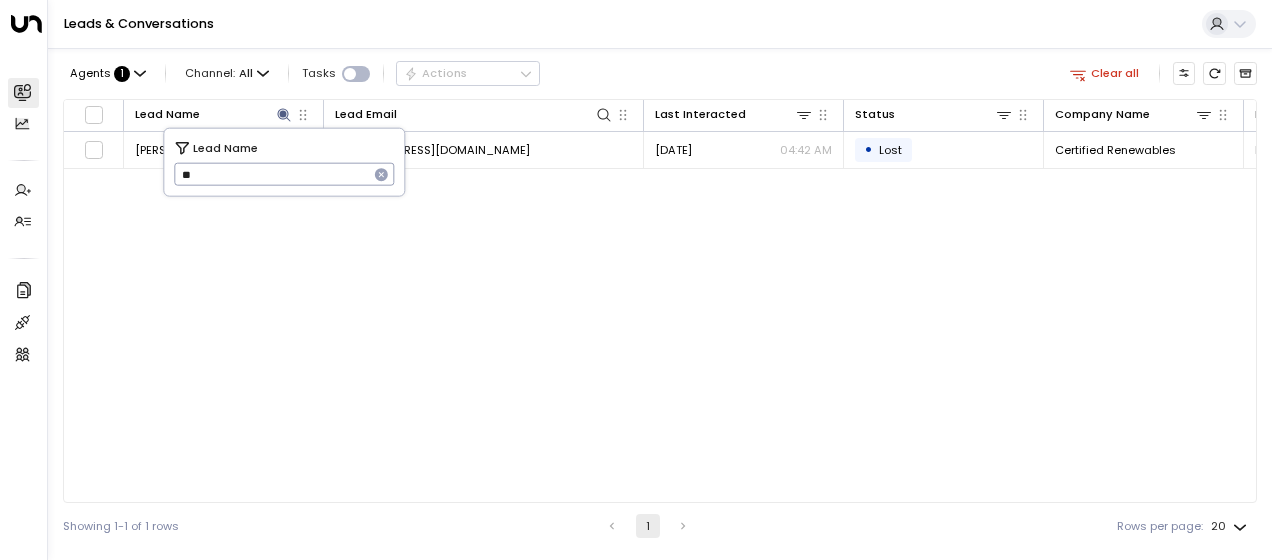 type on "*" 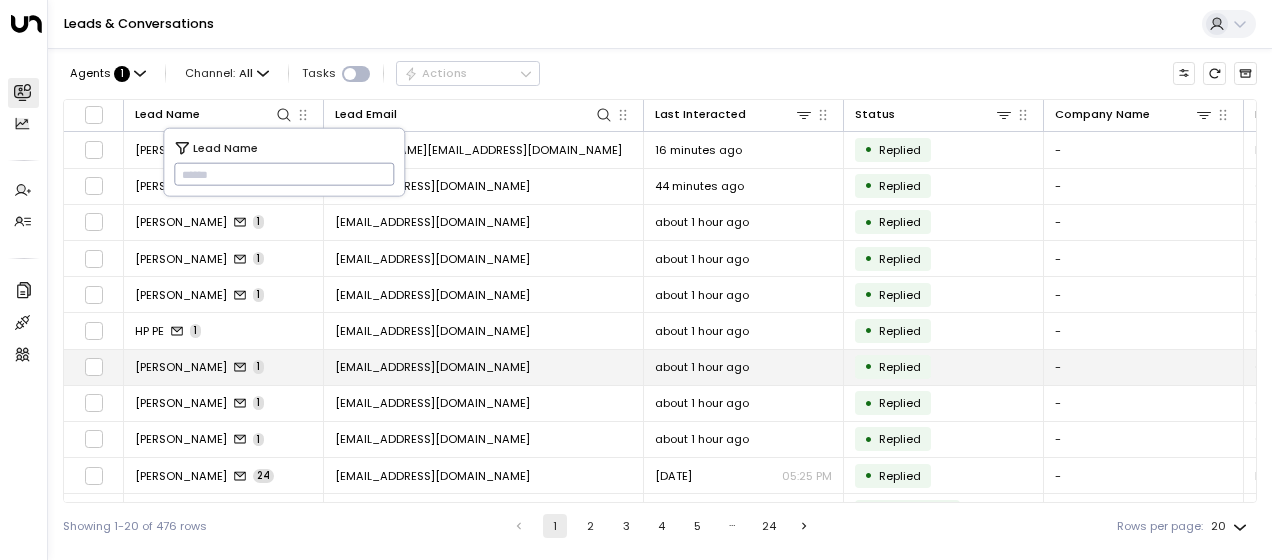 type on "**********" 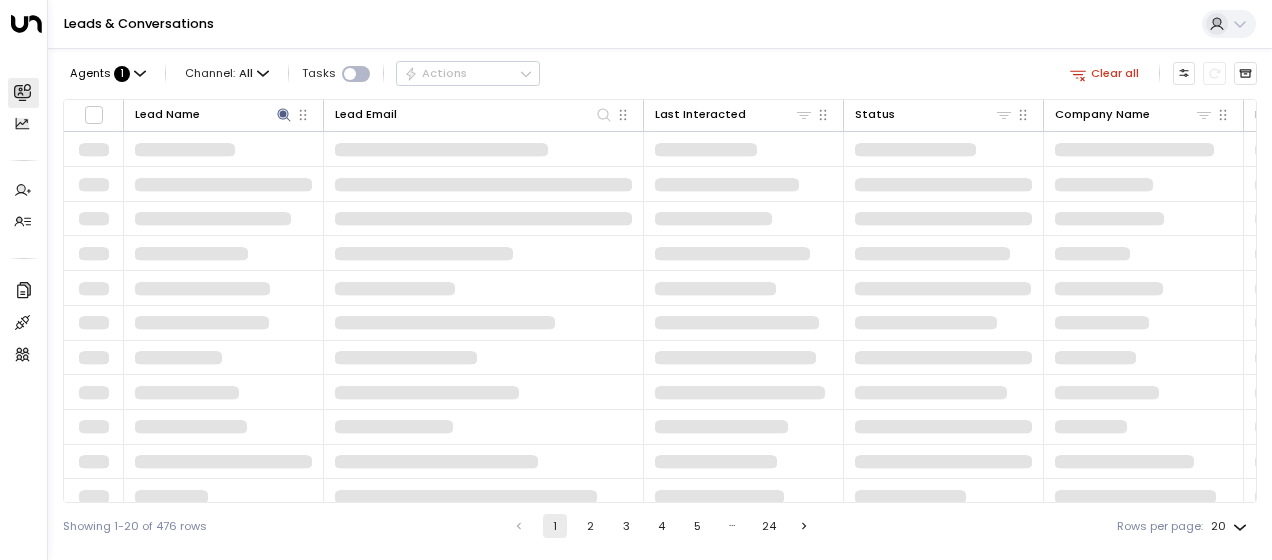 click at bounding box center (224, 358) 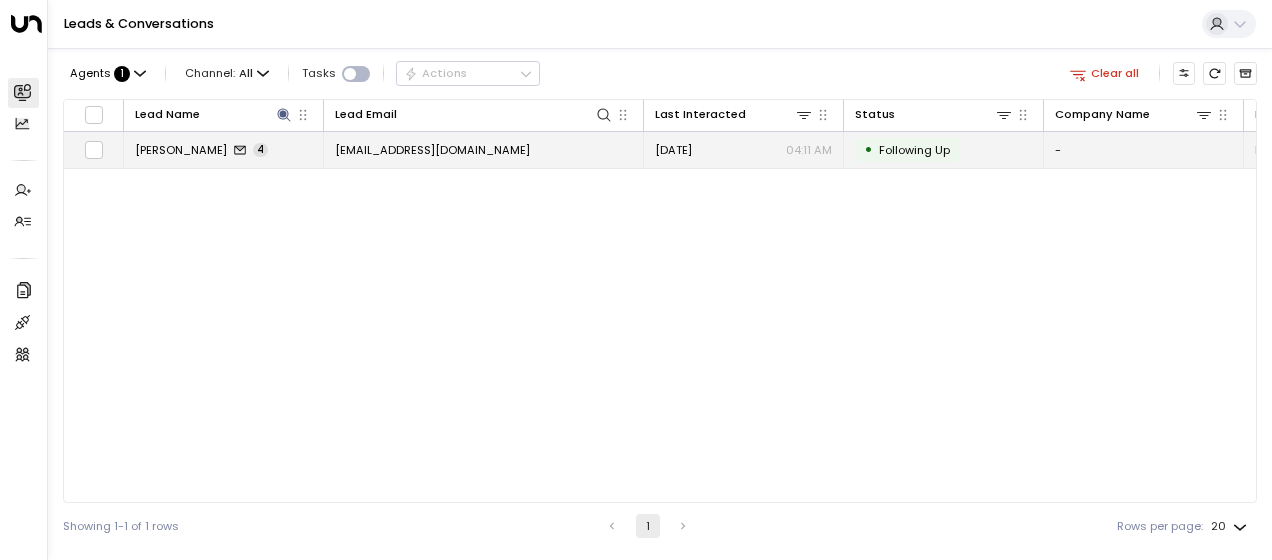 click on "[EMAIL_ADDRESS][DOMAIN_NAME]" at bounding box center [432, 150] 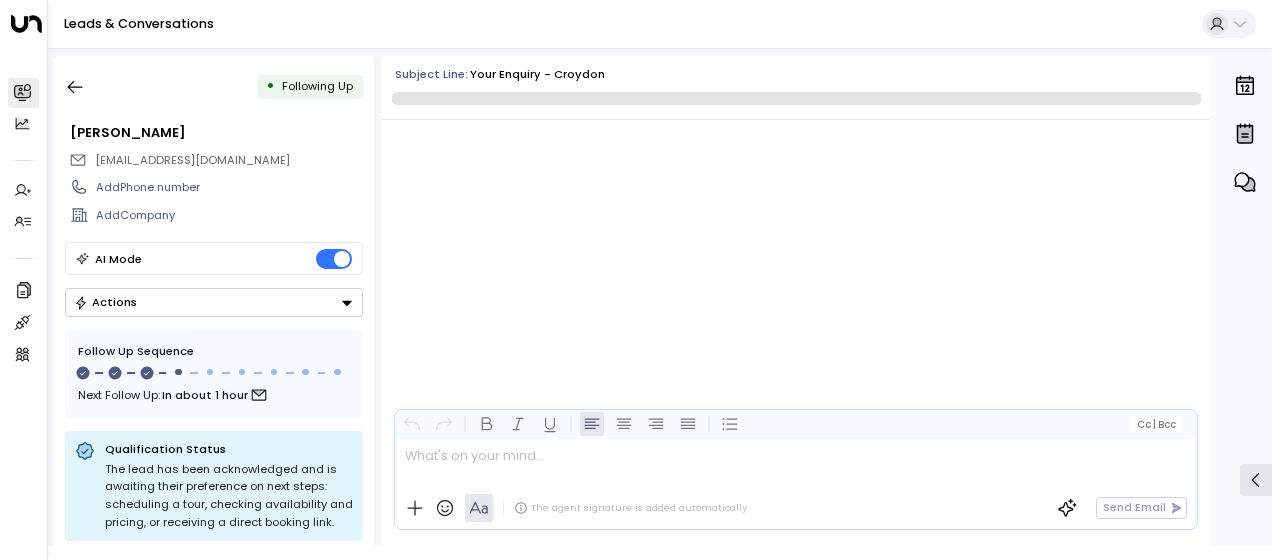 scroll, scrollTop: 1593, scrollLeft: 0, axis: vertical 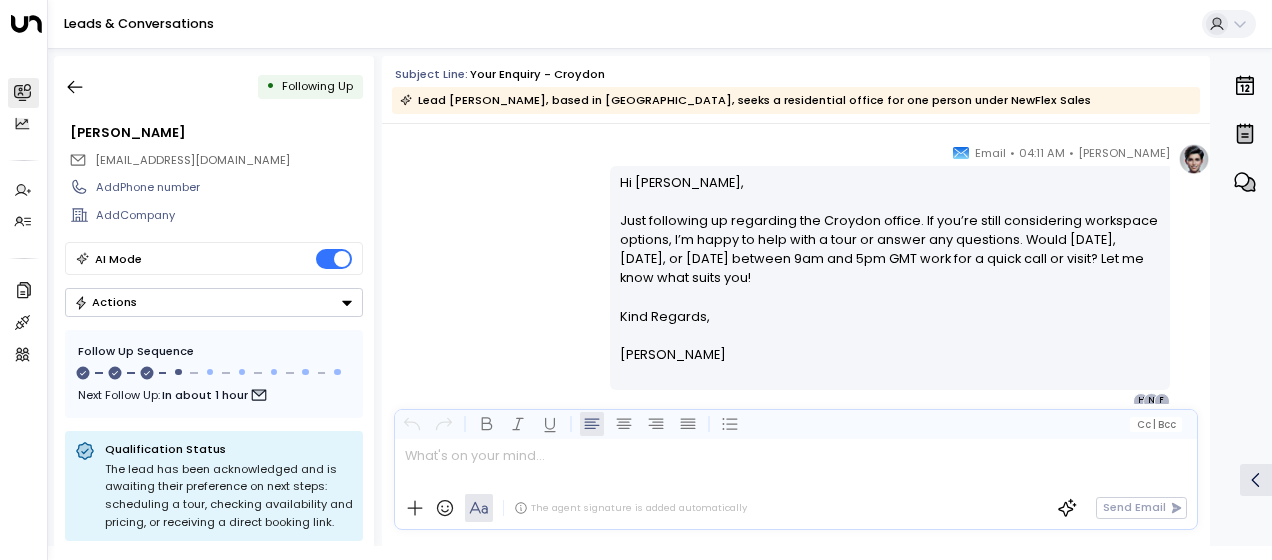 drag, startPoint x: 614, startPoint y: 177, endPoint x: 701, endPoint y: 352, distance: 195.43285 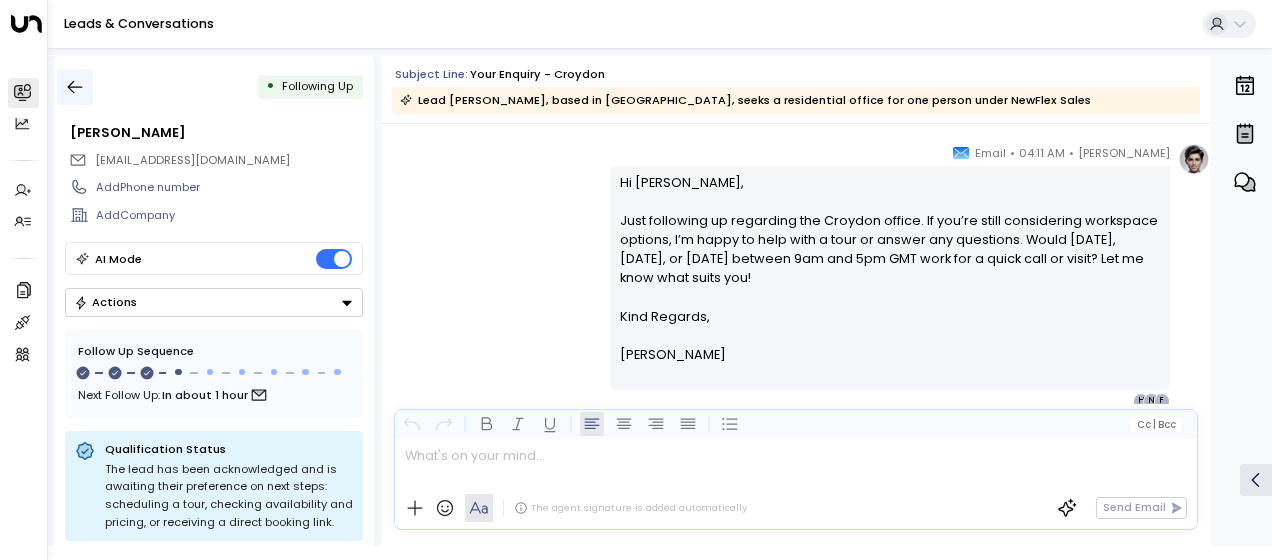 click 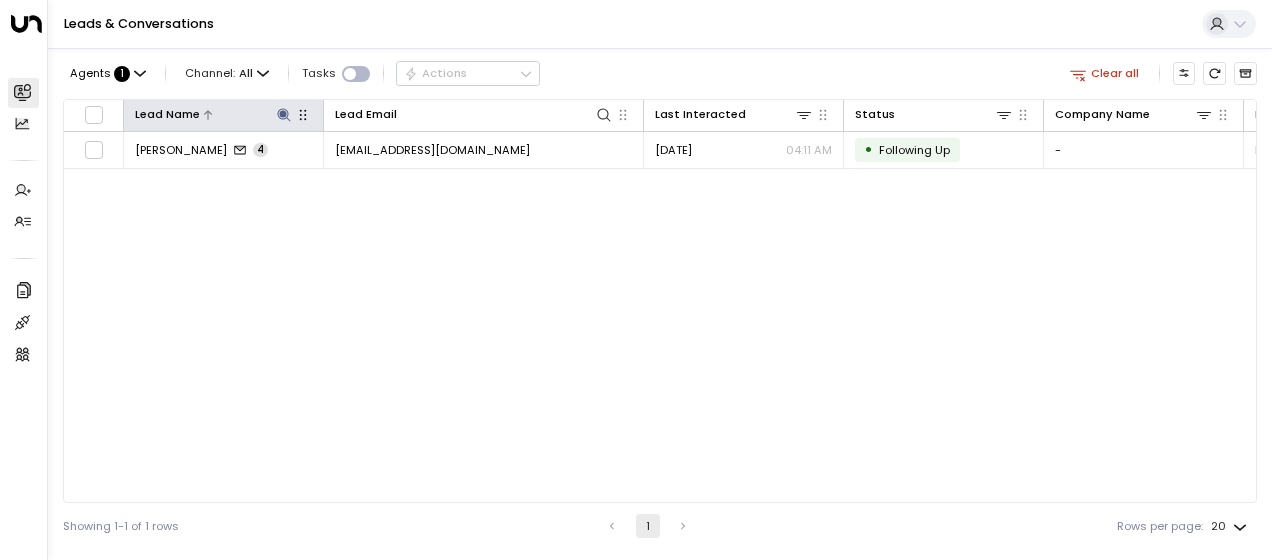 click 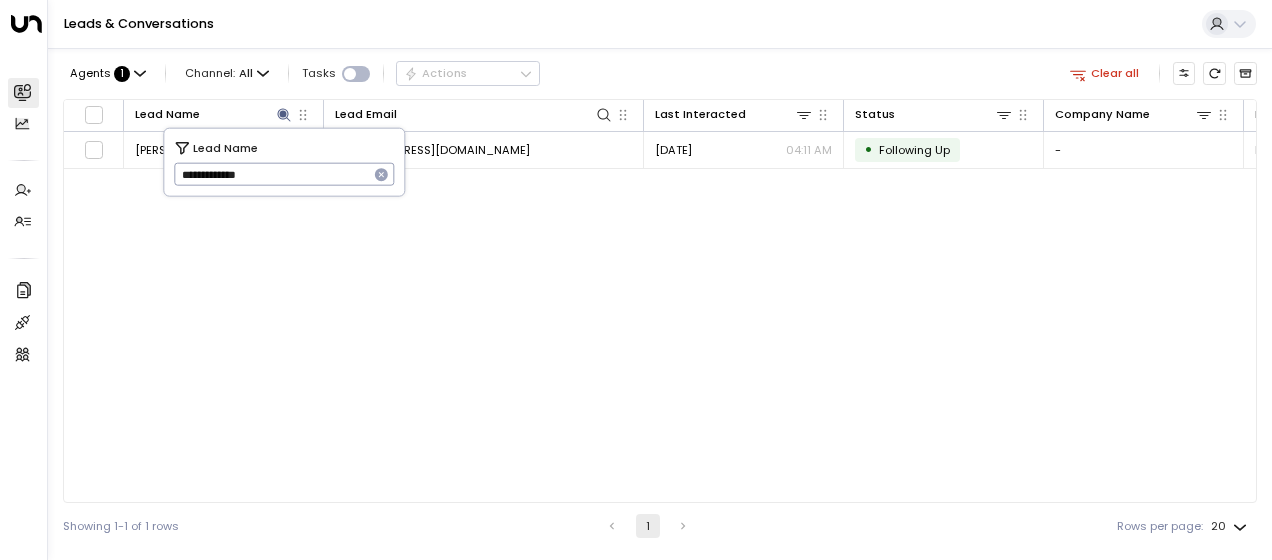 click on "**********" at bounding box center [271, 174] 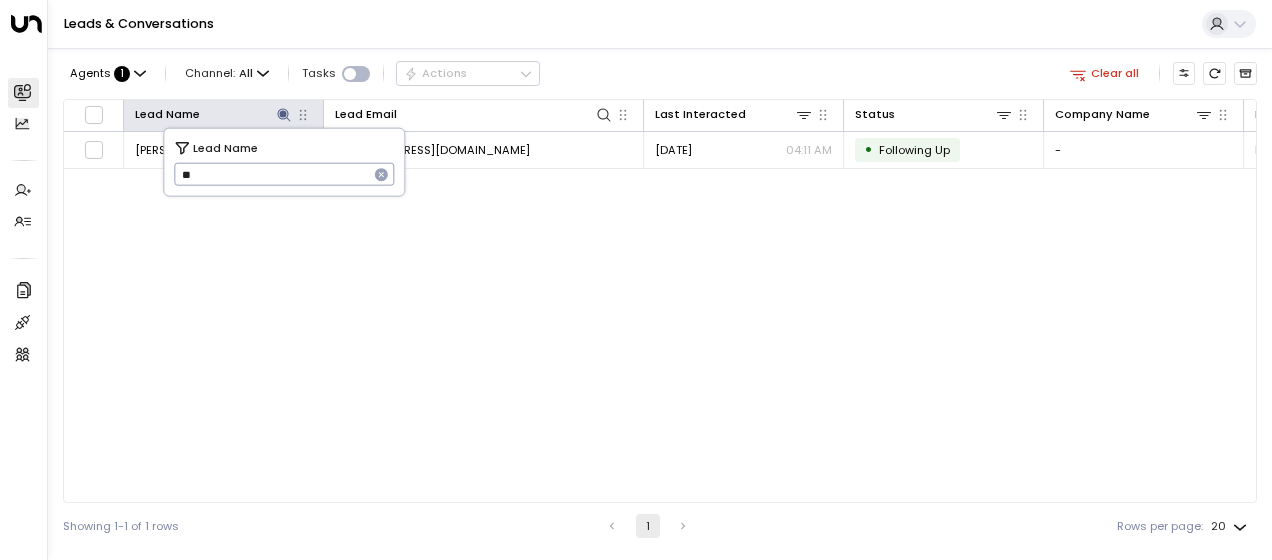 type on "*" 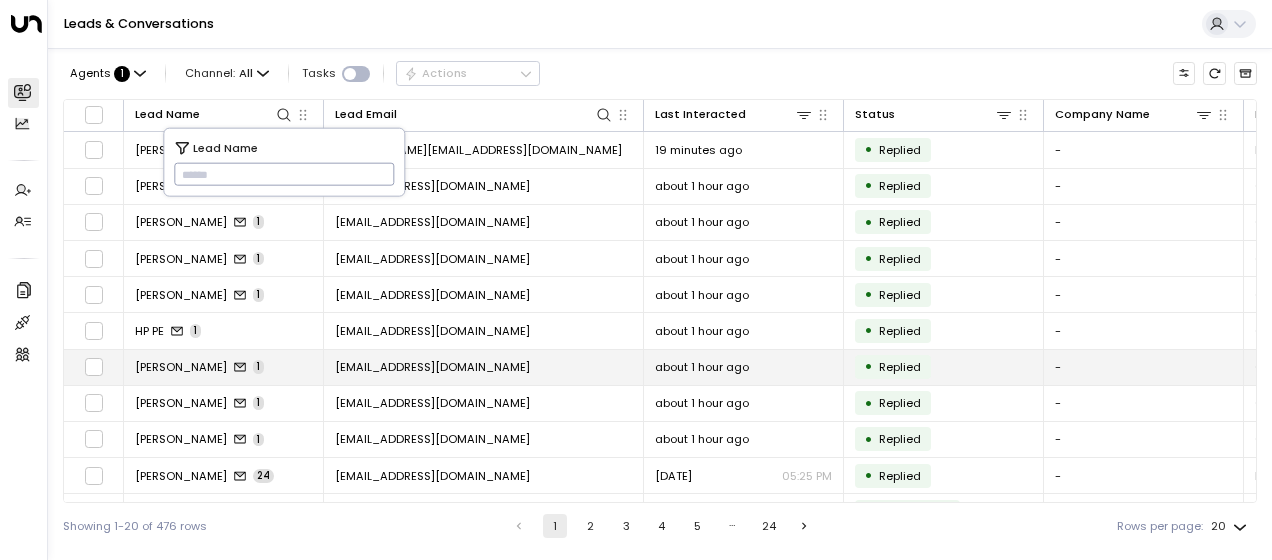 type on "**********" 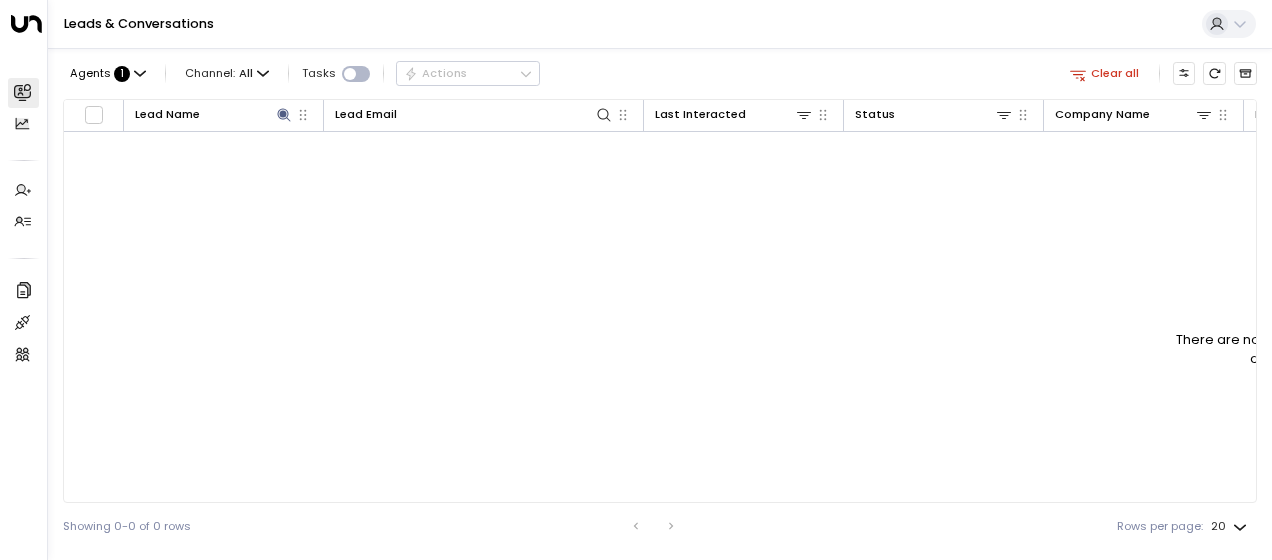 click on "No Data Found There are no records for the applied filters. Please try adjusting your search or filters. Clear all" at bounding box center (1349, 300) 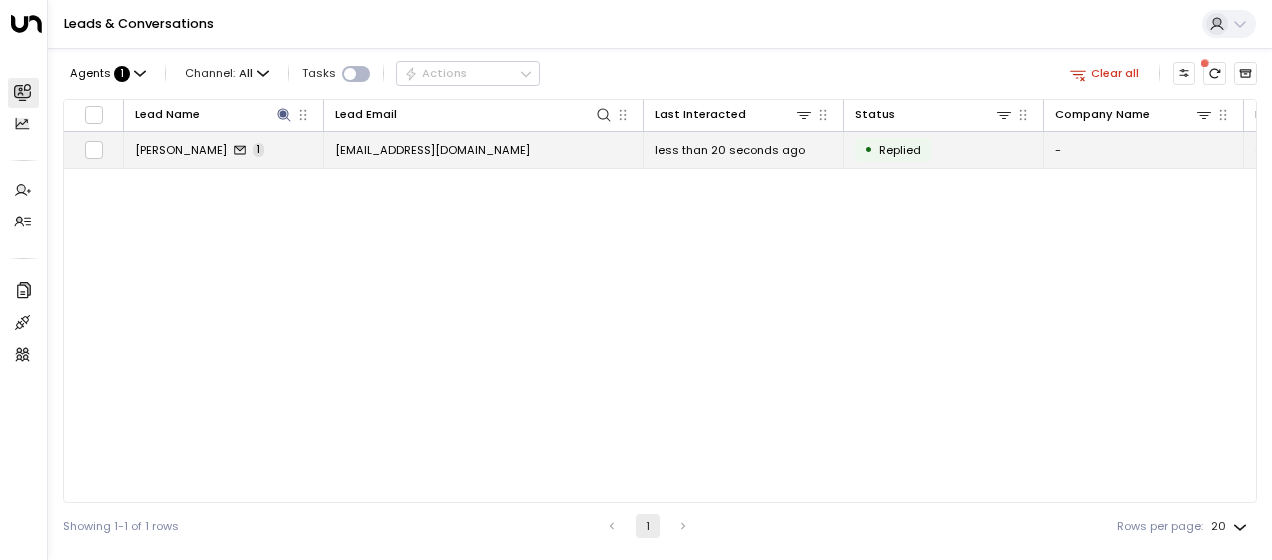 click on "[PERSON_NAME]" at bounding box center (181, 150) 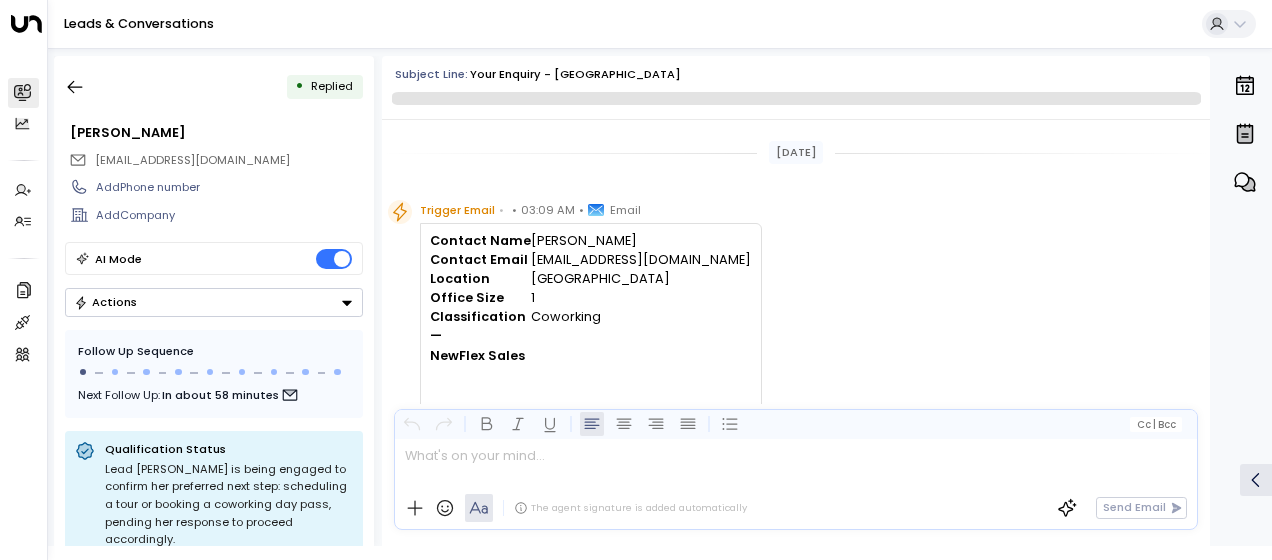 scroll, scrollTop: 465, scrollLeft: 0, axis: vertical 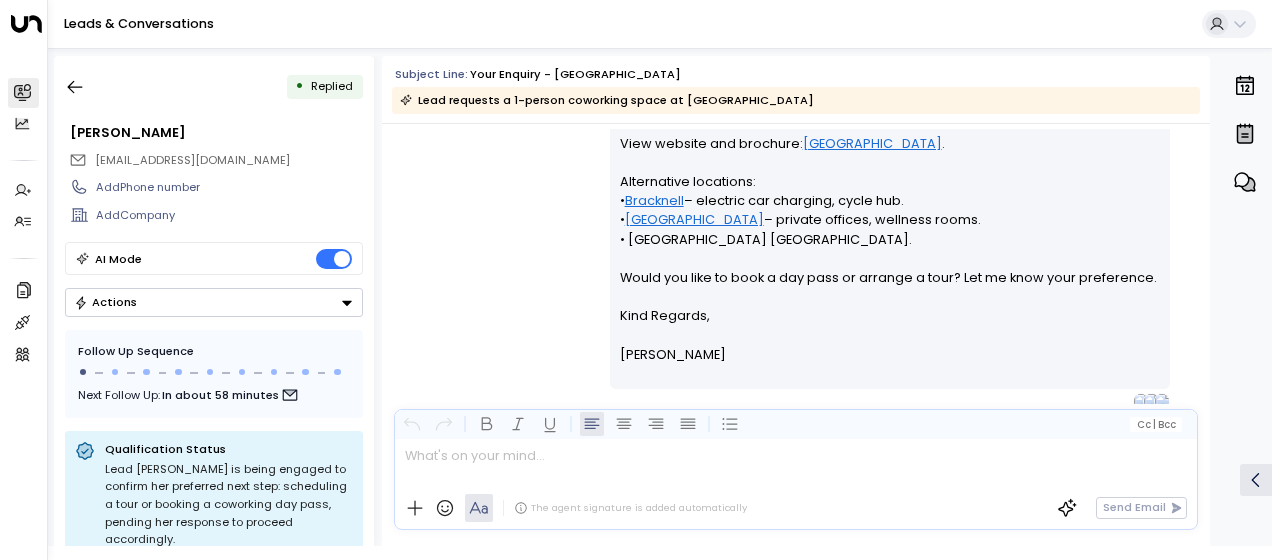click on "[PERSON_NAME] • 03:11 AM • Email Hi [PERSON_NAME], At [GEOGRAPHIC_DATA] you can purchase a coworking day pass at £30/day. Our membership lounge offers comfy seating, fresh coffee and natural daylight. Meeting rooms and event spaces are available on request. View website and brochure:  [GEOGRAPHIC_DATA] . Alternative locations: •  Bracknell  – electric car charging, cycle hub. •  [GEOGRAPHIC_DATA]  – private offices, wellness rooms. • [GEOGRAPHIC_DATA] [GEOGRAPHIC_DATA]. Would you like to book a day pass or arrange a tour? Let me know your preference. Kind Regards, [PERSON_NAME] ________________________________________________________________________________________________________________________________________________________________________________________________________uniti_thread_id_59c587a9-f947-41d6-881f-92ec3d40aa34" at bounding box center [796, 199] 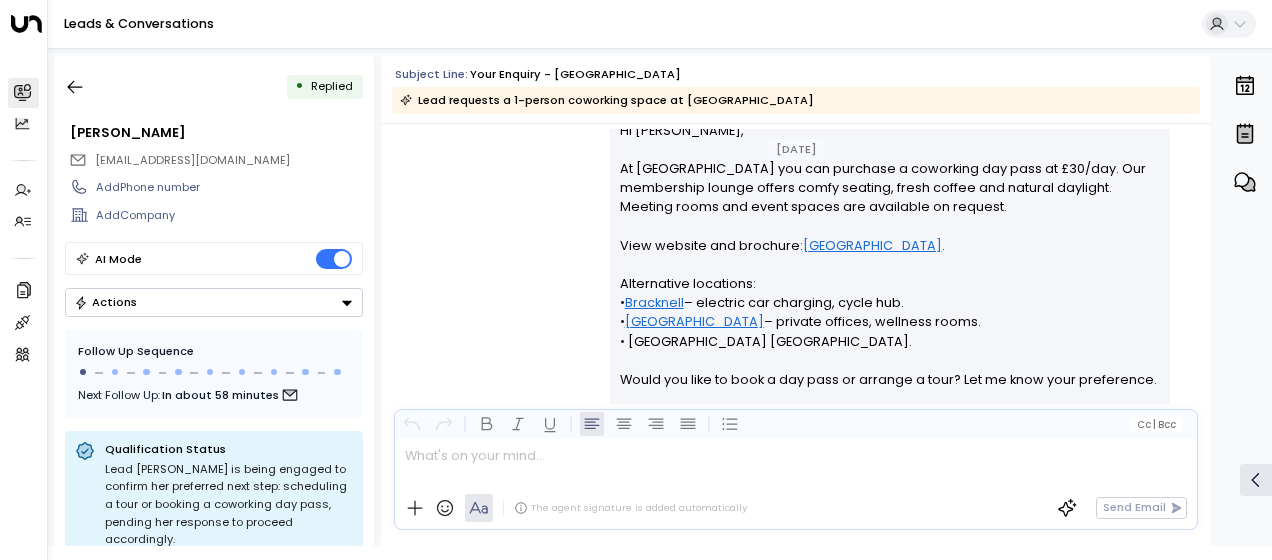 scroll, scrollTop: 305, scrollLeft: 0, axis: vertical 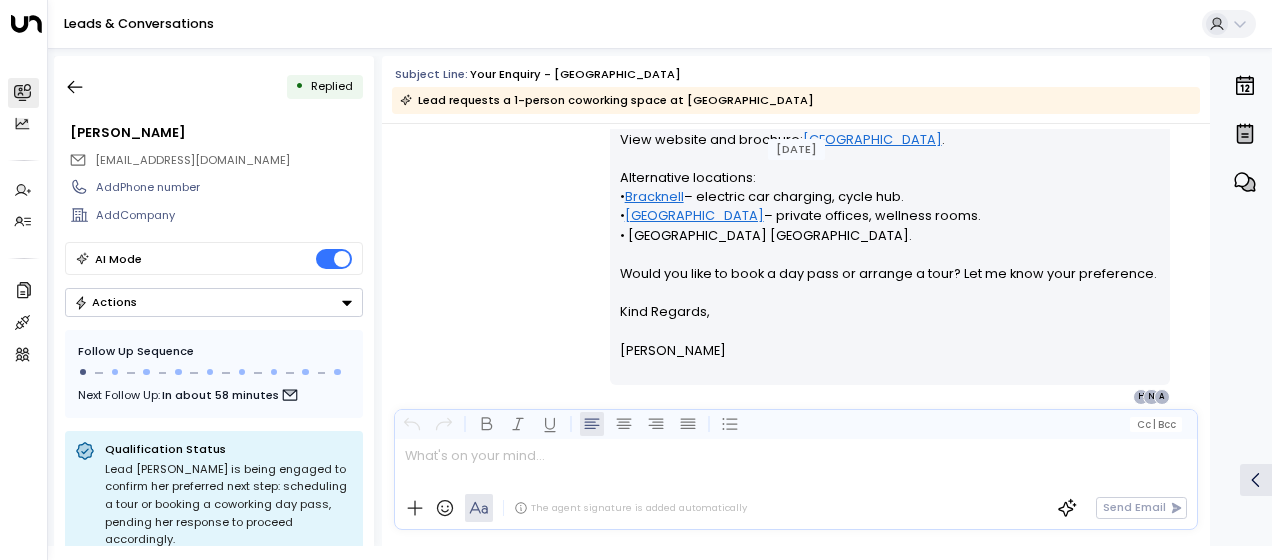 drag, startPoint x: 615, startPoint y: 184, endPoint x: 734, endPoint y: 398, distance: 244.86119 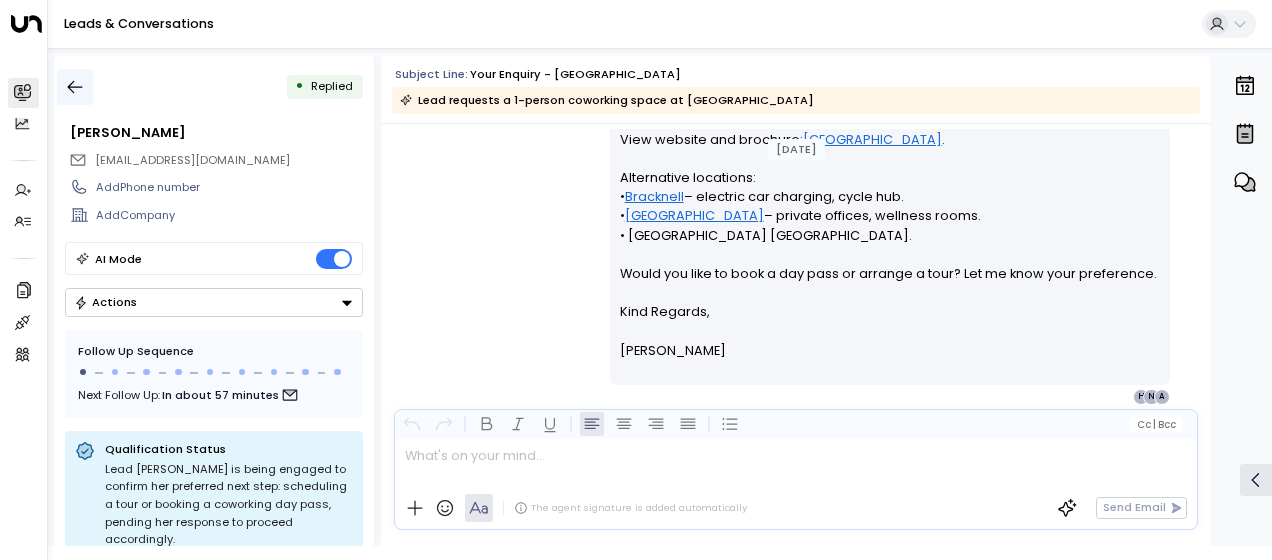 click 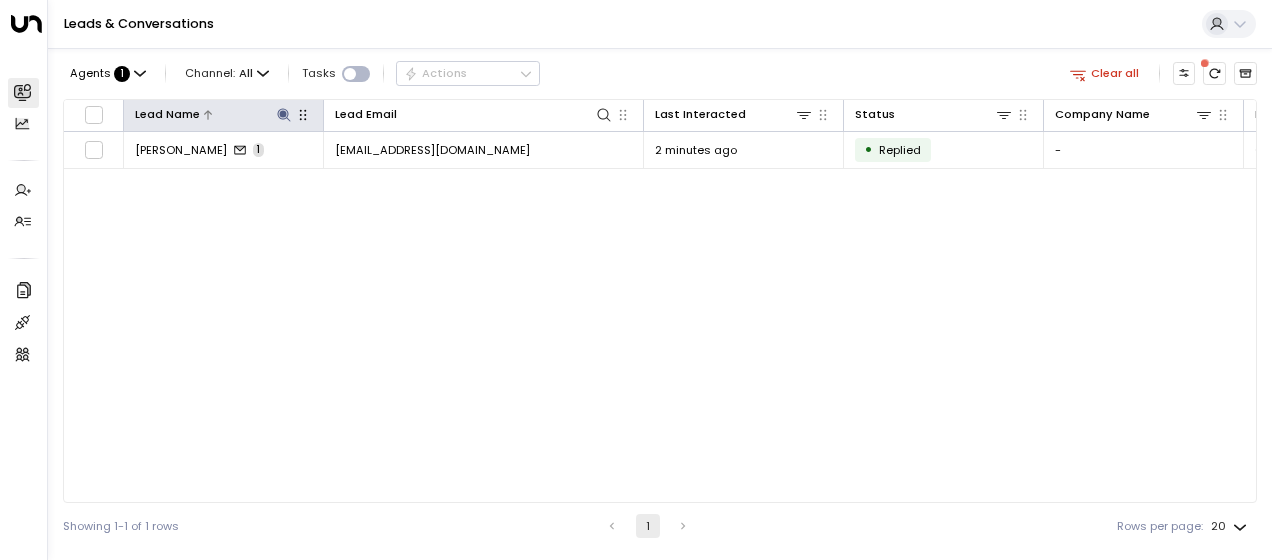 click 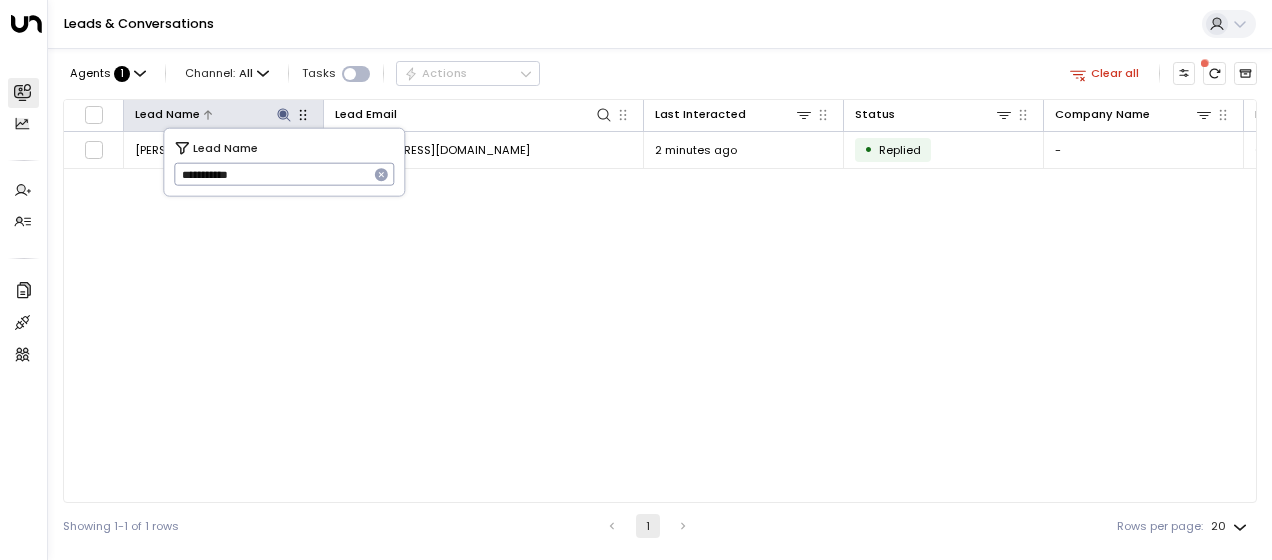 drag, startPoint x: 181, startPoint y: 172, endPoint x: 203, endPoint y: 110, distance: 65.78754 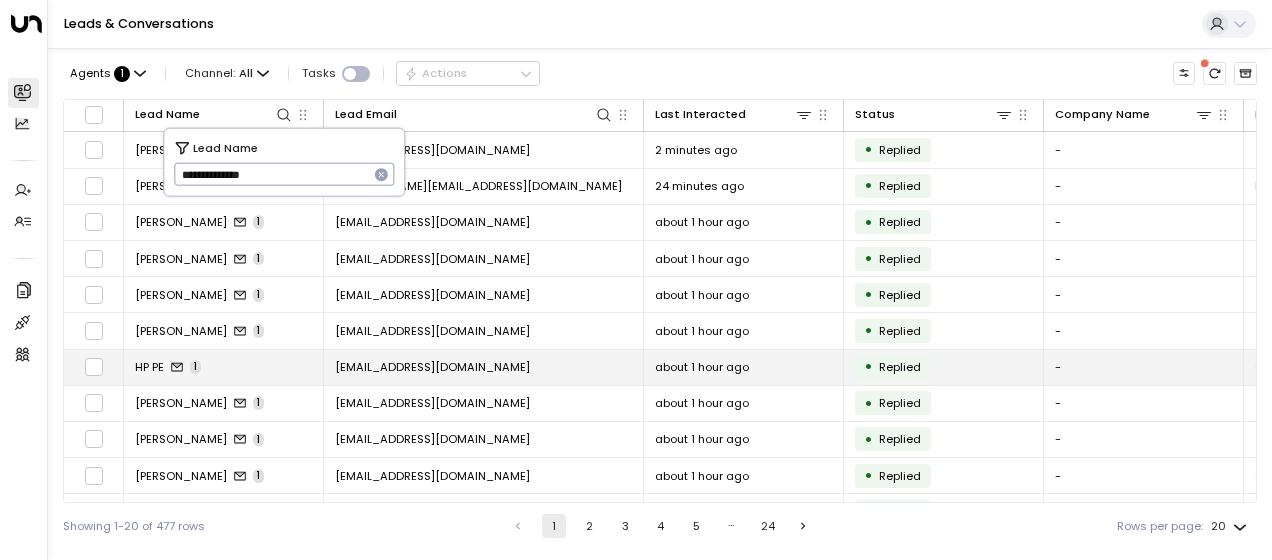 type on "**********" 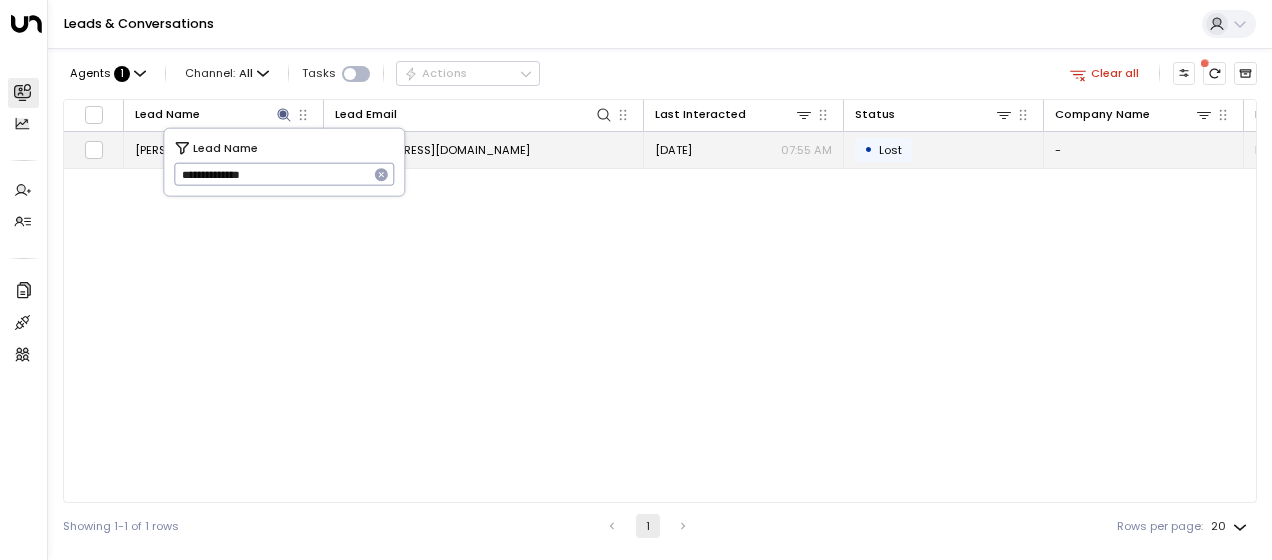 click on "[EMAIL_ADDRESS][DOMAIN_NAME]" at bounding box center [432, 150] 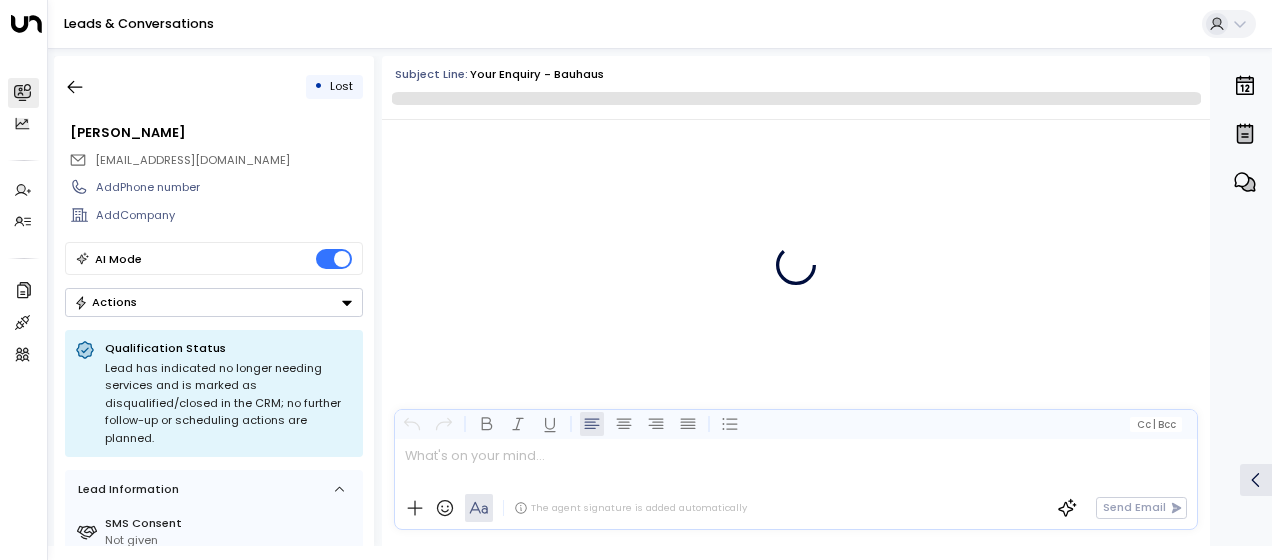 scroll, scrollTop: 5004, scrollLeft: 0, axis: vertical 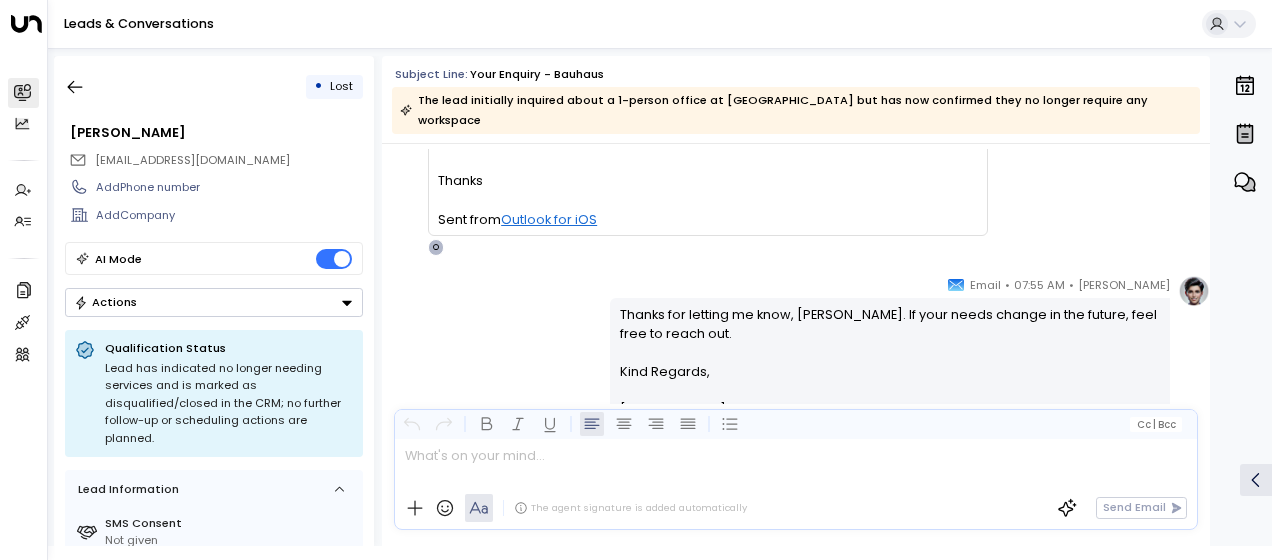 click on "[PERSON_NAME] • 07:55 AM • Email Thanks for letting me know, [PERSON_NAME]. If your needs change in the future, feel free to reach out. Kind Regards, [PERSON_NAME] ________________________________________________________________________________________________________________________________________________________________________________________________________uniti_thread_id_35d77804-43dc-4701-bd08-0bc680535b4d S N H" at bounding box center (796, 370) 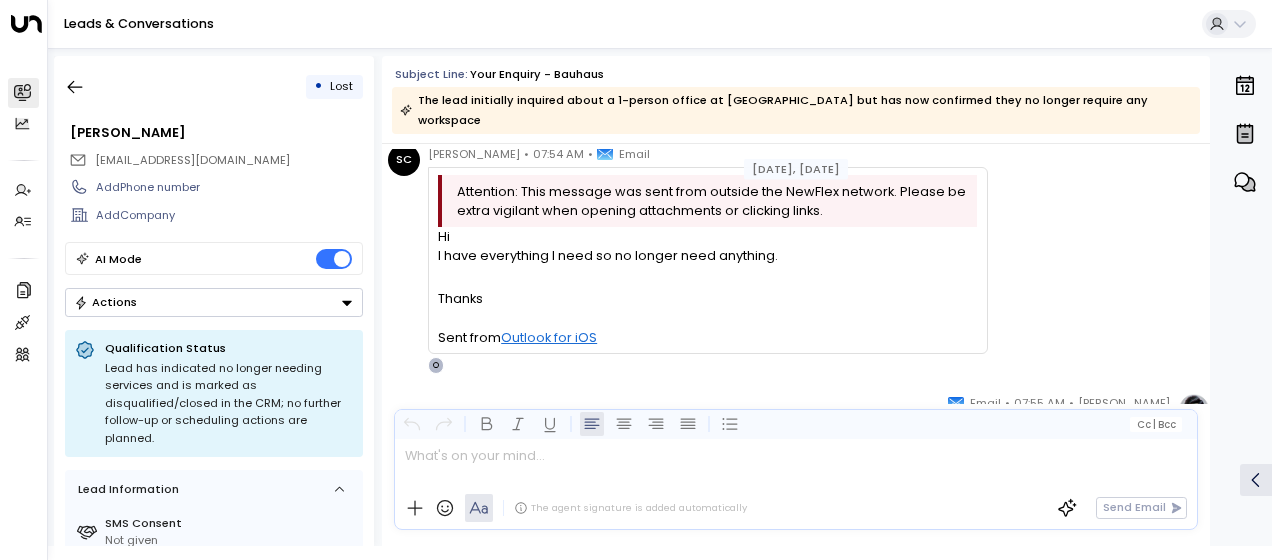 scroll, scrollTop: 4884, scrollLeft: 0, axis: vertical 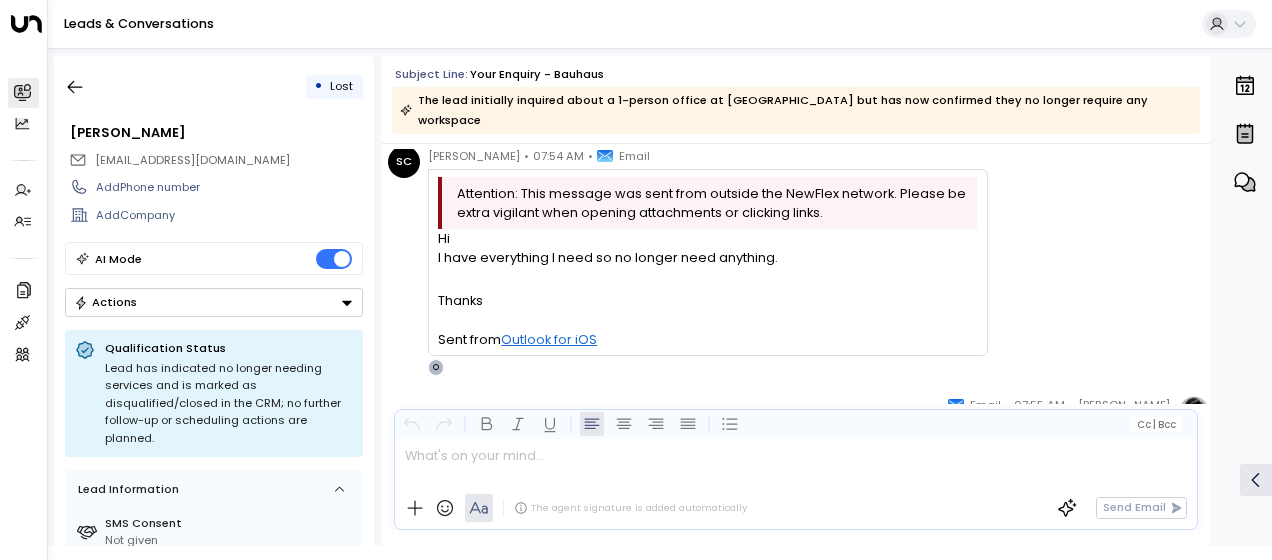 drag, startPoint x: 437, startPoint y: 214, endPoint x: 529, endPoint y: 278, distance: 112.0714 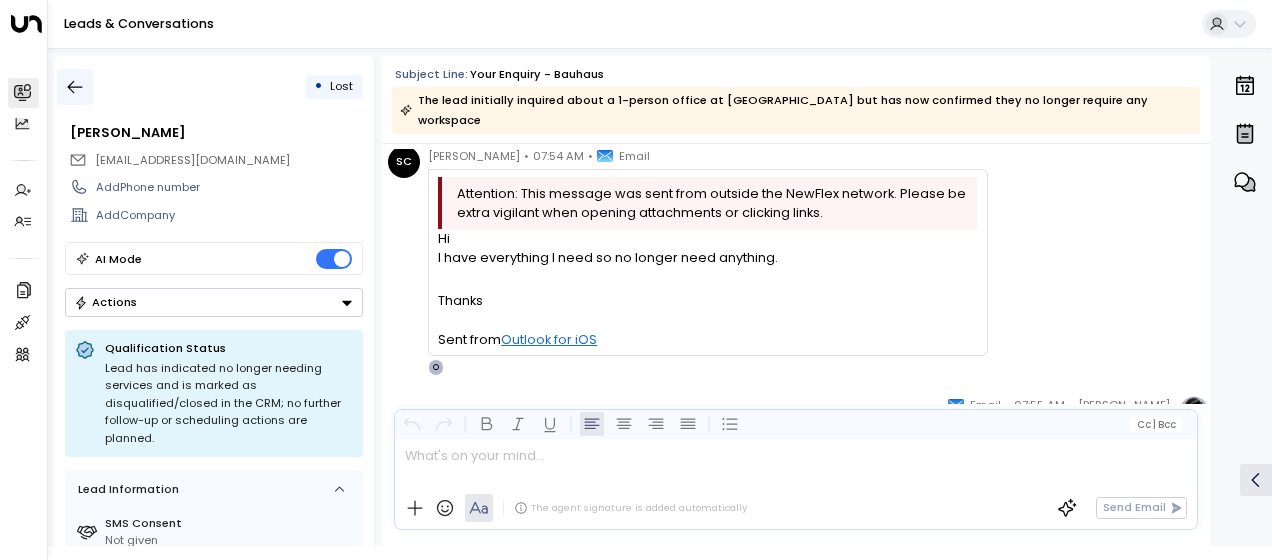click 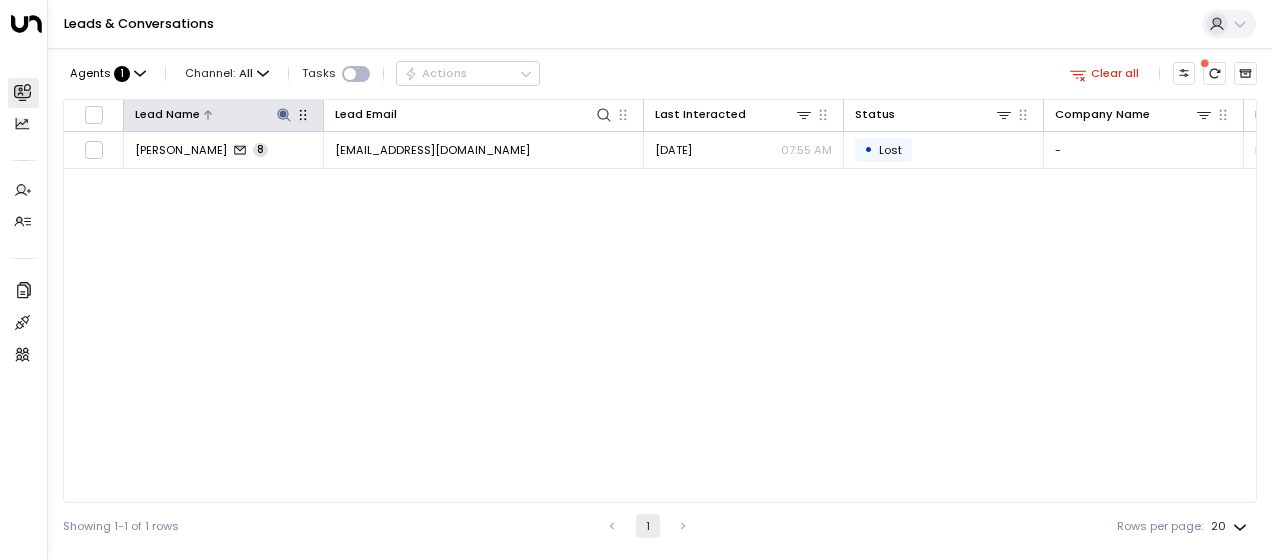click 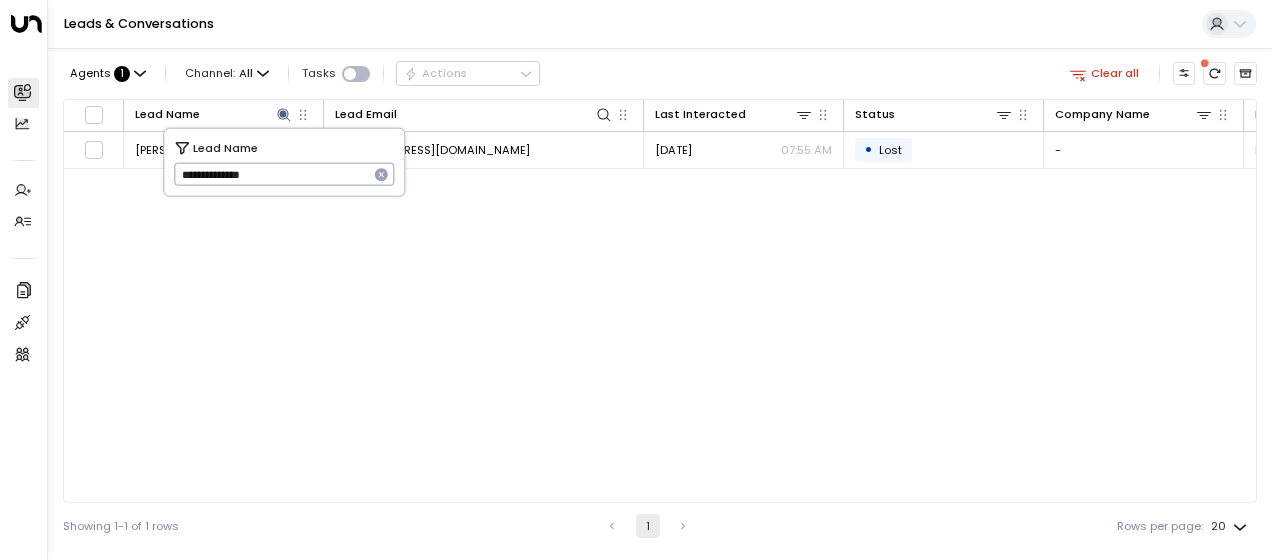 click on "**********" at bounding box center (271, 174) 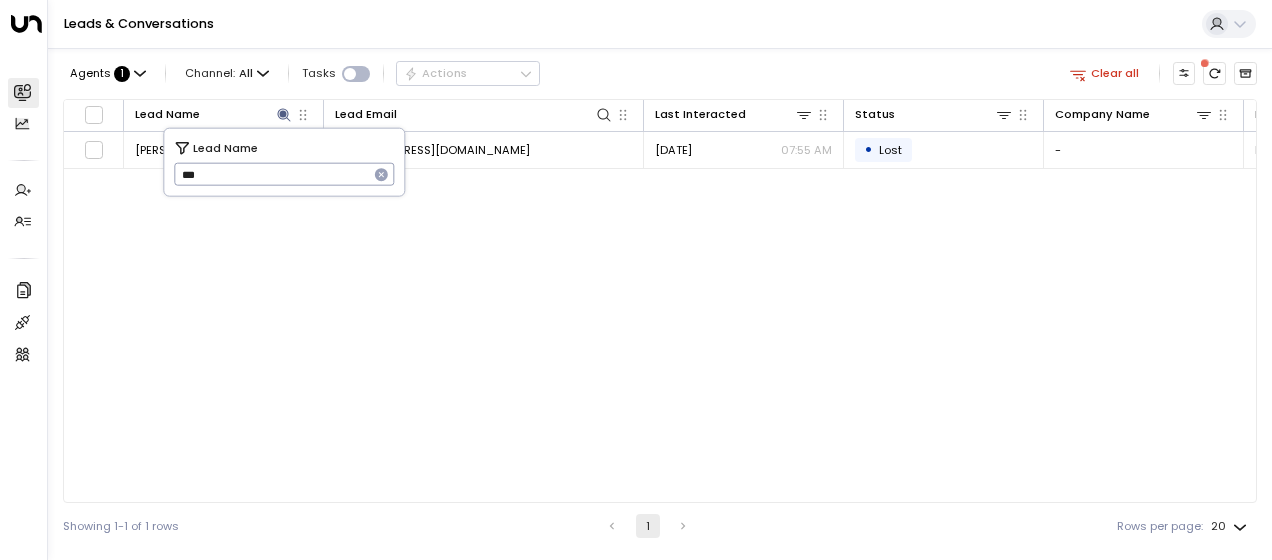 type on "*" 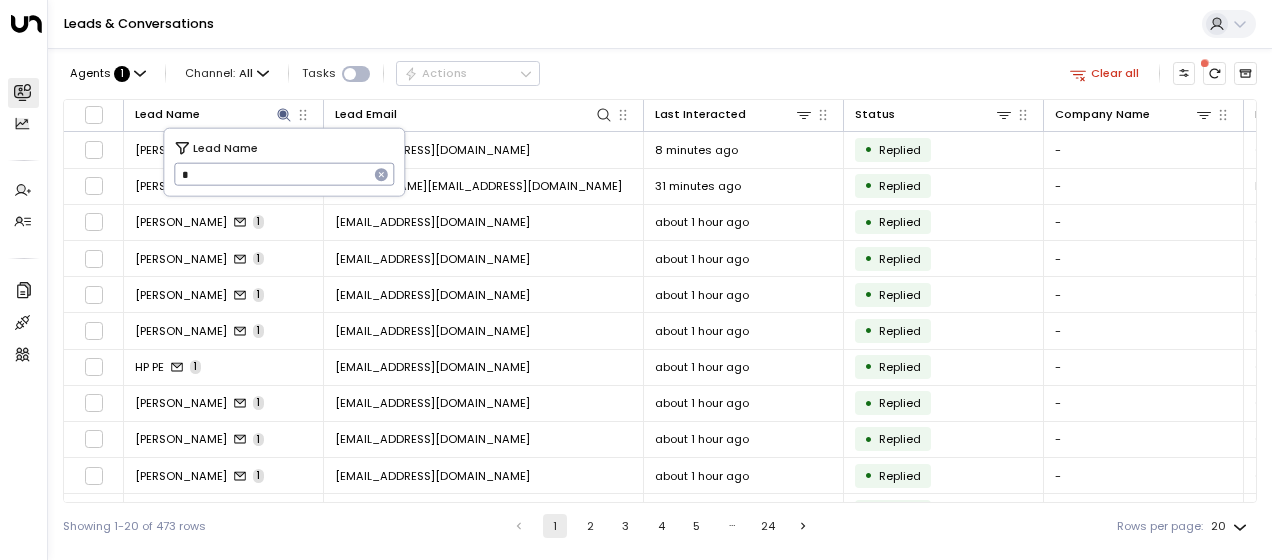type on "**********" 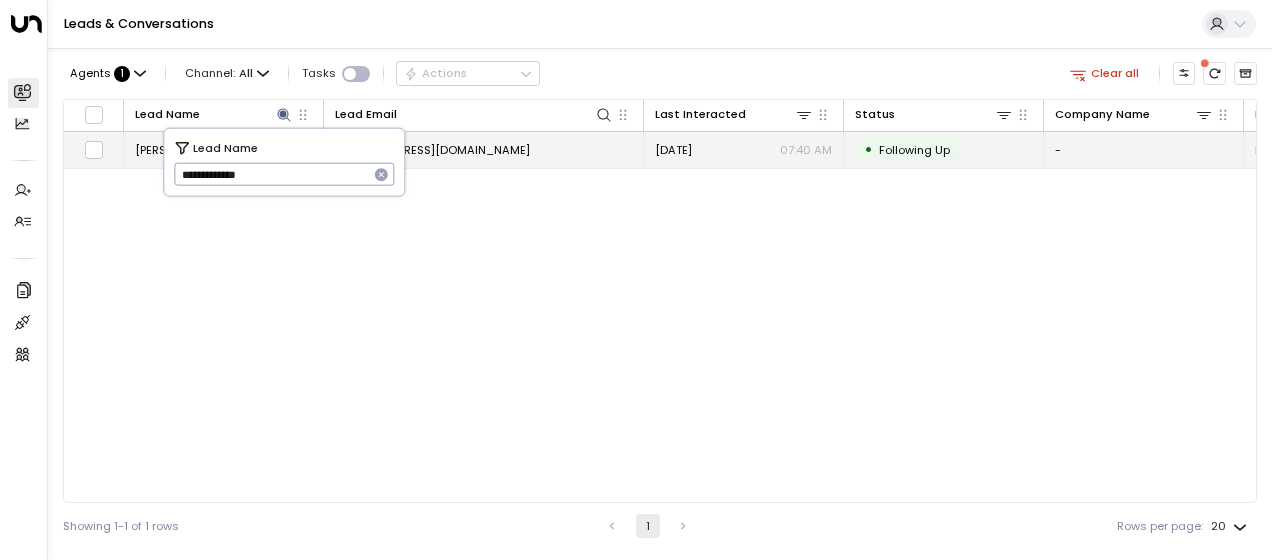click on "[EMAIL_ADDRESS][DOMAIN_NAME]" at bounding box center (432, 150) 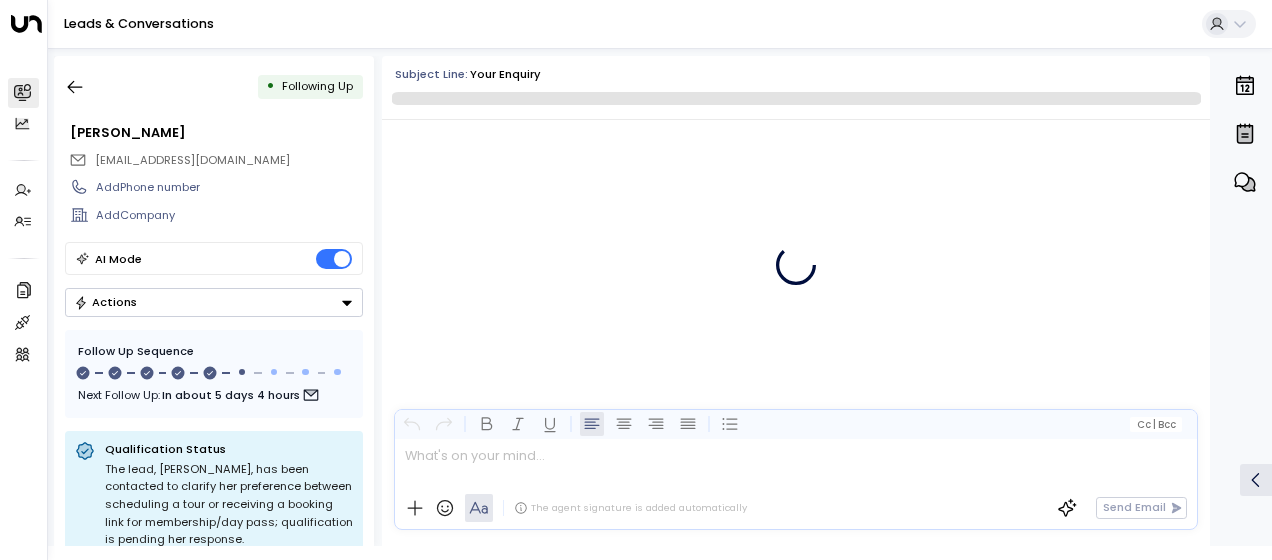 scroll, scrollTop: 4155, scrollLeft: 0, axis: vertical 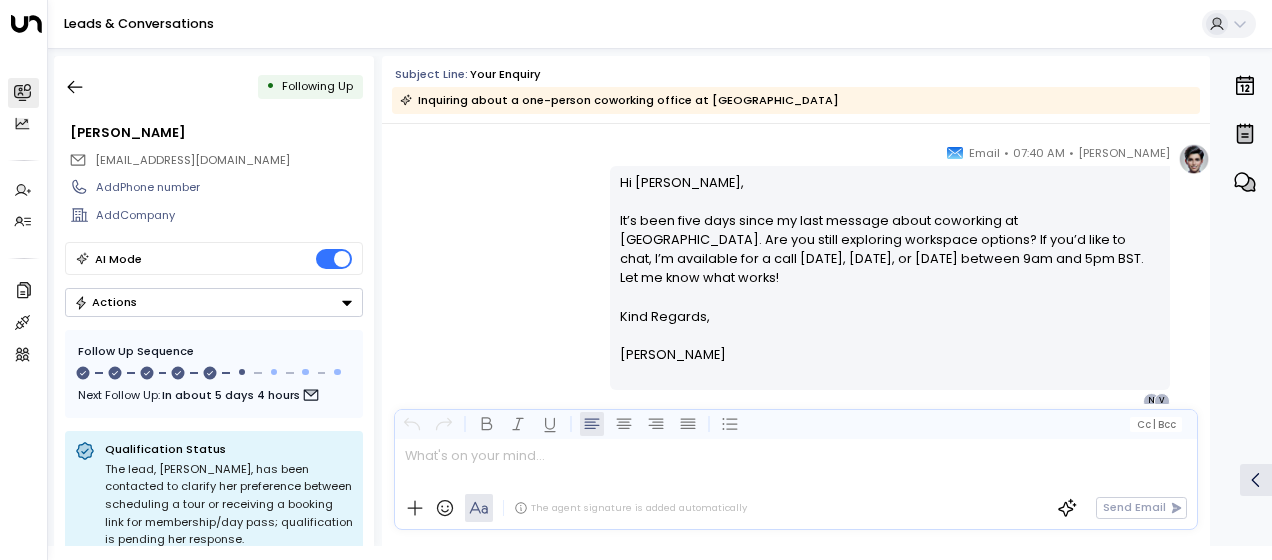 drag, startPoint x: 614, startPoint y: 180, endPoint x: 704, endPoint y: 348, distance: 190.58856 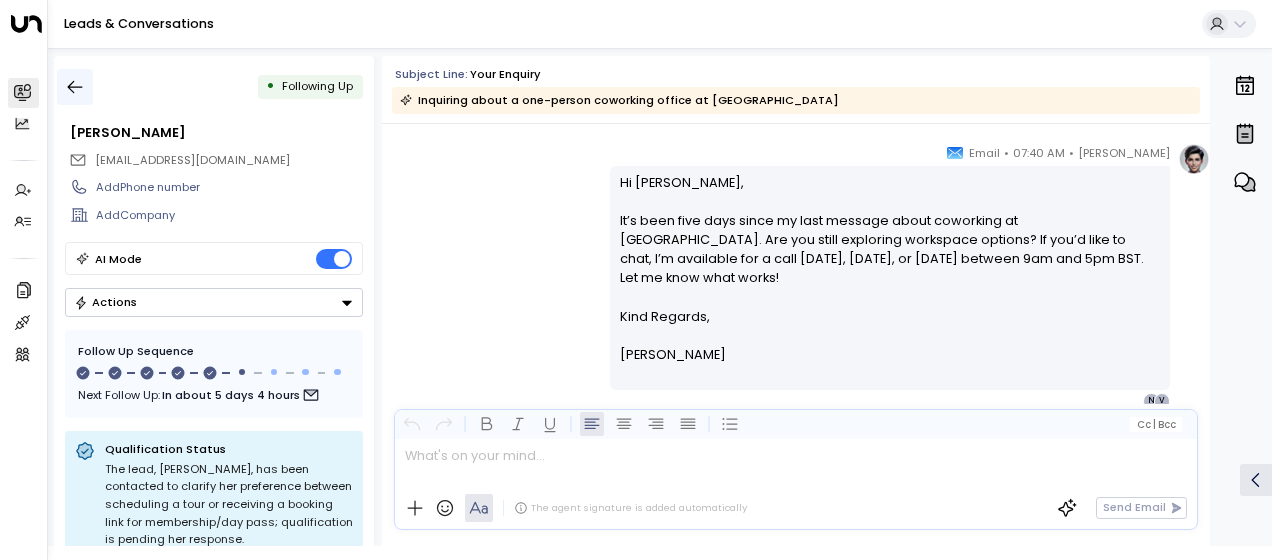 click 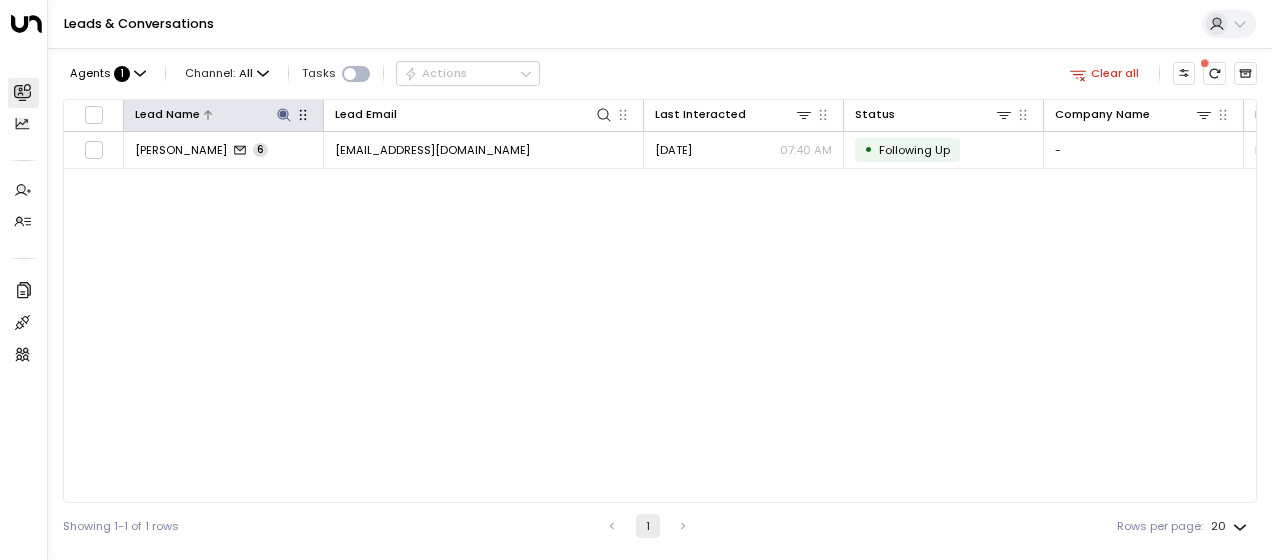 click 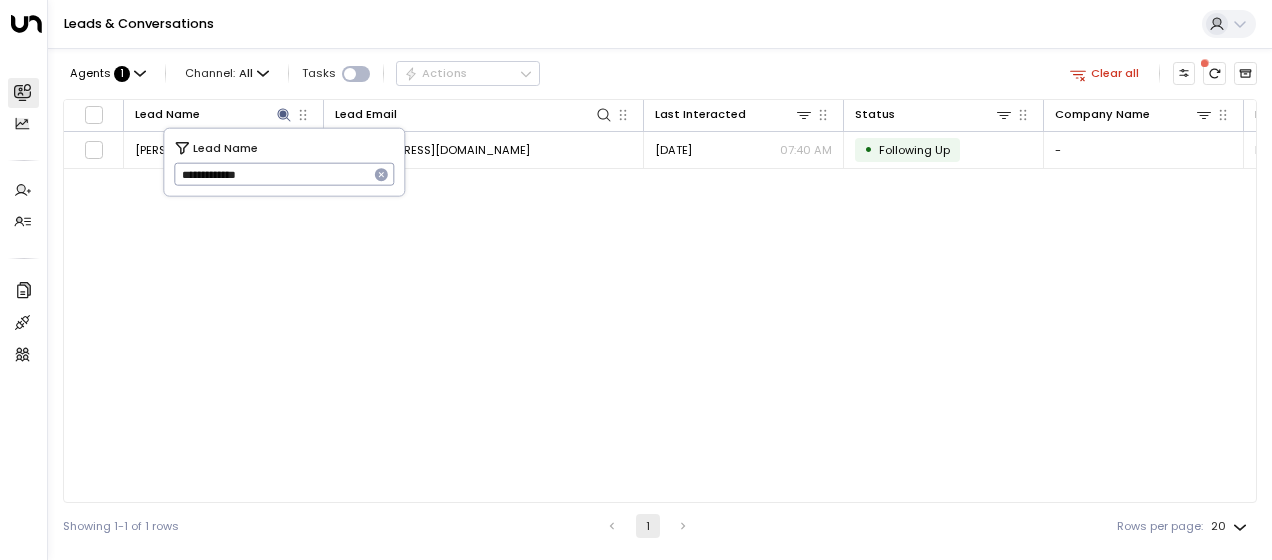 click on "**********" at bounding box center [271, 174] 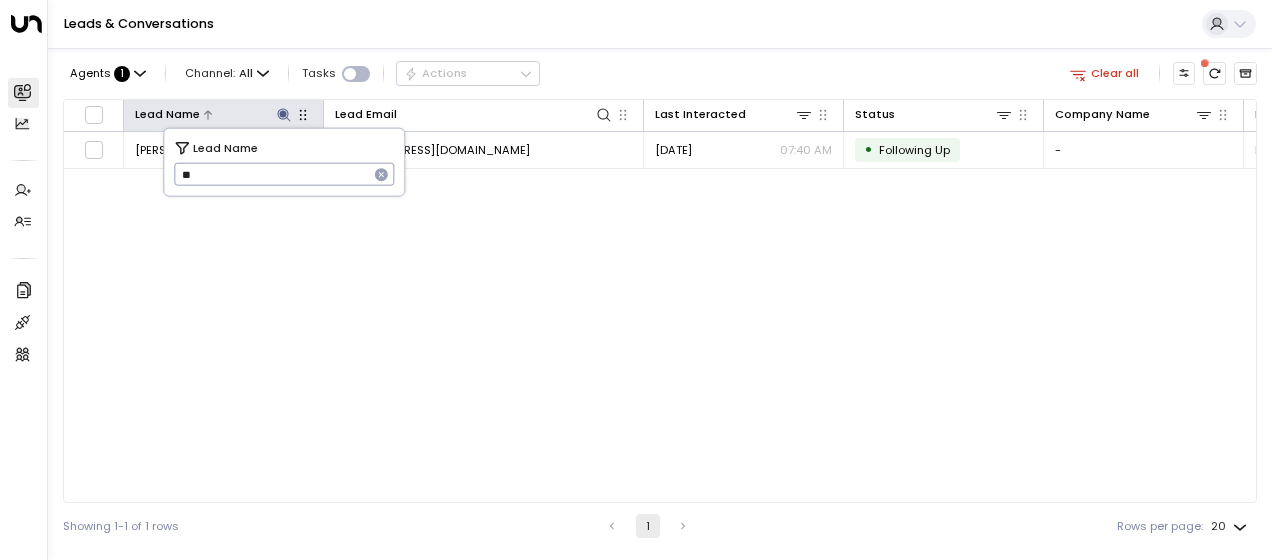 type on "*" 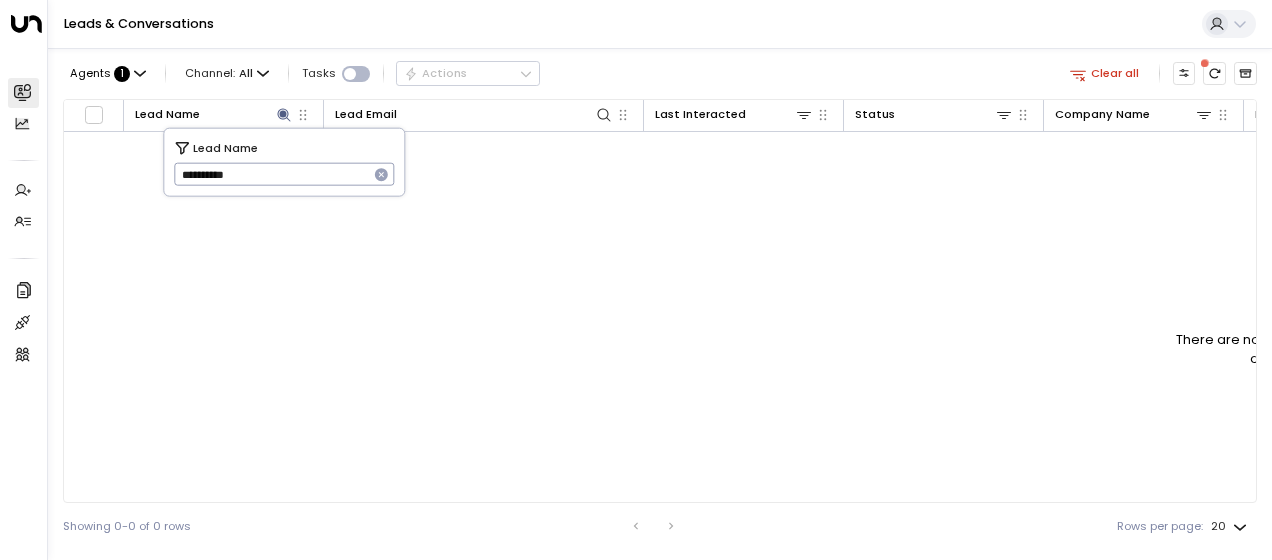 type on "**********" 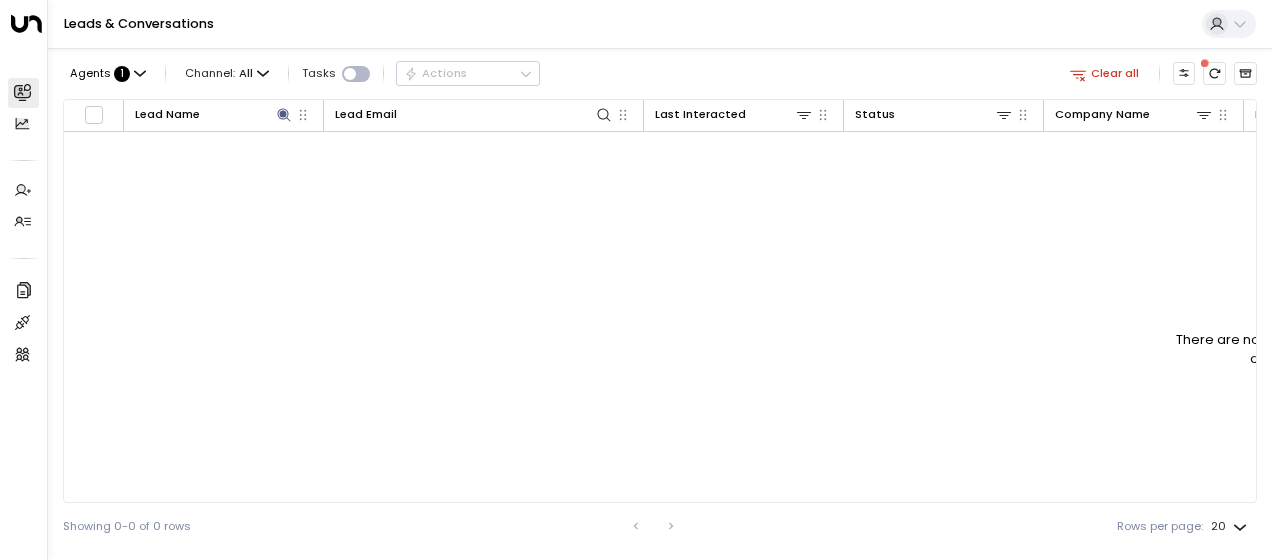 click on "No Data Found There are no records for the applied filters. Please try adjusting your search or filters. Clear all" at bounding box center [1349, 300] 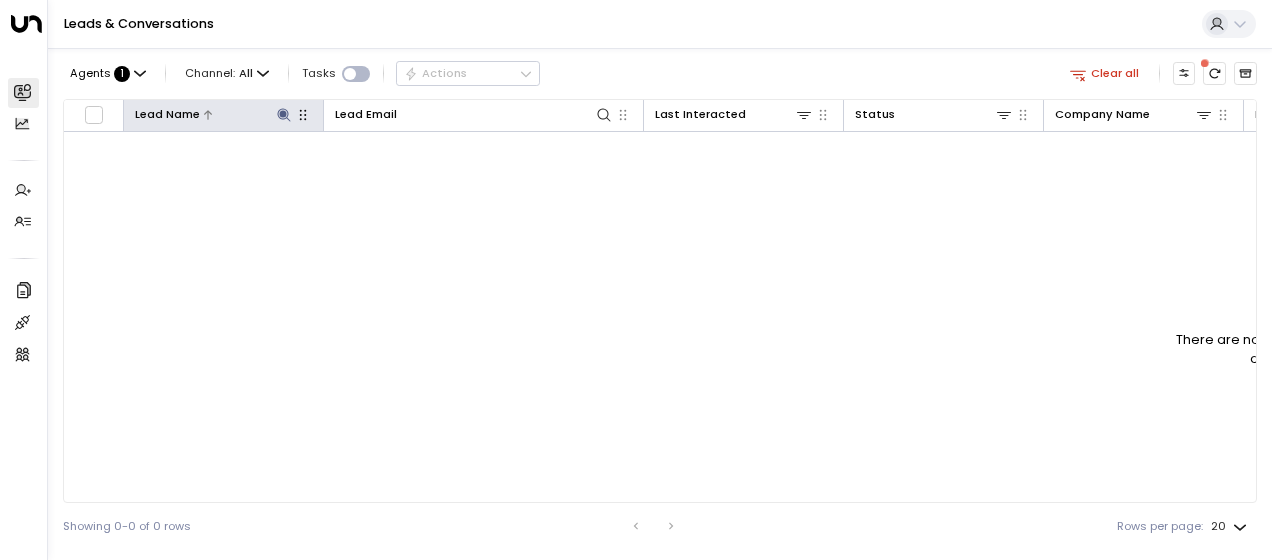 click 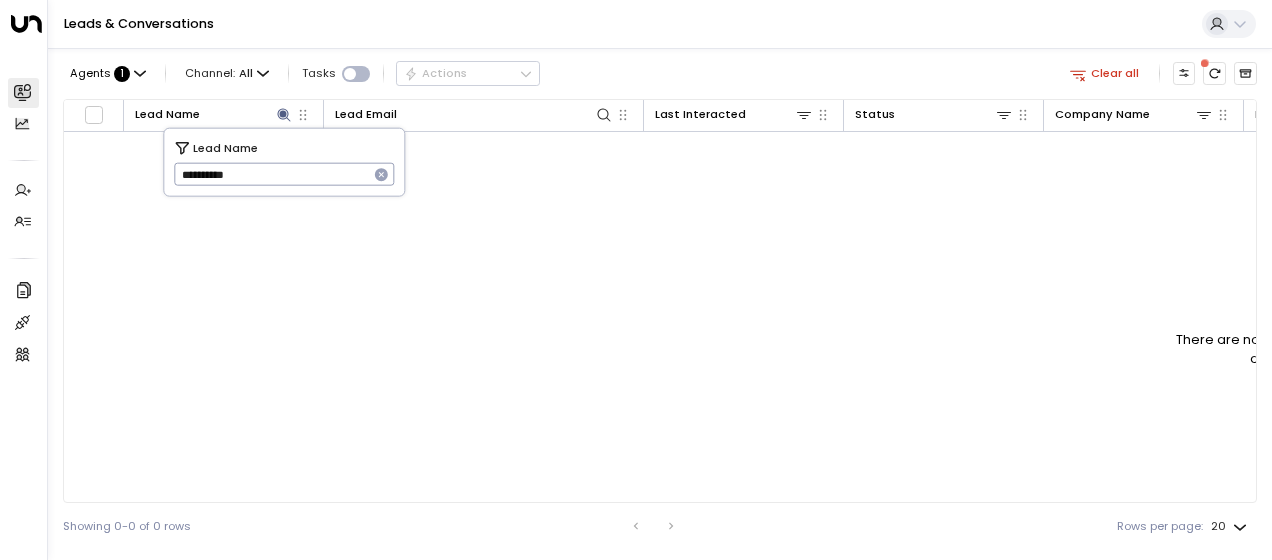 click on "**********" at bounding box center [271, 174] 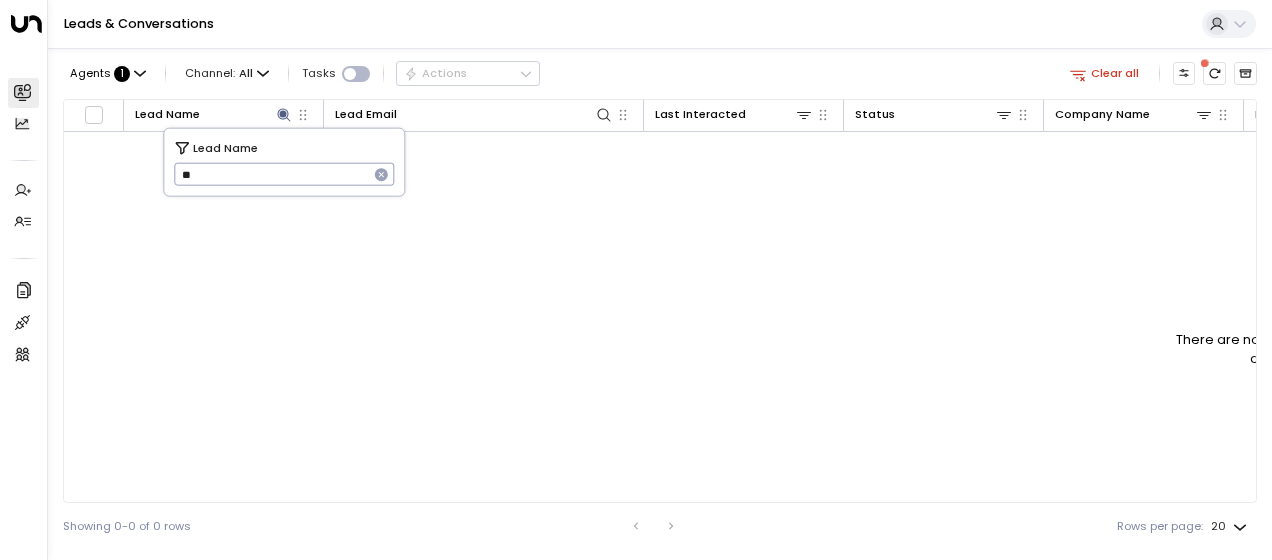 type on "*" 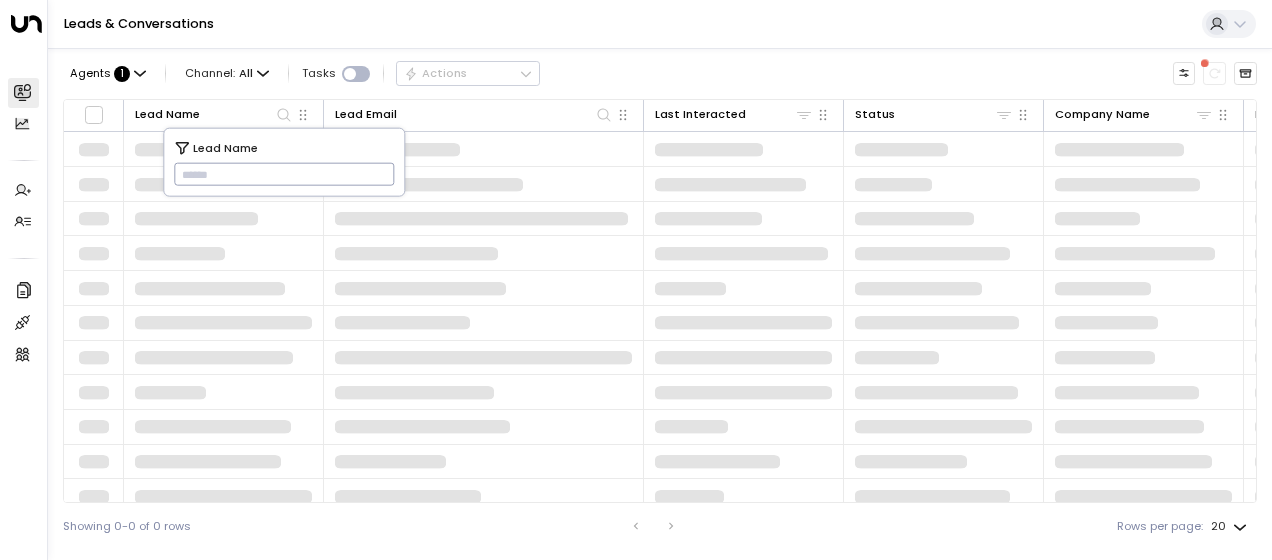 click at bounding box center [284, 174] 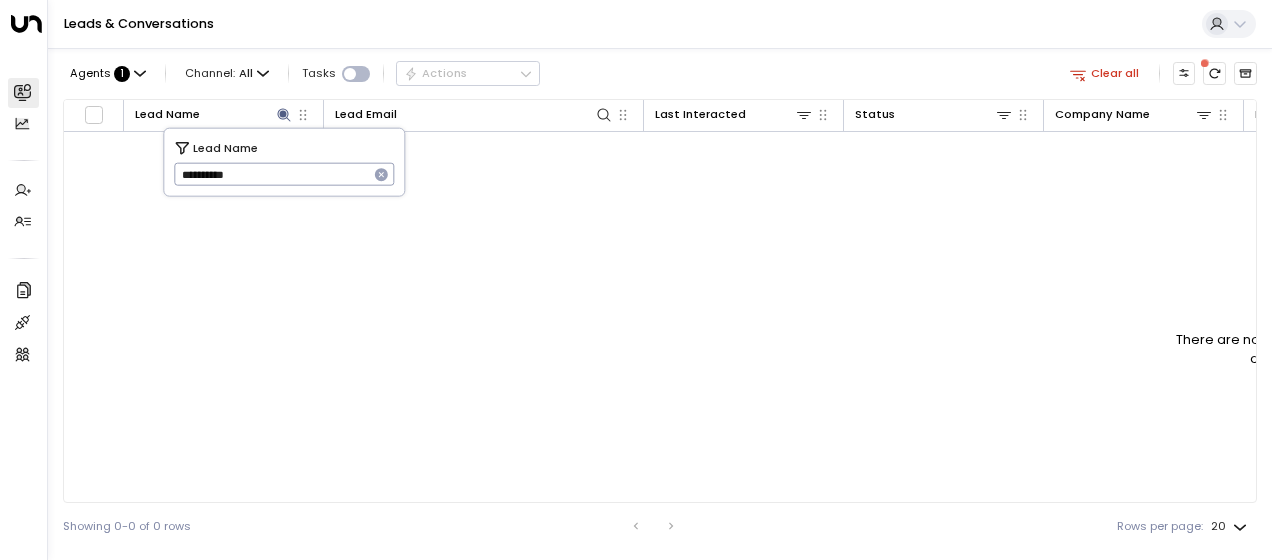 click on "**********" at bounding box center [271, 174] 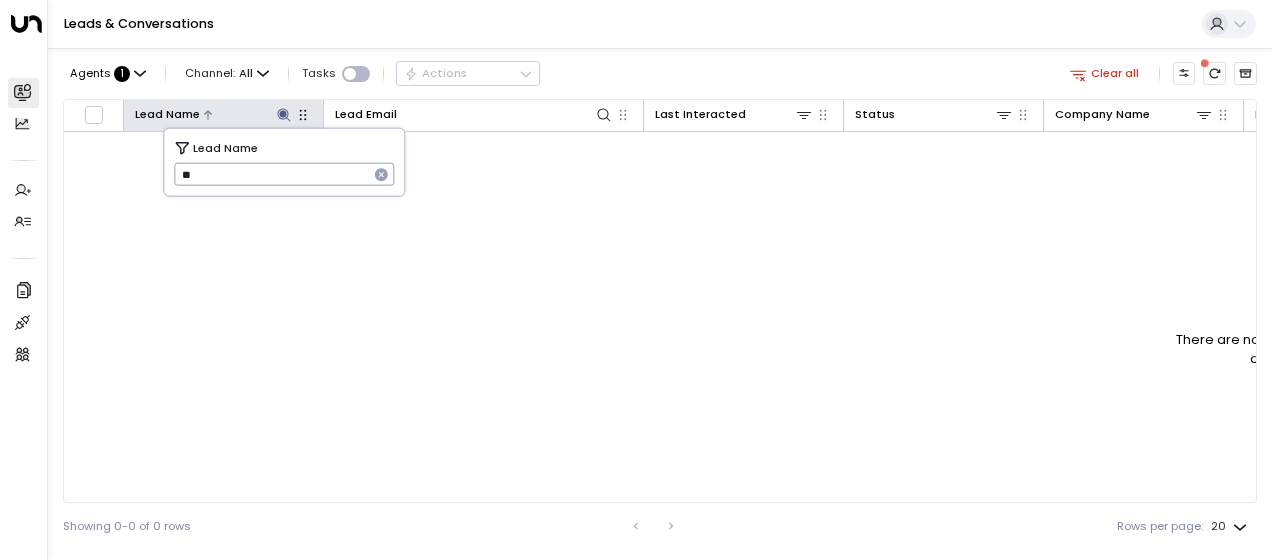 type on "*" 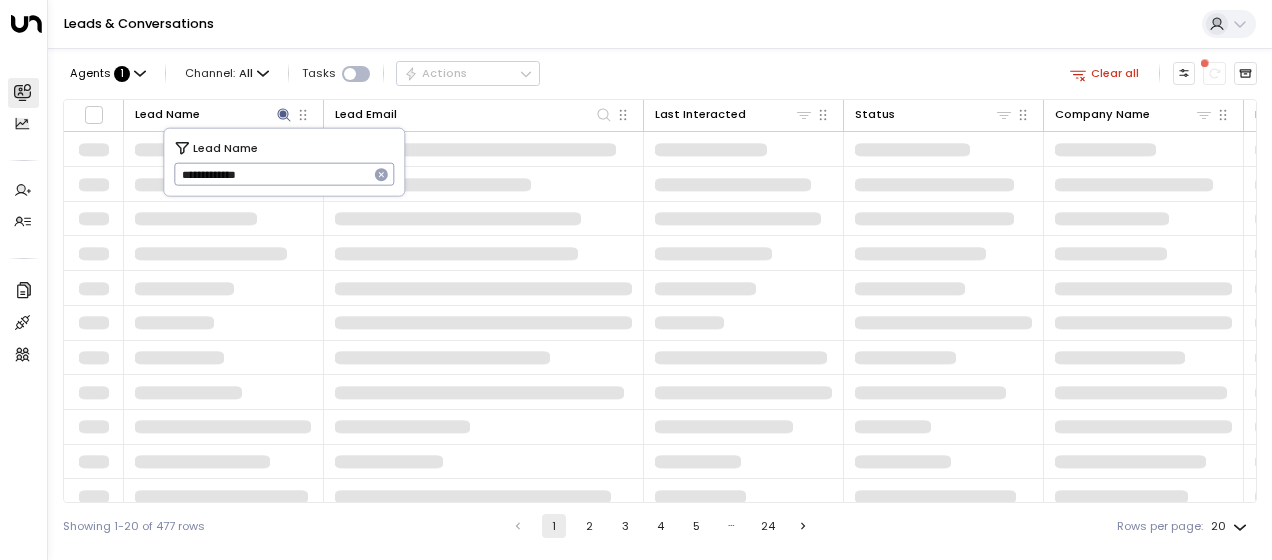 type on "**********" 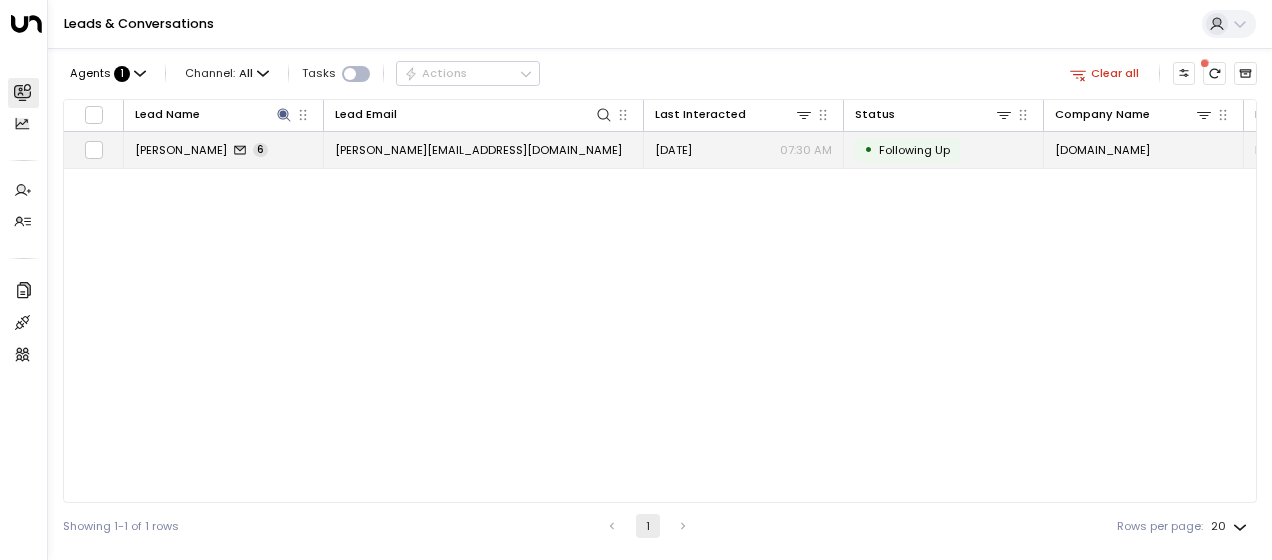 click on "[PERSON_NAME][EMAIL_ADDRESS][DOMAIN_NAME]" at bounding box center [478, 150] 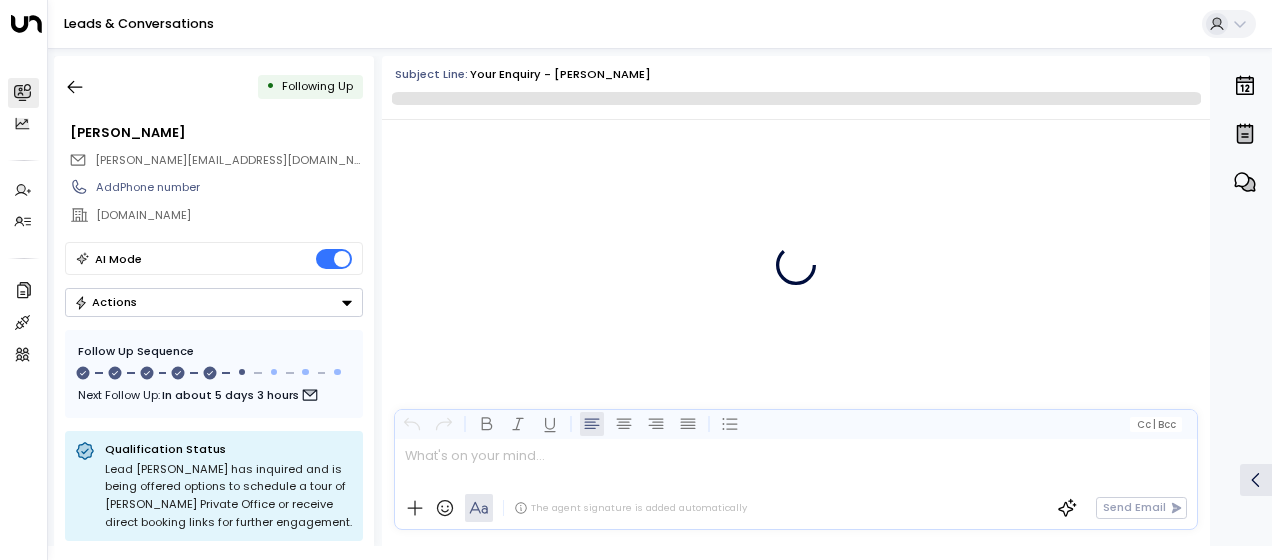 scroll, scrollTop: 3750, scrollLeft: 0, axis: vertical 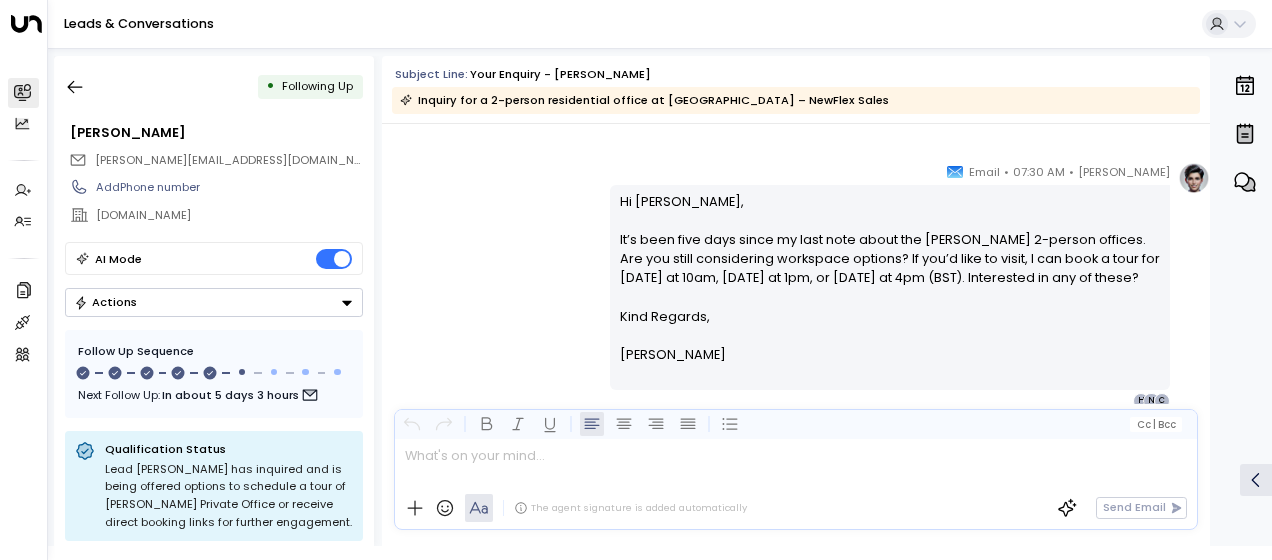 drag, startPoint x: 614, startPoint y: 199, endPoint x: 709, endPoint y: 367, distance: 193 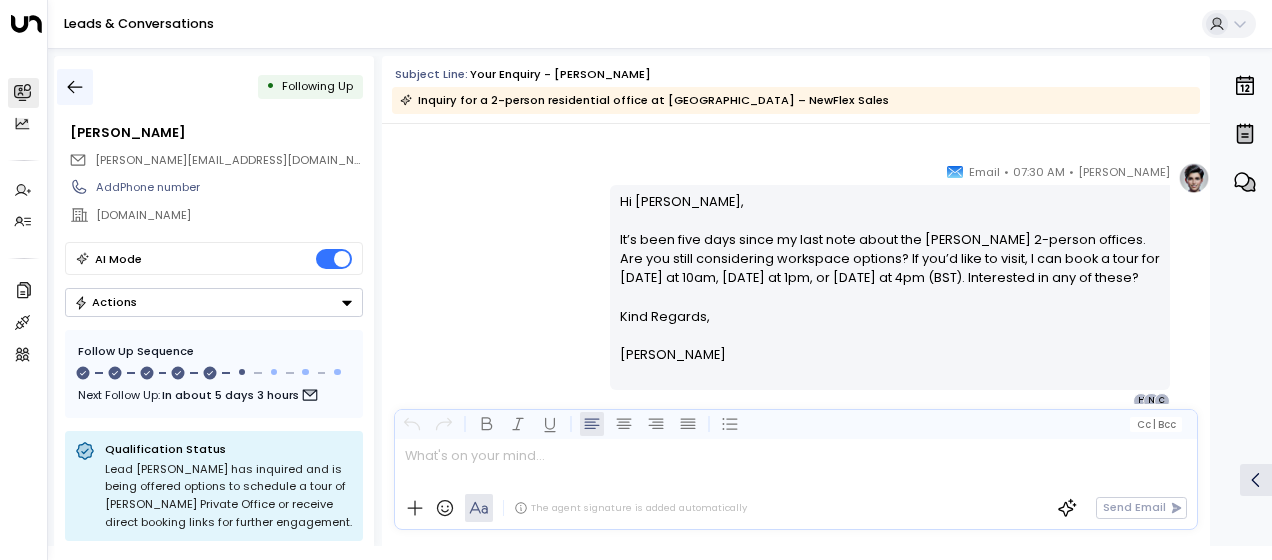 click 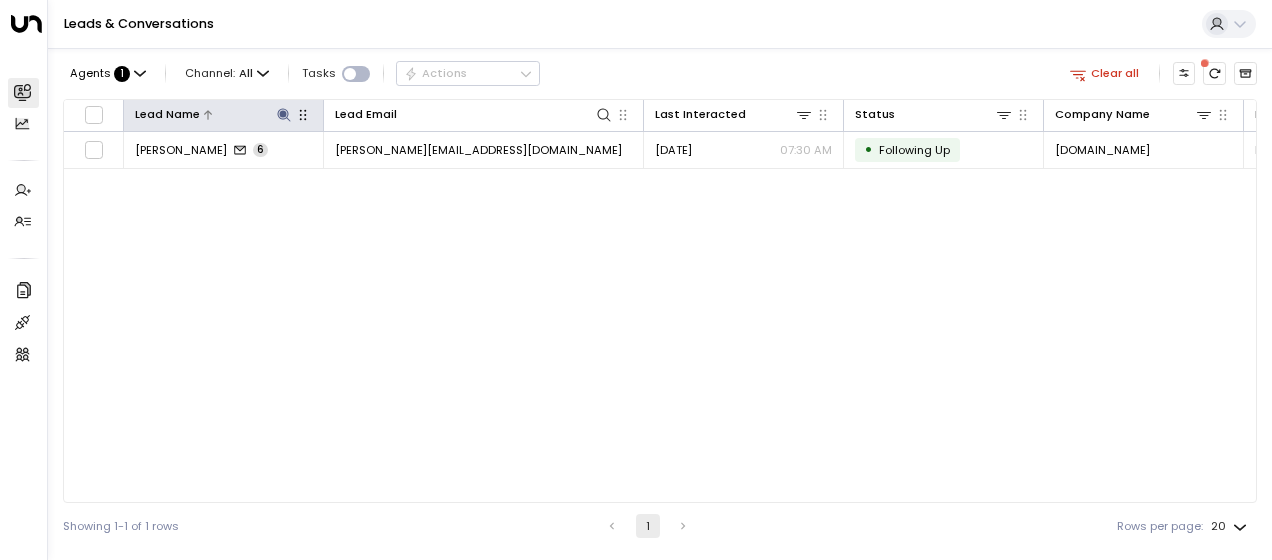 click 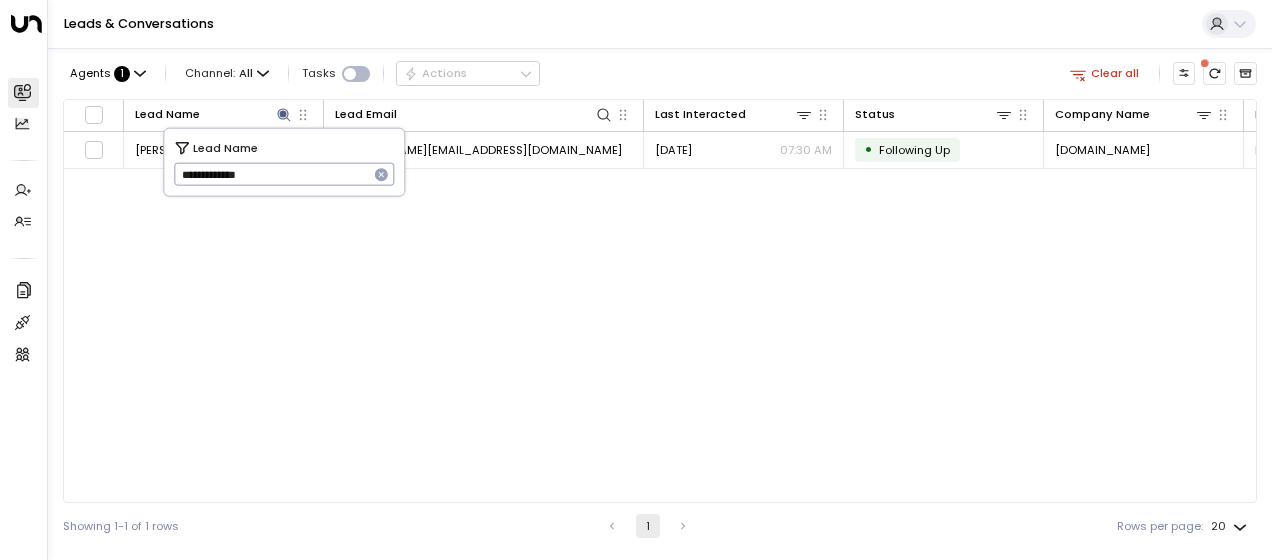 drag, startPoint x: 178, startPoint y: 176, endPoint x: 252, endPoint y: 100, distance: 106.07545 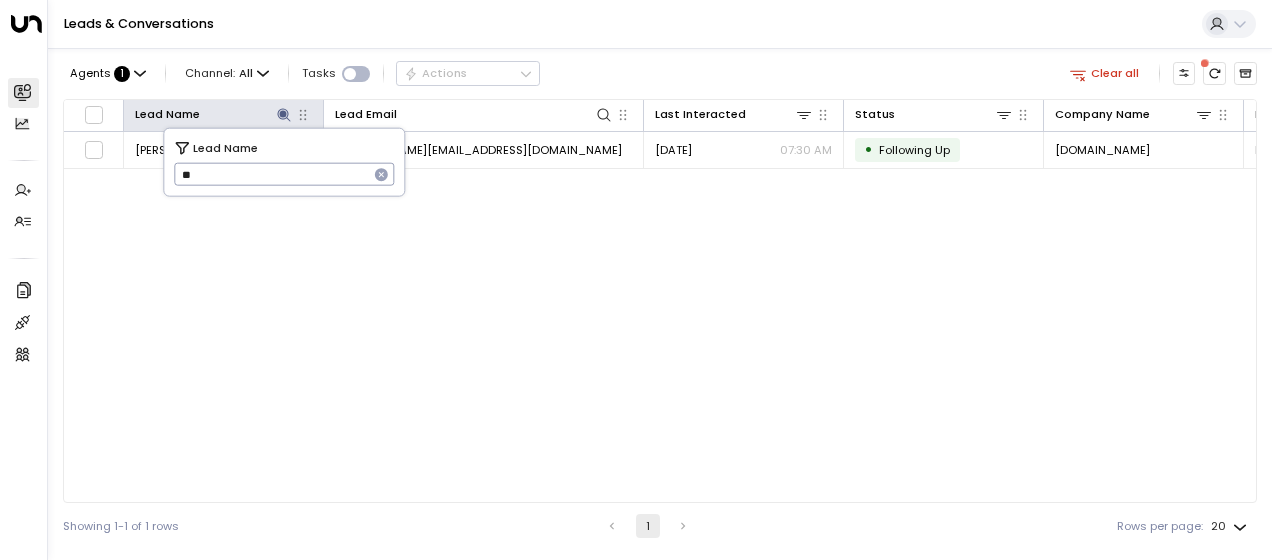 type on "*" 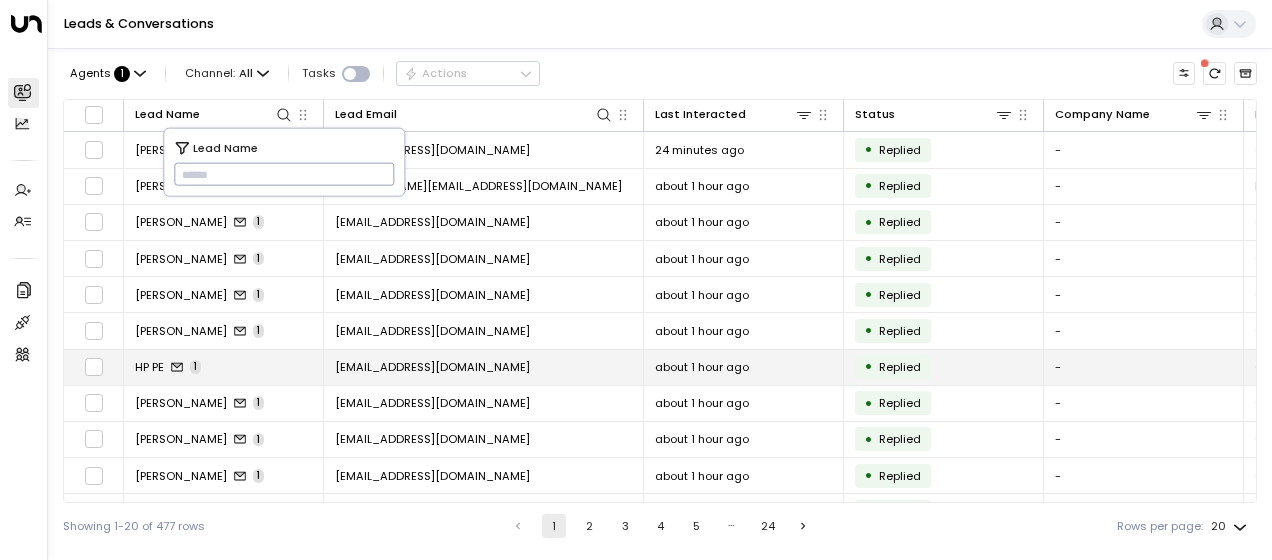 type on "**********" 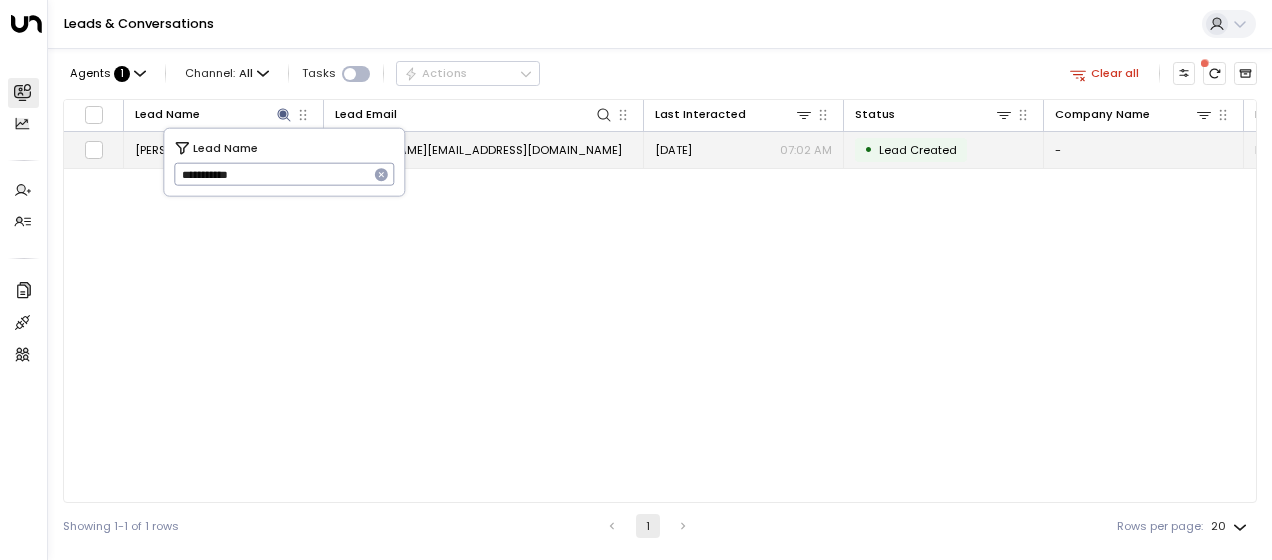 click on "[PERSON_NAME][EMAIL_ADDRESS][DOMAIN_NAME]" at bounding box center (478, 150) 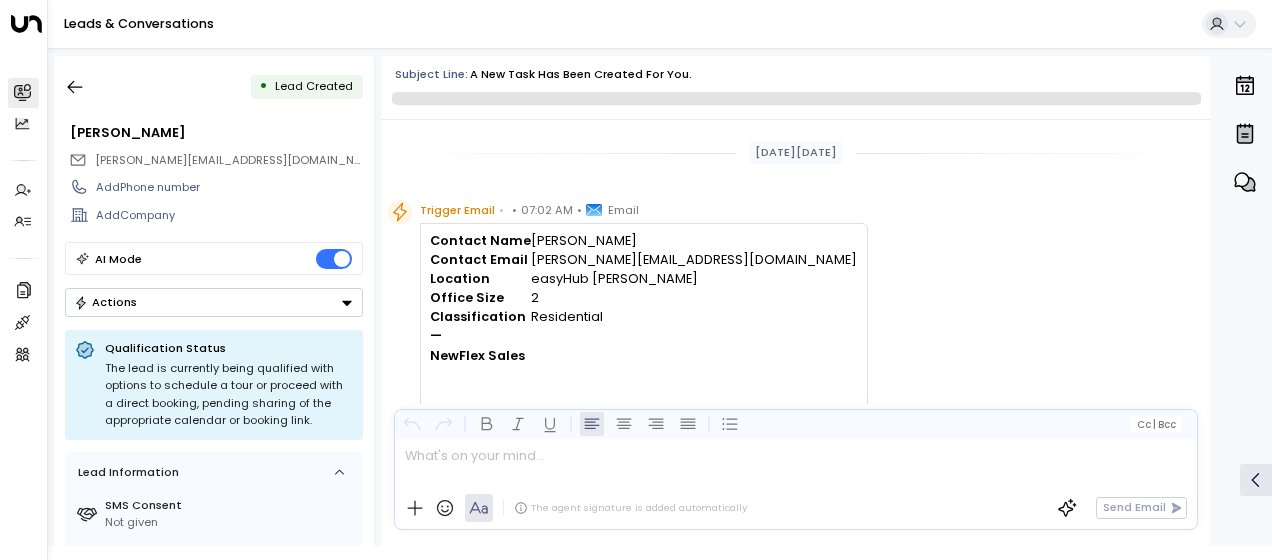 scroll, scrollTop: 25, scrollLeft: 0, axis: vertical 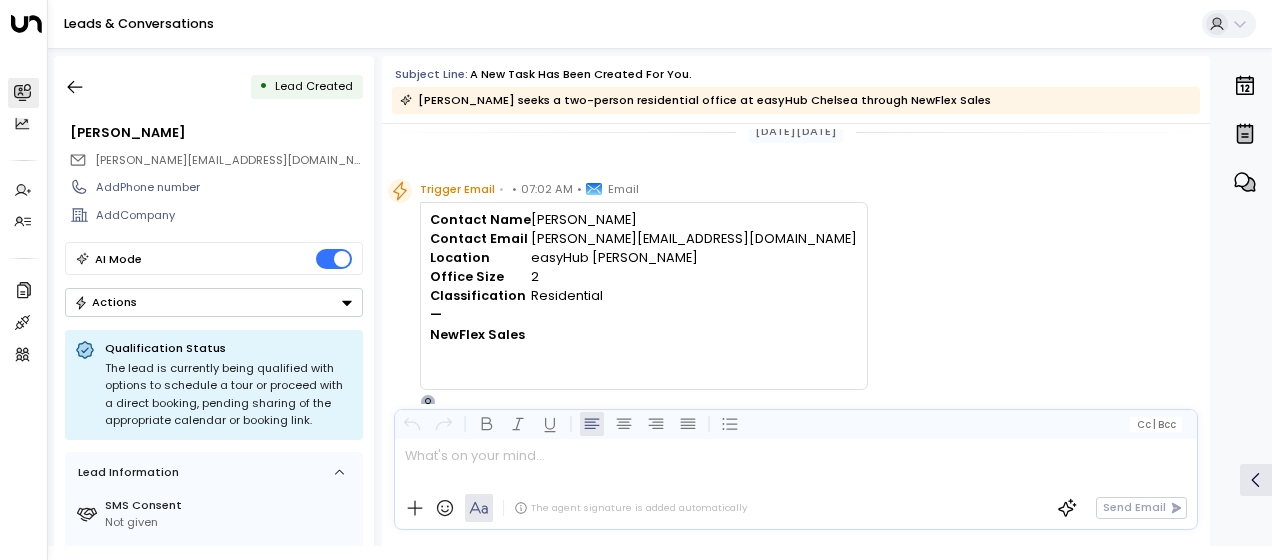 click on "Trigger Email • • 07:02 AM • Email Contact Name [PERSON_NAME] Contact Email [EMAIL_ADDRESS][DOMAIN_NAME] Location easyHub Chelsea Office Size 2 Classification Residential — NewFlex Sales O" at bounding box center (799, 294) 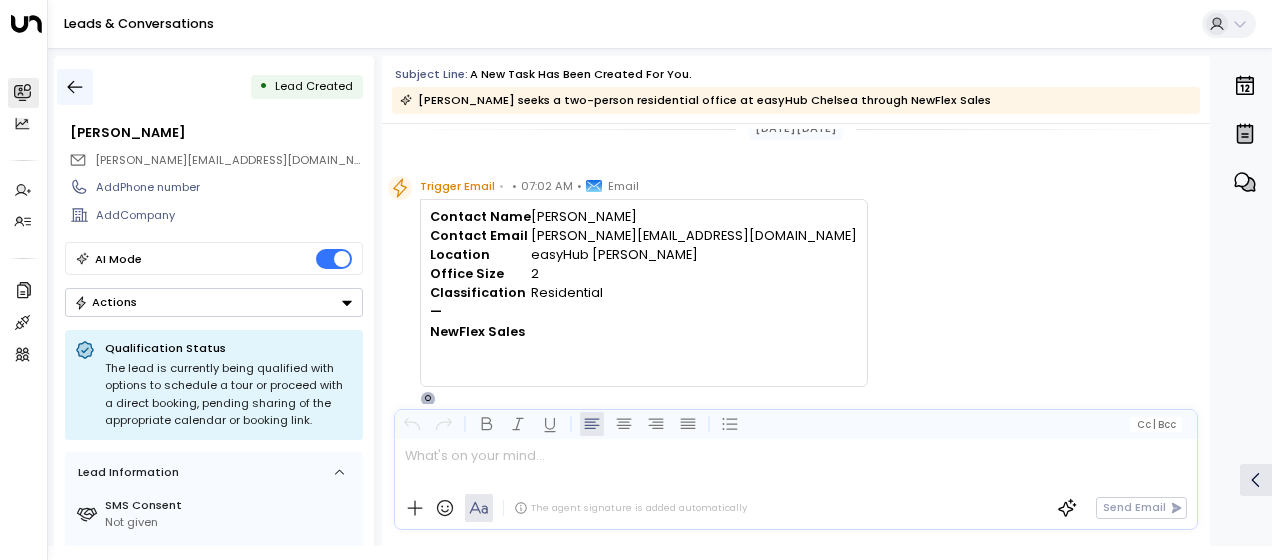 click 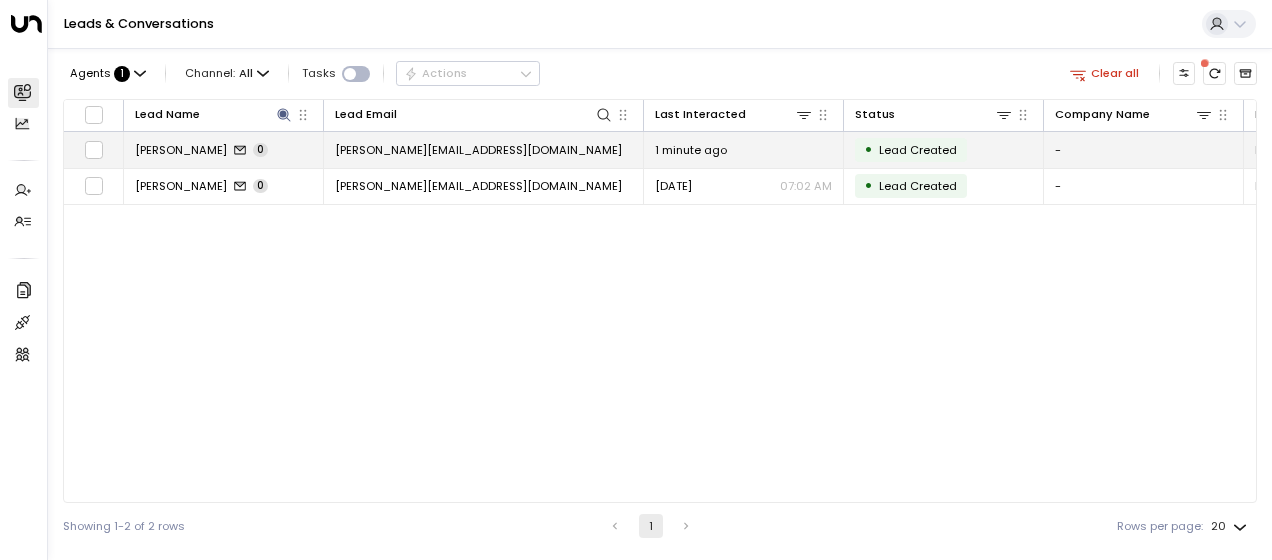 click on "[PERSON_NAME][EMAIL_ADDRESS][DOMAIN_NAME]" at bounding box center [478, 150] 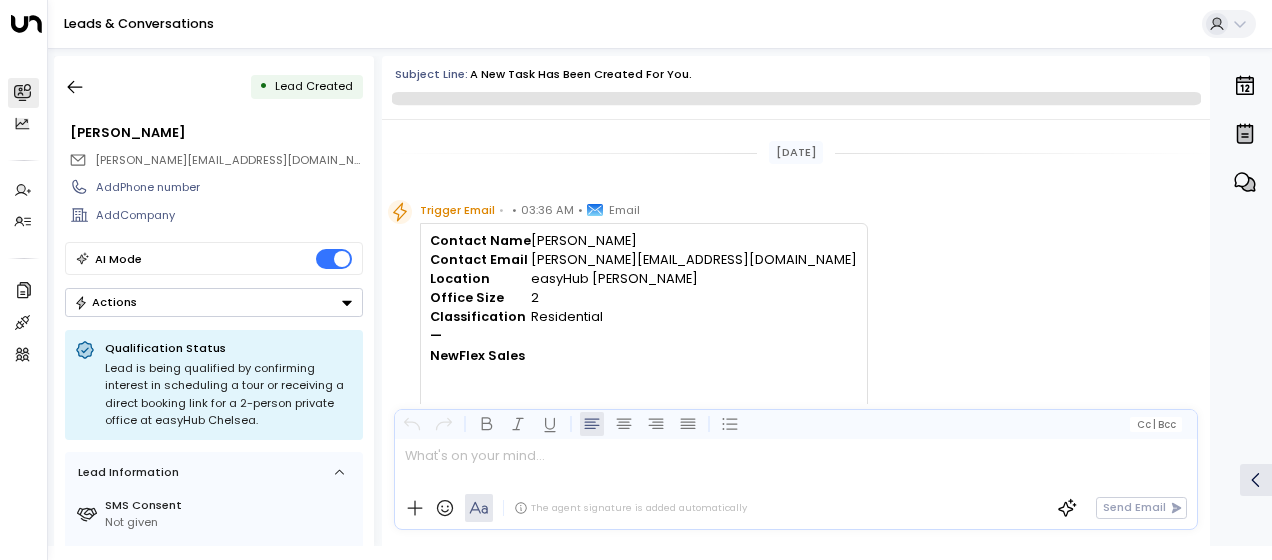 scroll, scrollTop: 25, scrollLeft: 0, axis: vertical 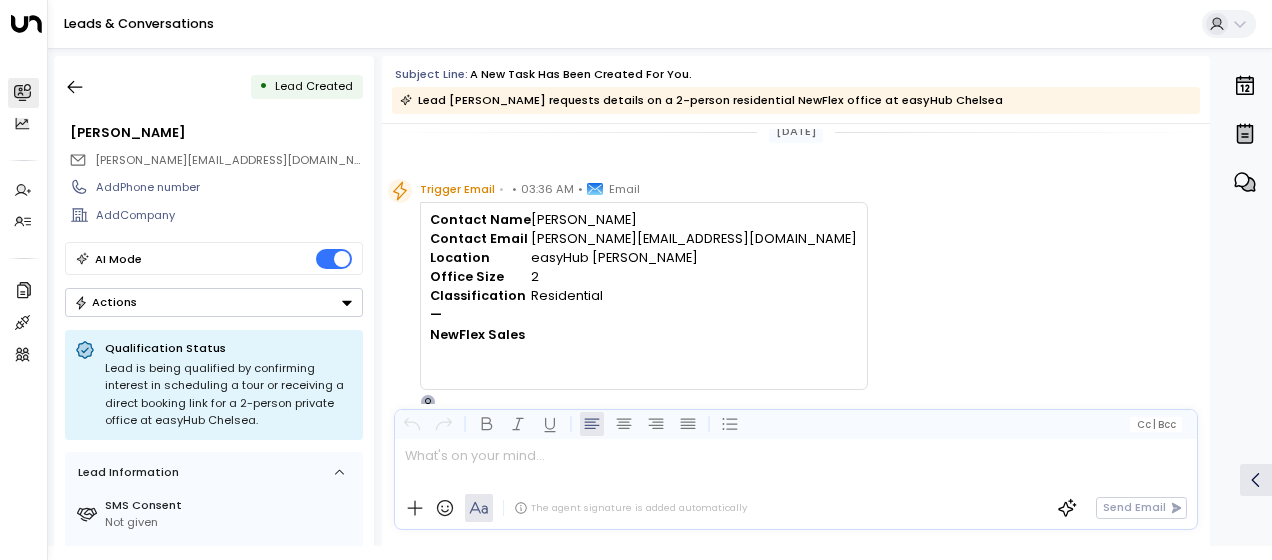 click on "Trigger Email • • 03:36 AM • Email Contact Name [PERSON_NAME] Contact Email [EMAIL_ADDRESS][DOMAIN_NAME] Location easyHub Chelsea Office Size 2 Classification Residential — NewFlex Sales O" at bounding box center [799, 294] 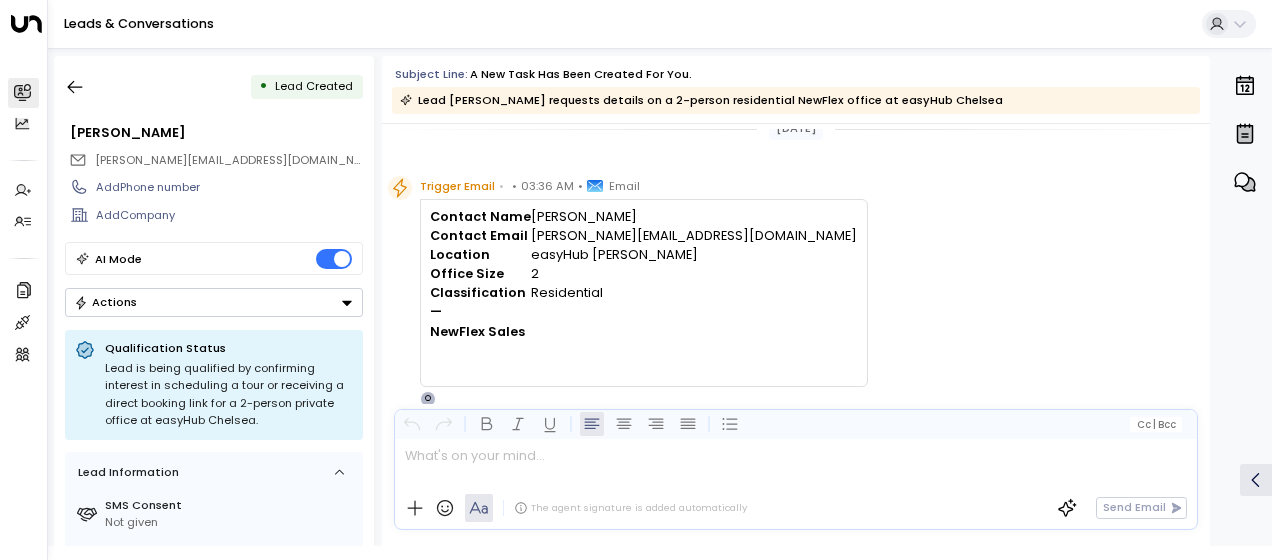 scroll, scrollTop: 507, scrollLeft: 0, axis: vertical 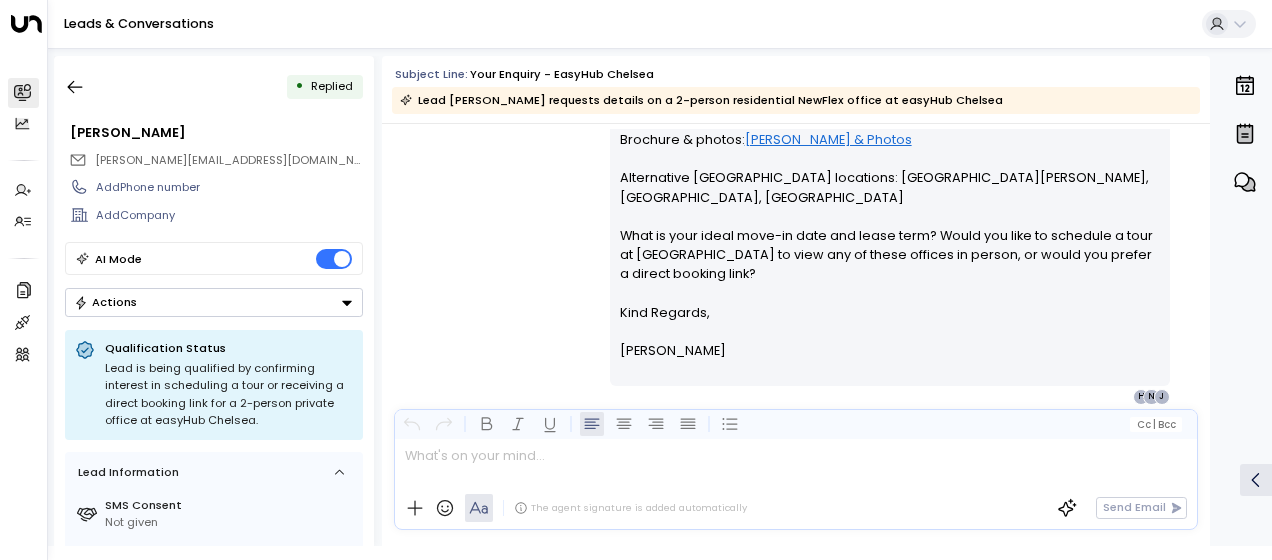 click on "[PERSON_NAME] • 03:38 AM • Email Hi [PERSON_NAME], Here are our available private offices at easyHub Chelsea: • 1-person private office: £240/month or £425/month • 2-person private office: £650/month, £750/month, or £850/month Building page:  easyHub [PERSON_NAME] & photos:  [PERSON_NAME] & Photos Alternative [GEOGRAPHIC_DATA] locations: [GEOGRAPHIC_DATA][PERSON_NAME], [GEOGRAPHIC_DATA] What is your ideal move-in date and lease term? Would you like to schedule a tour at [GEOGRAPHIC_DATA] to view any of these offices in person, or would you prefer a direct booking link? Kind Regards, [PERSON_NAME] ________________________________________________________________________________________________________________________________________________________________________________________________________uniti_thread_id_eac51f8e-1ca5-46f4-8708-7915de1c48b1 J N H" at bounding box center [796, 176] 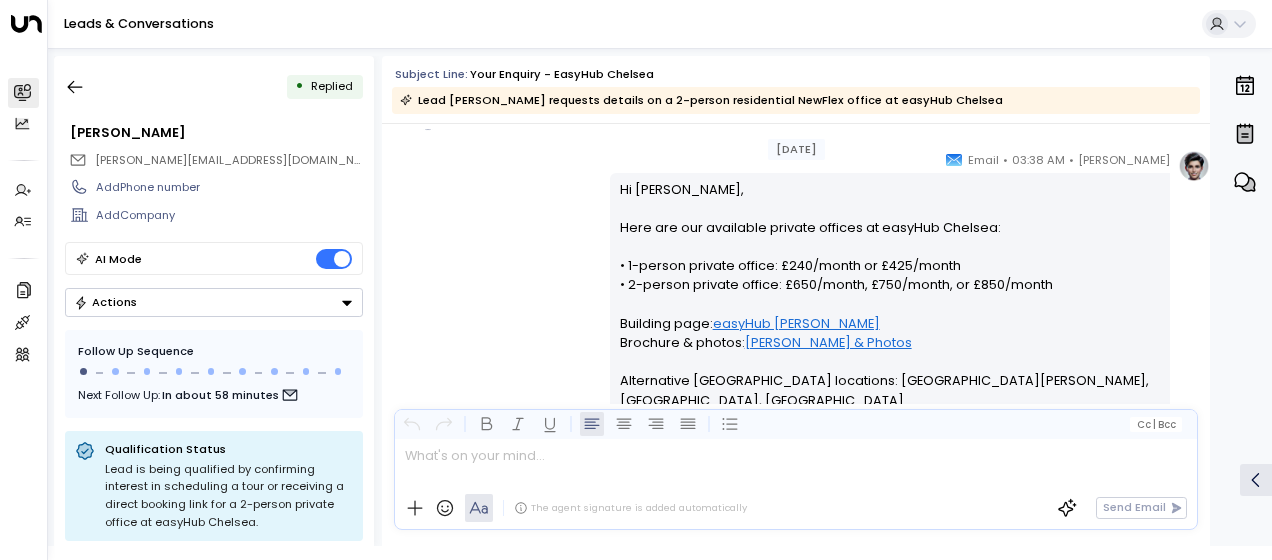 scroll, scrollTop: 267, scrollLeft: 0, axis: vertical 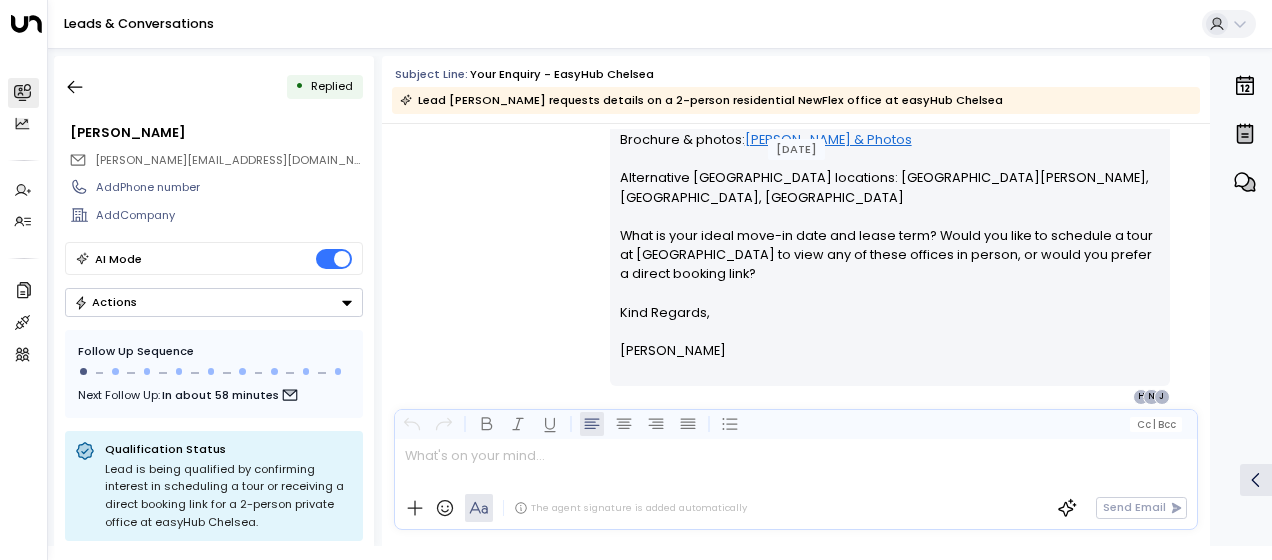 drag, startPoint x: 615, startPoint y: 217, endPoint x: 696, endPoint y: 352, distance: 157.4357 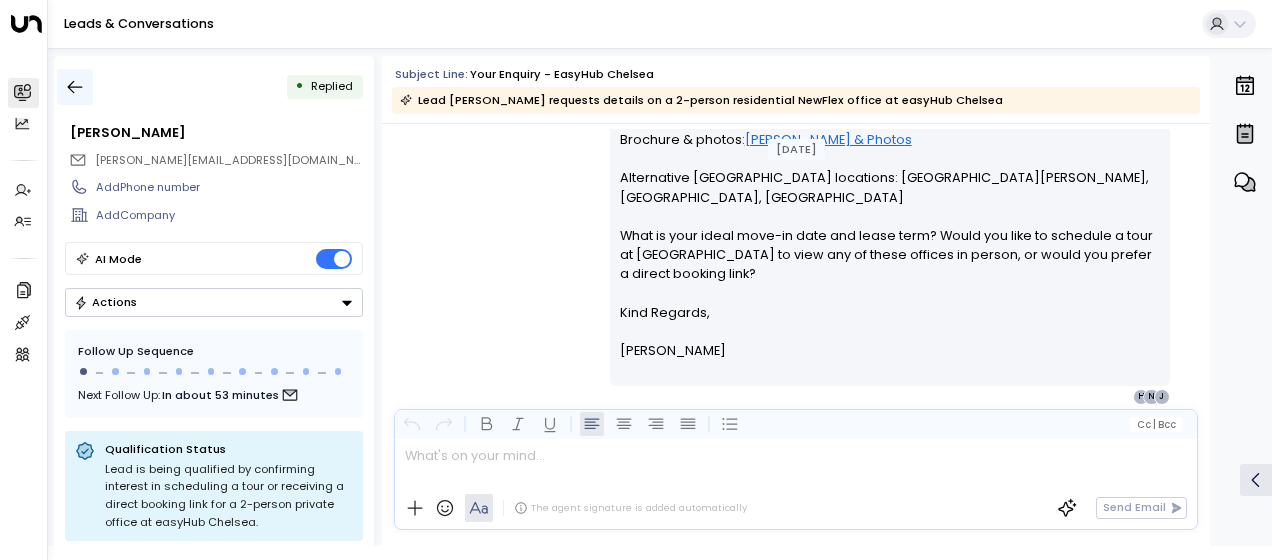 click 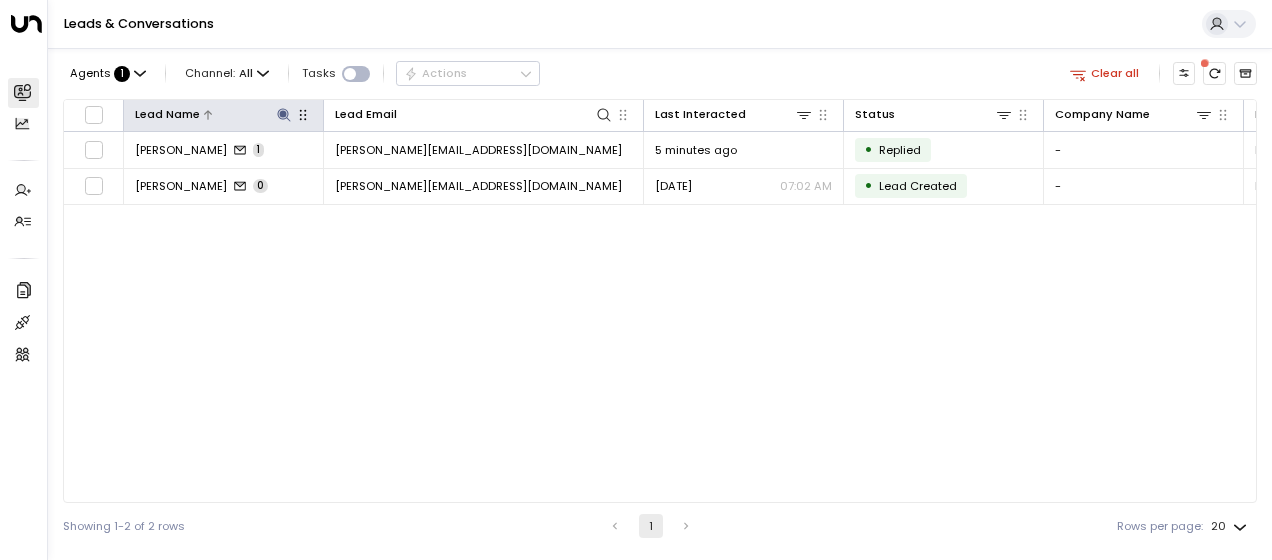 click 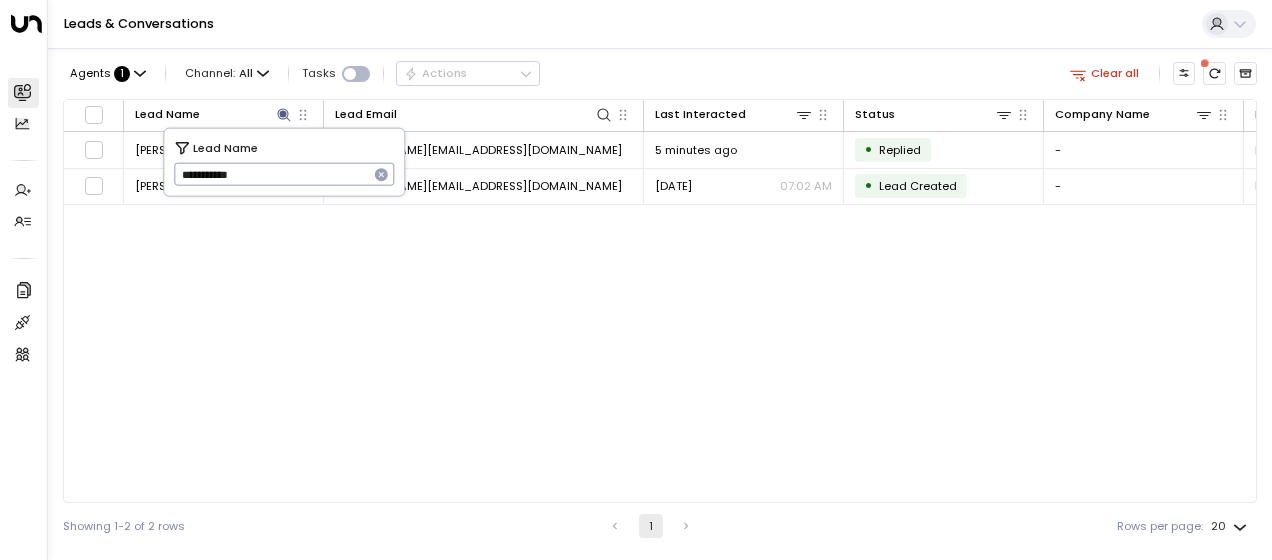 click on "**********" at bounding box center [271, 174] 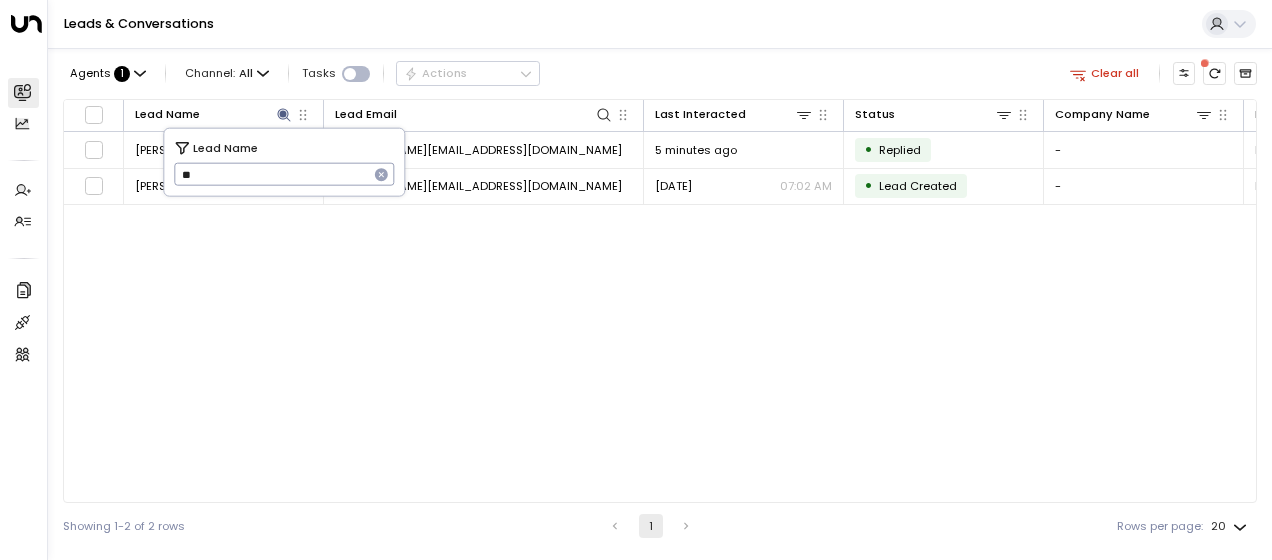 type on "*" 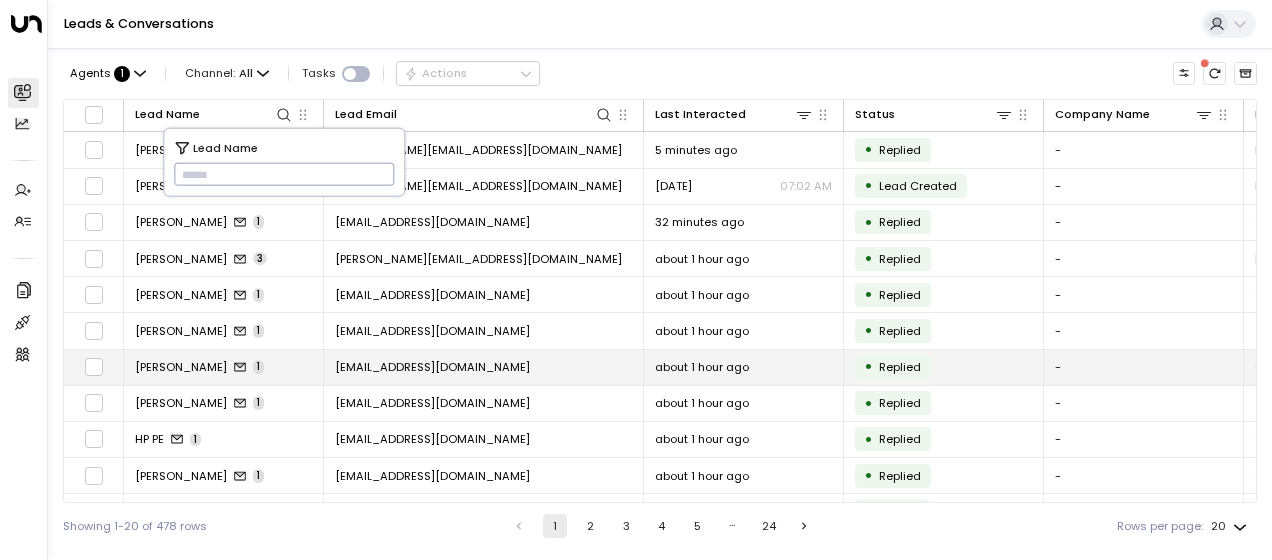 type on "**********" 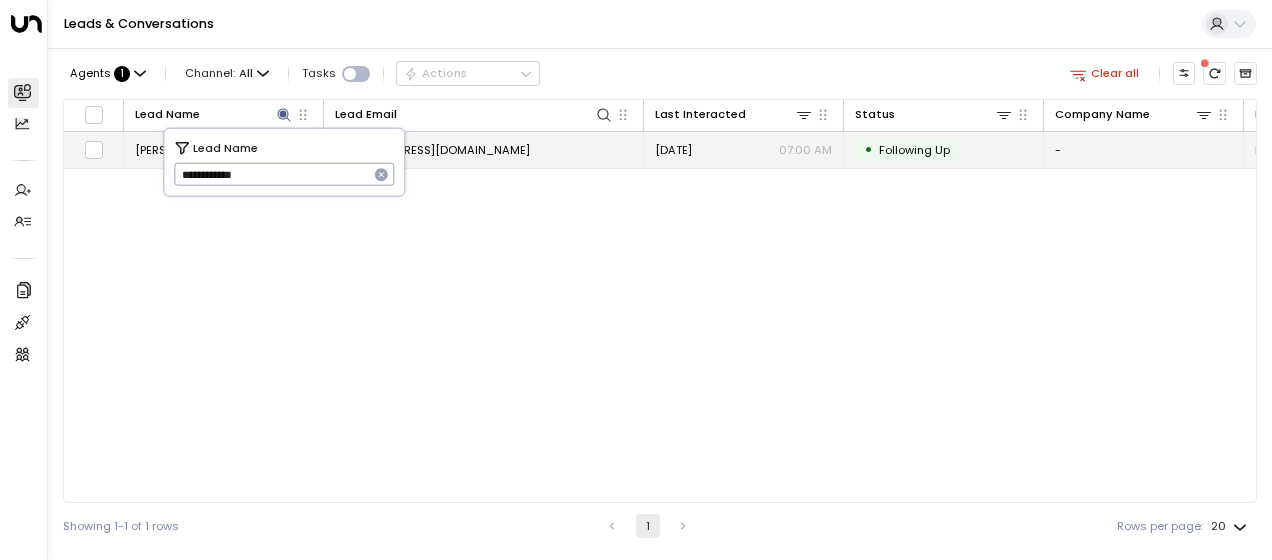 click on "[EMAIL_ADDRESS][DOMAIN_NAME]" at bounding box center [432, 150] 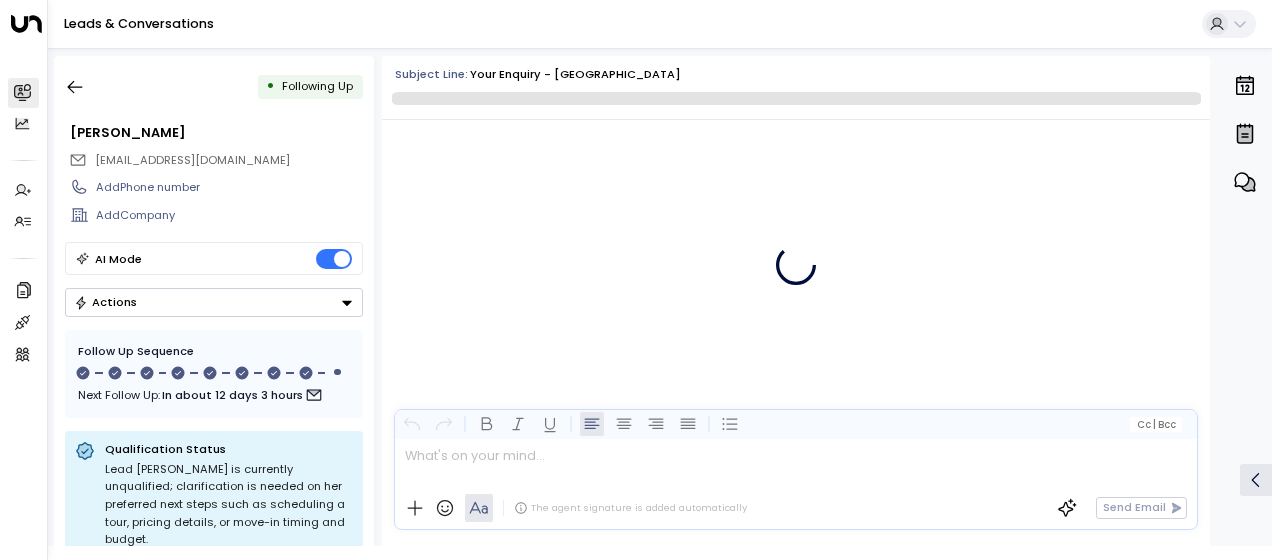 scroll, scrollTop: 7409, scrollLeft: 0, axis: vertical 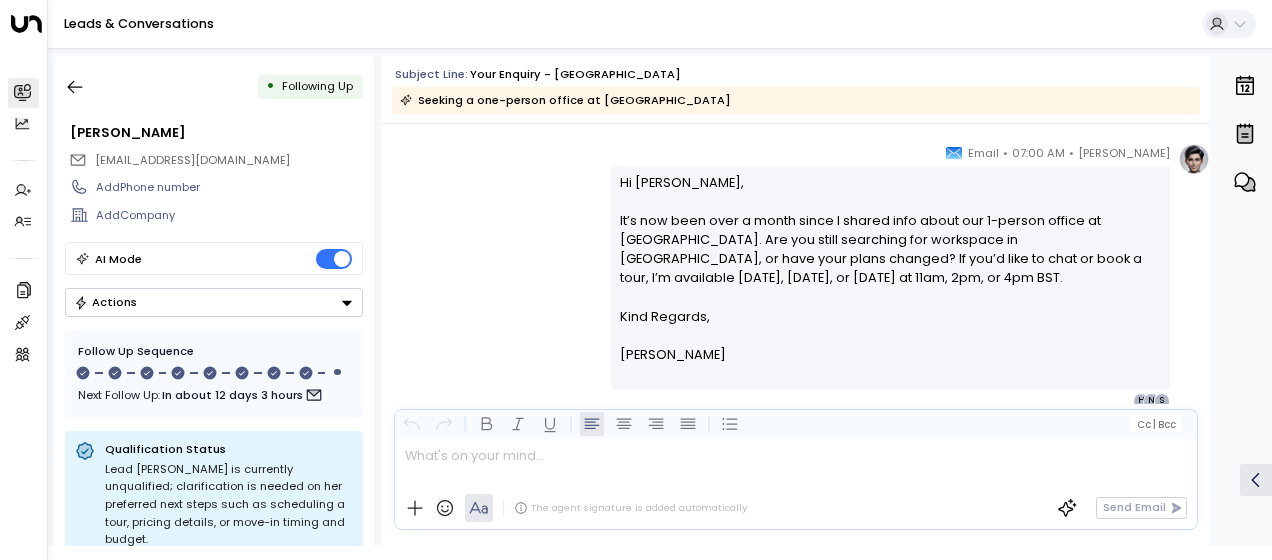 drag, startPoint x: 616, startPoint y: 180, endPoint x: 709, endPoint y: 352, distance: 195.53261 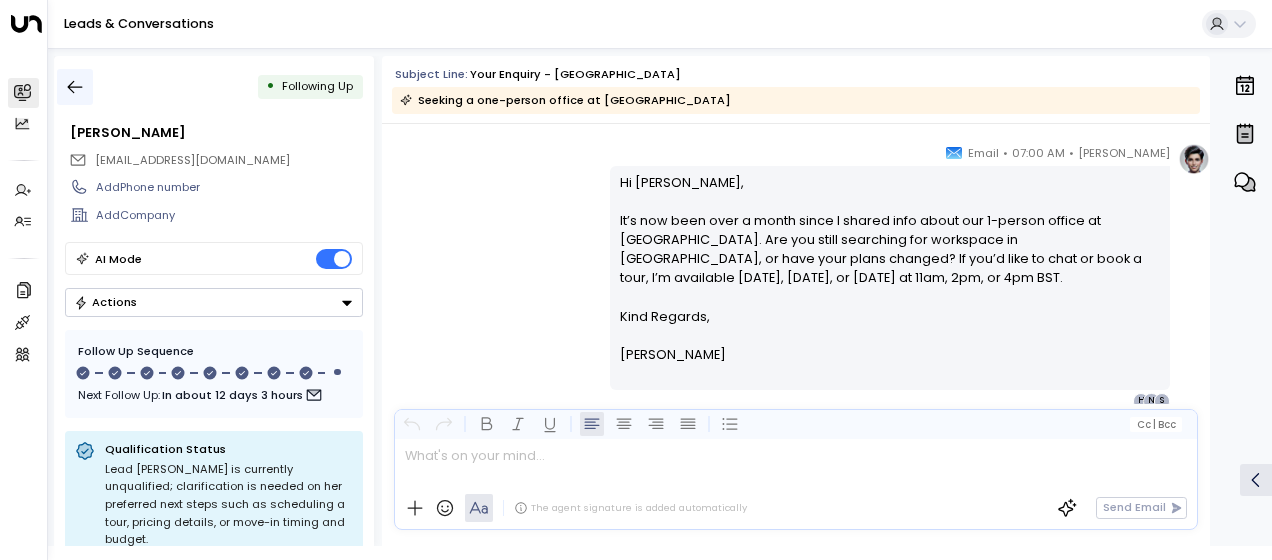 click 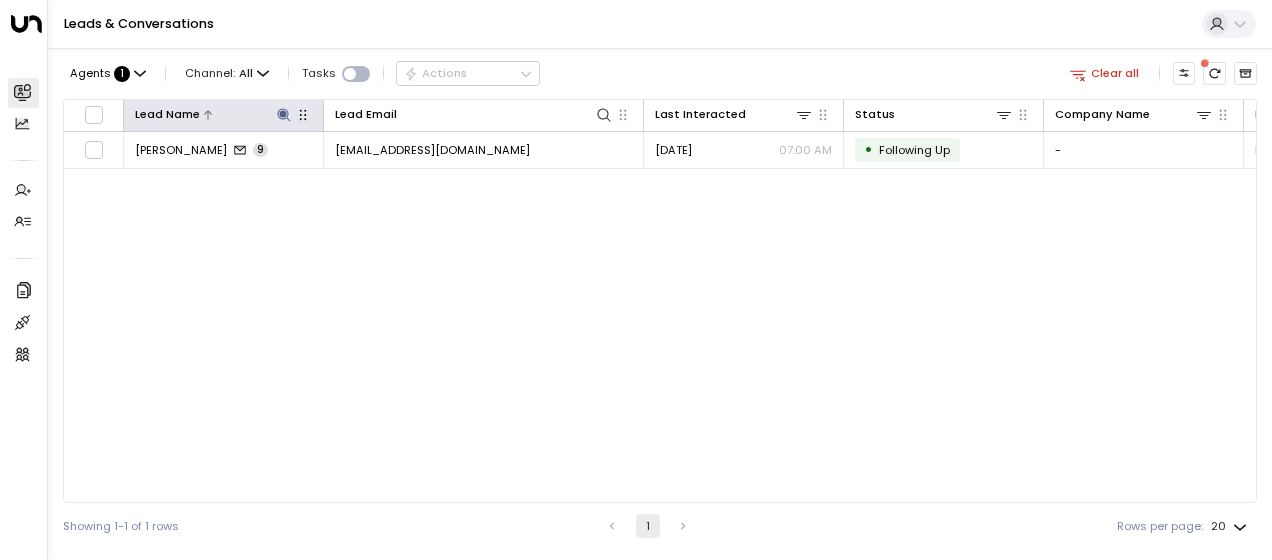 click 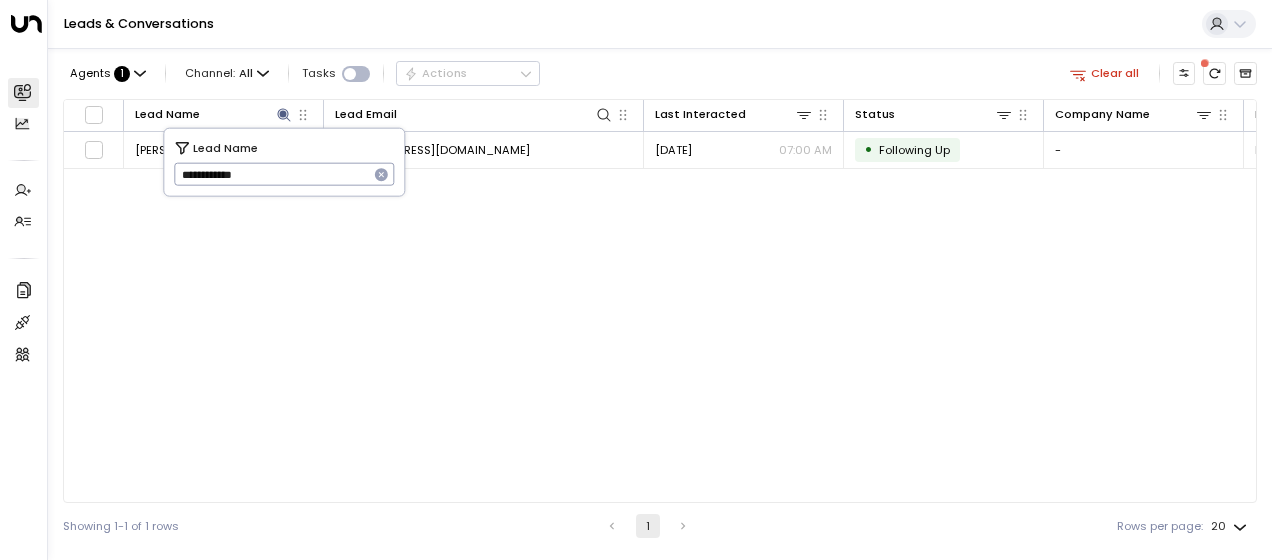 click on "**********" at bounding box center (271, 174) 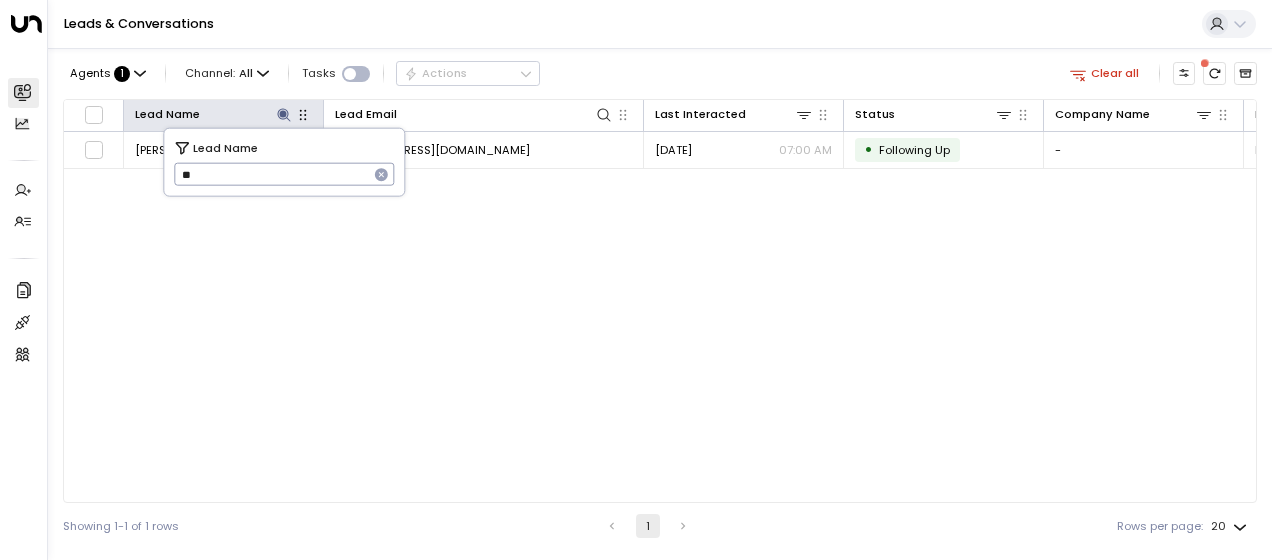 type on "*" 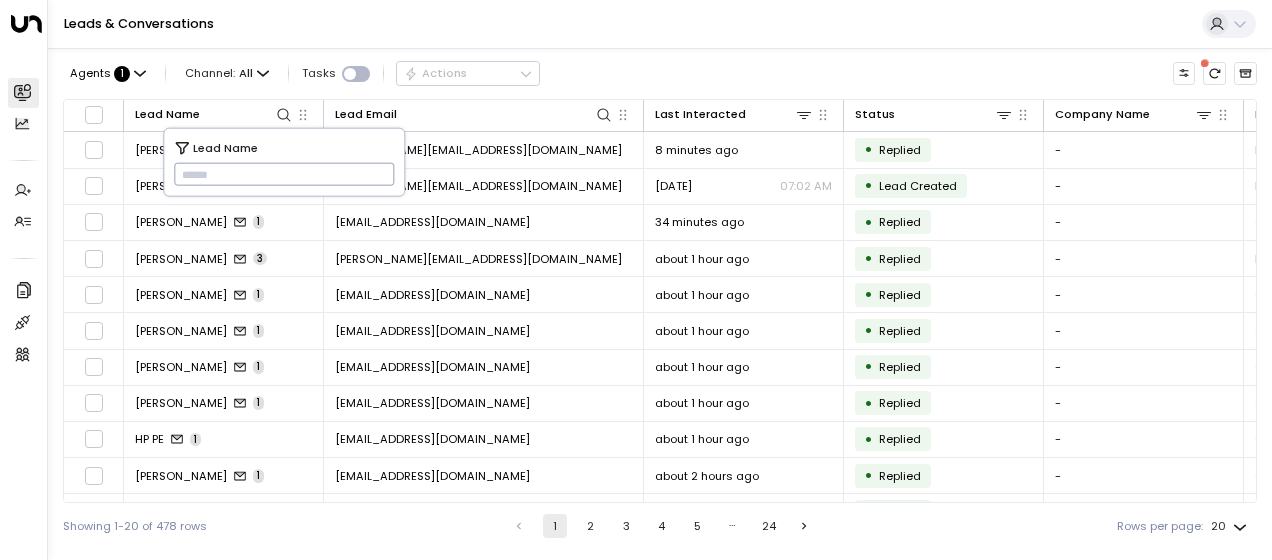 type on "**********" 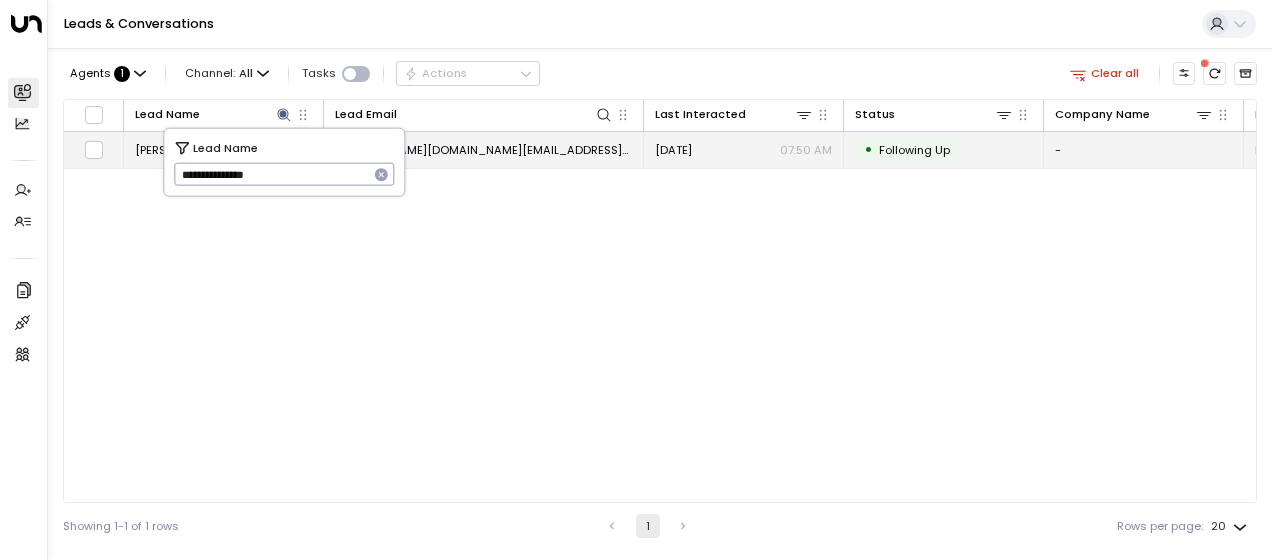 click on "[PERSON_NAME][DOMAIN_NAME][EMAIL_ADDRESS][PERSON_NAME][DOMAIN_NAME]" at bounding box center [483, 150] 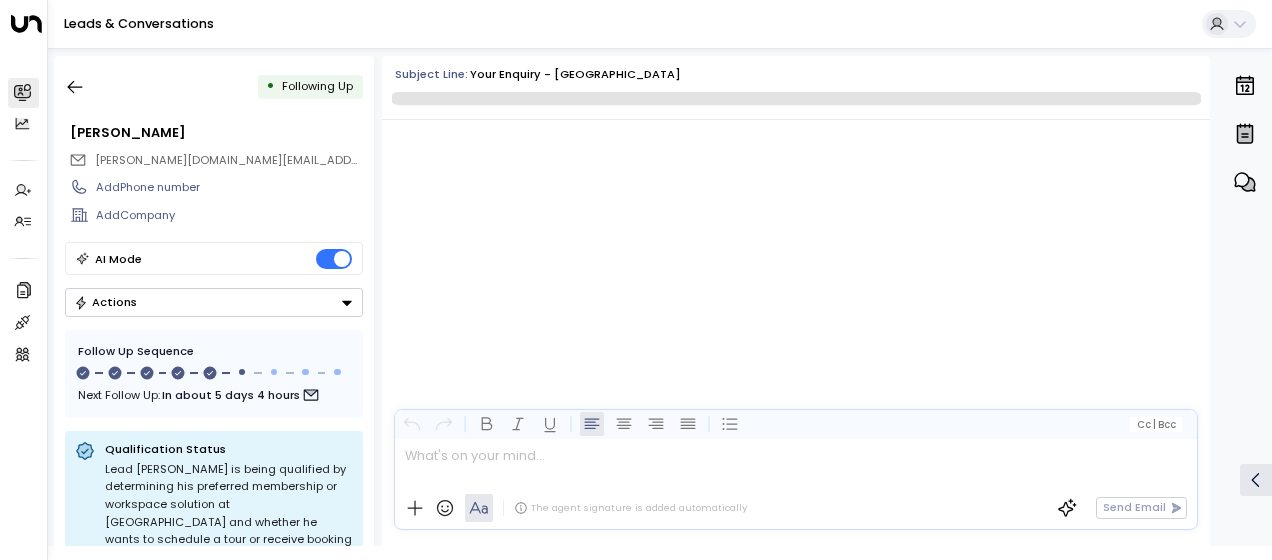 scroll, scrollTop: 3773, scrollLeft: 0, axis: vertical 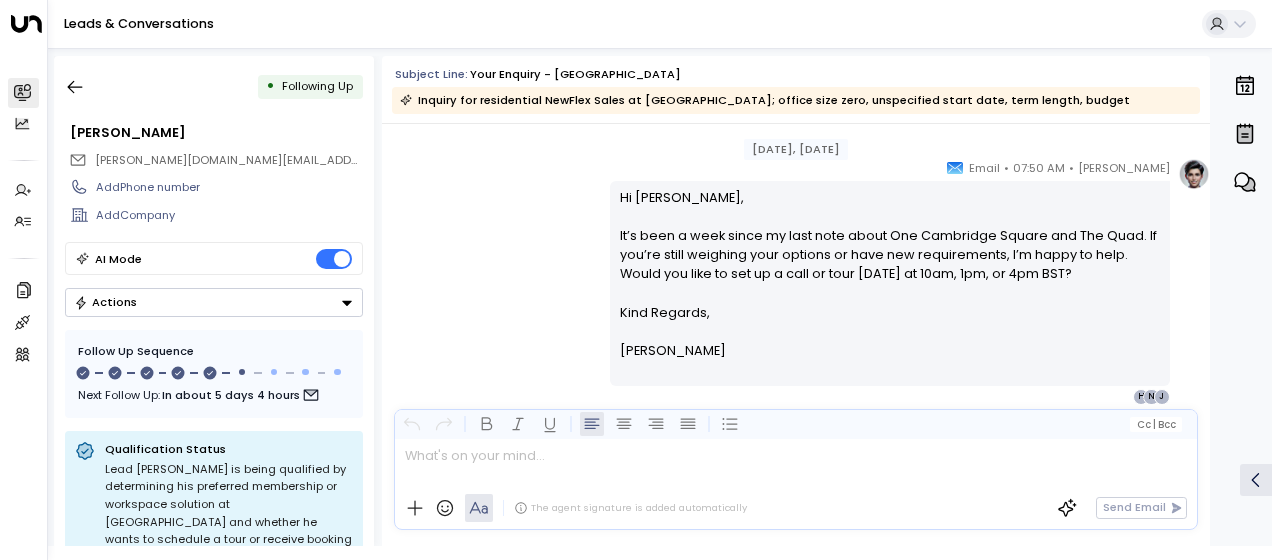 drag, startPoint x: 615, startPoint y: 232, endPoint x: 706, endPoint y: 394, distance: 185.80904 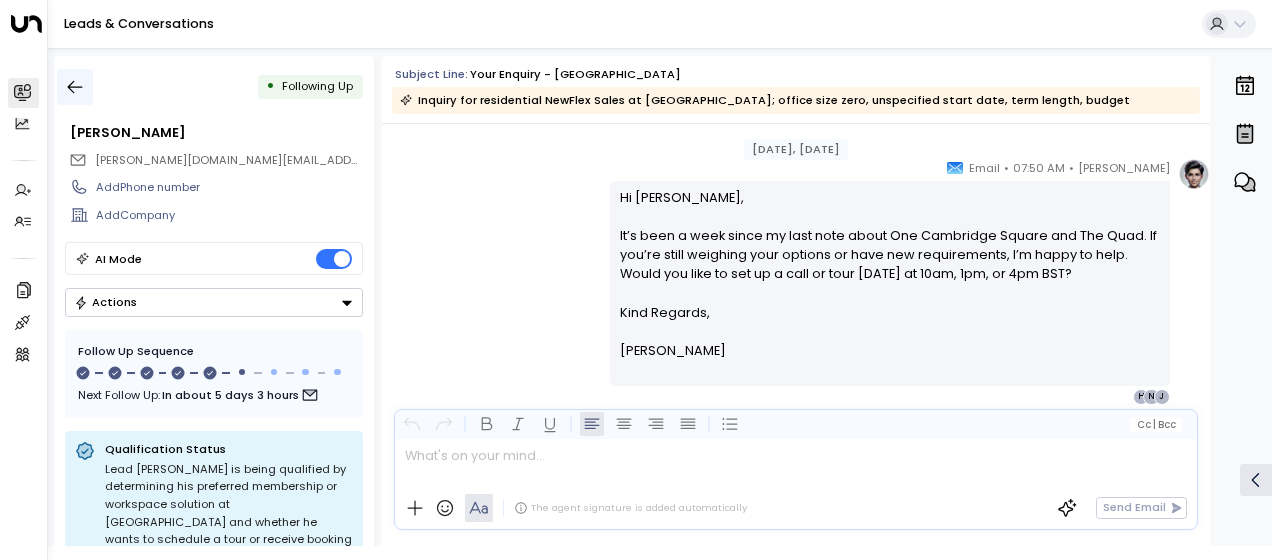 click 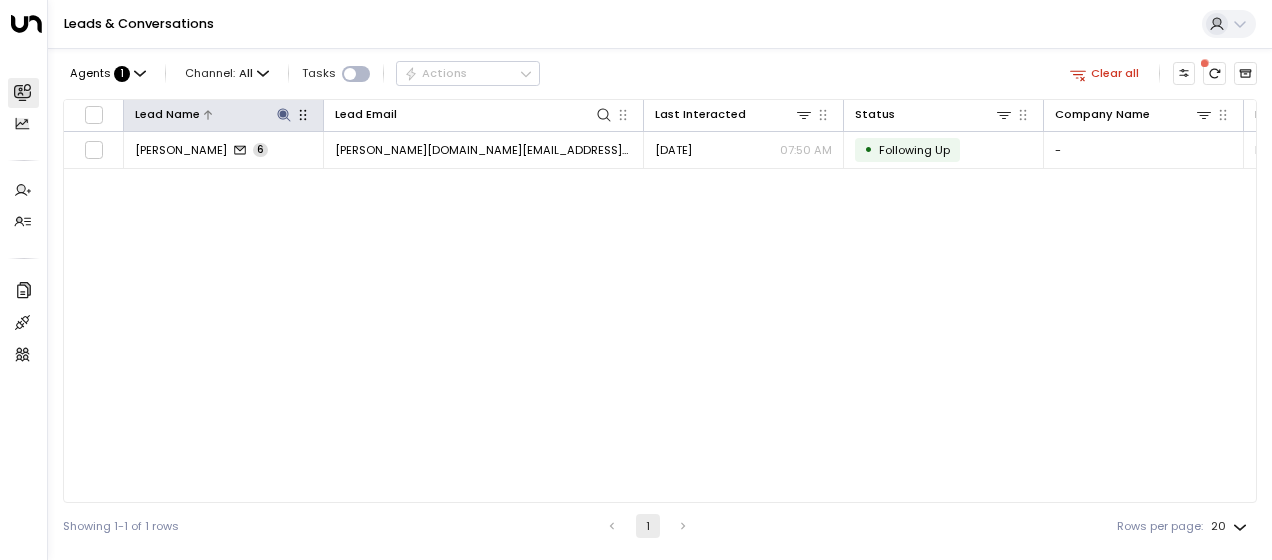click 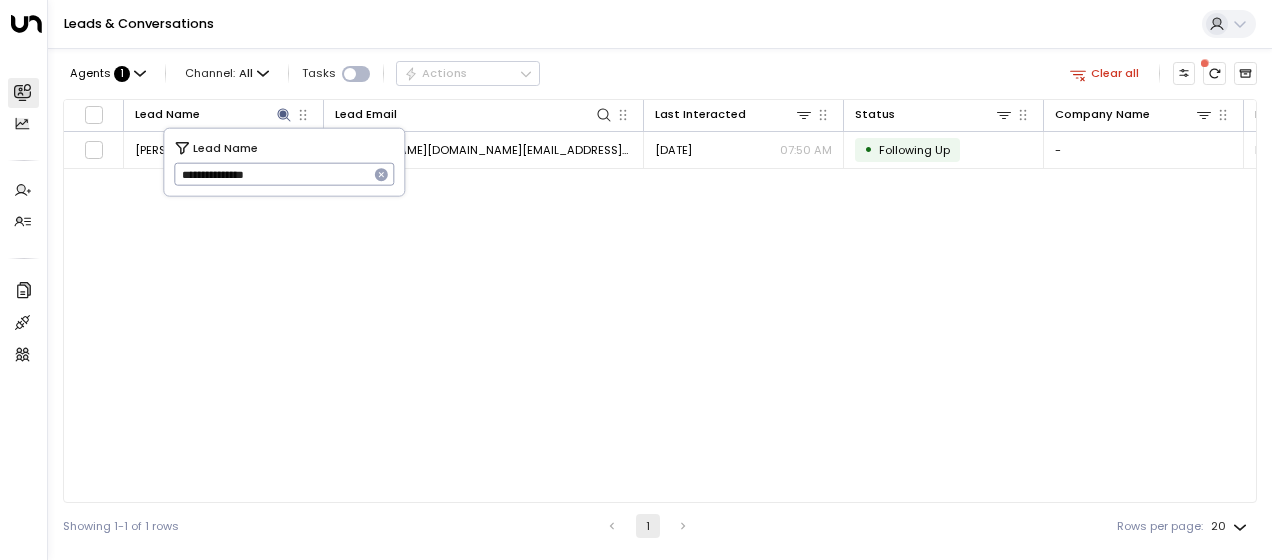 click on "**********" at bounding box center (271, 174) 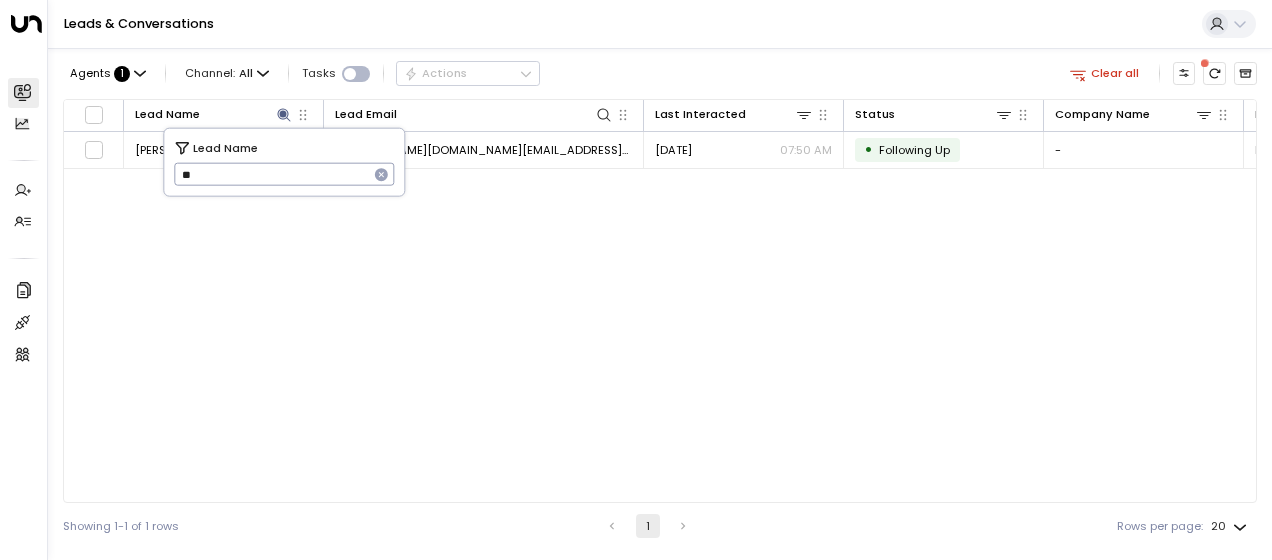 type on "*" 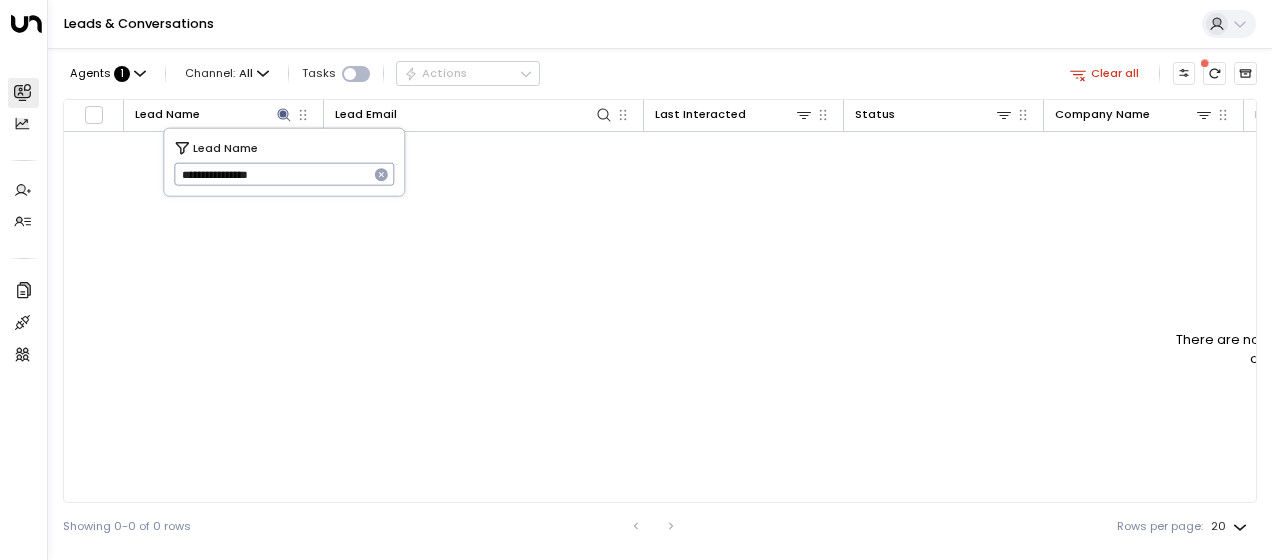 click on "**********" at bounding box center [271, 174] 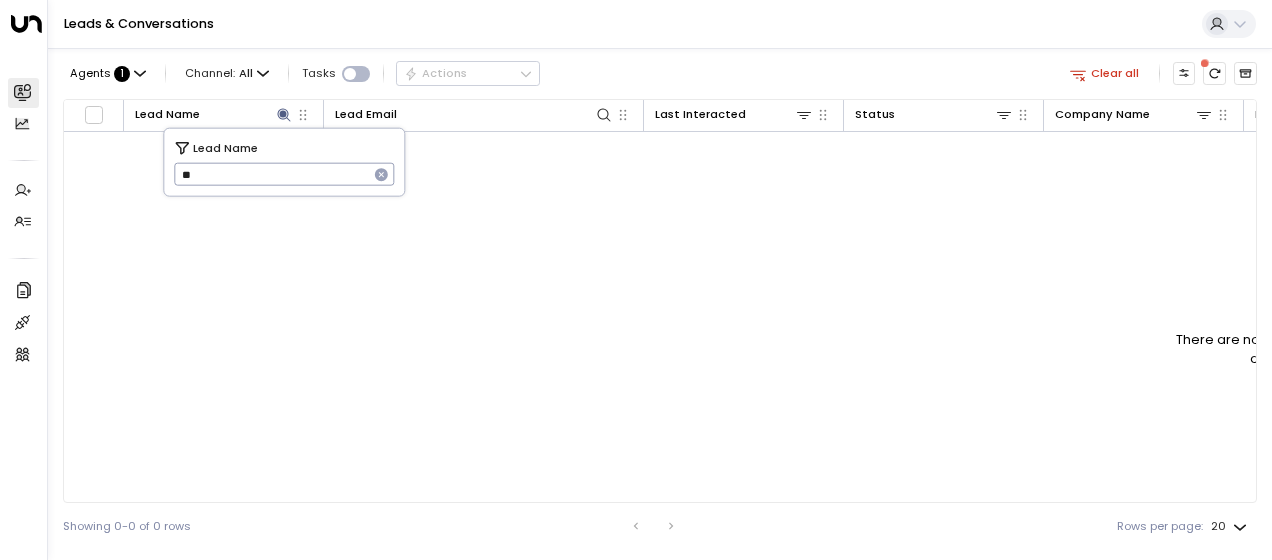 type on "*" 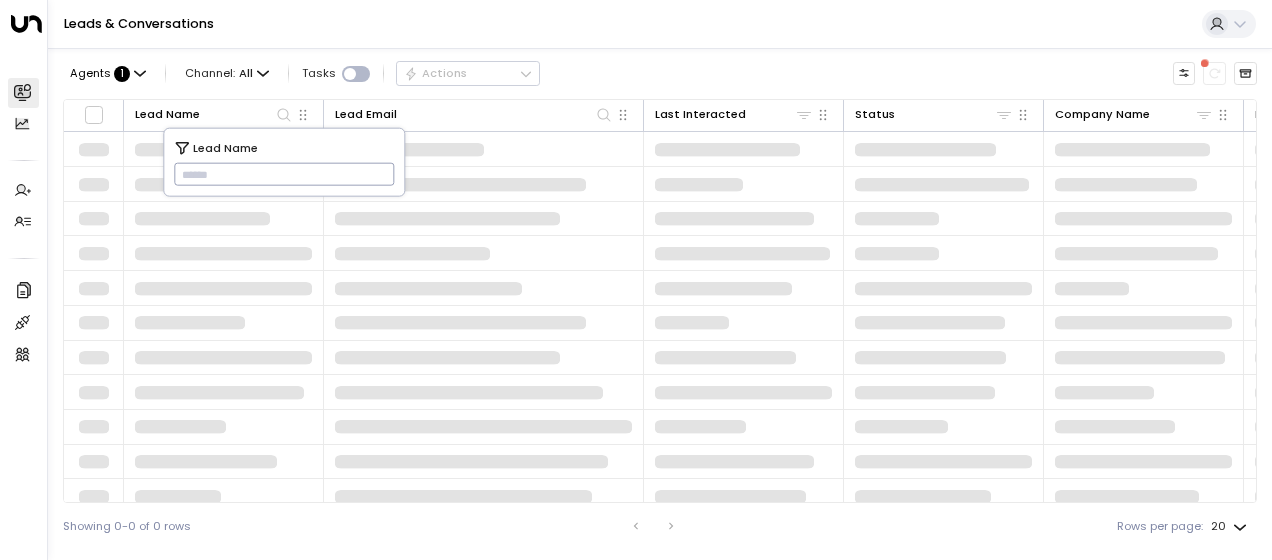 click at bounding box center (284, 174) 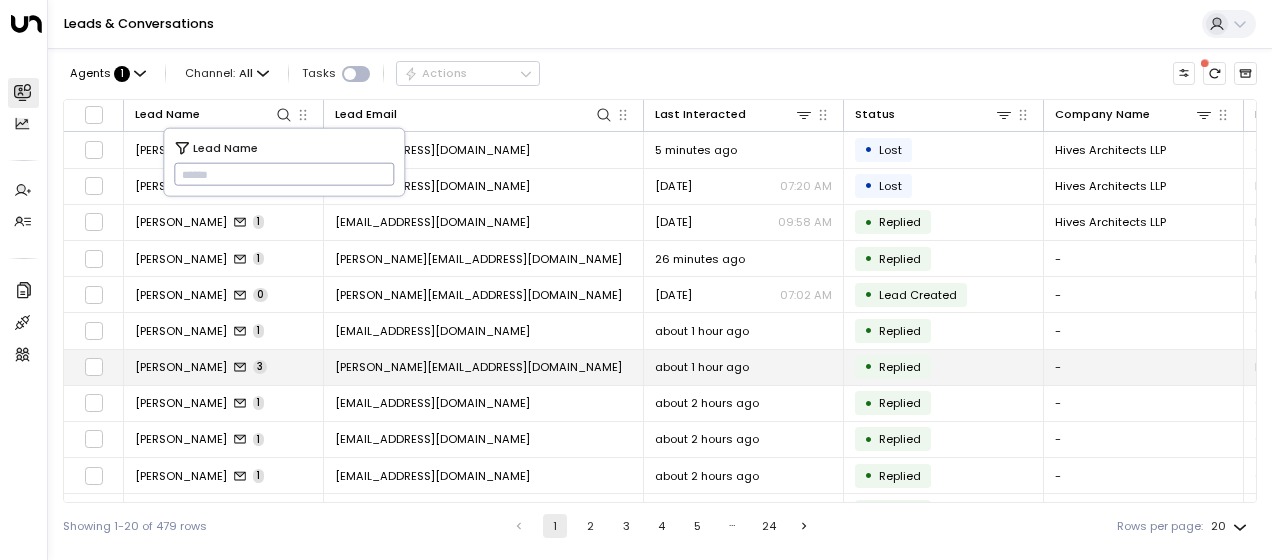 type on "**********" 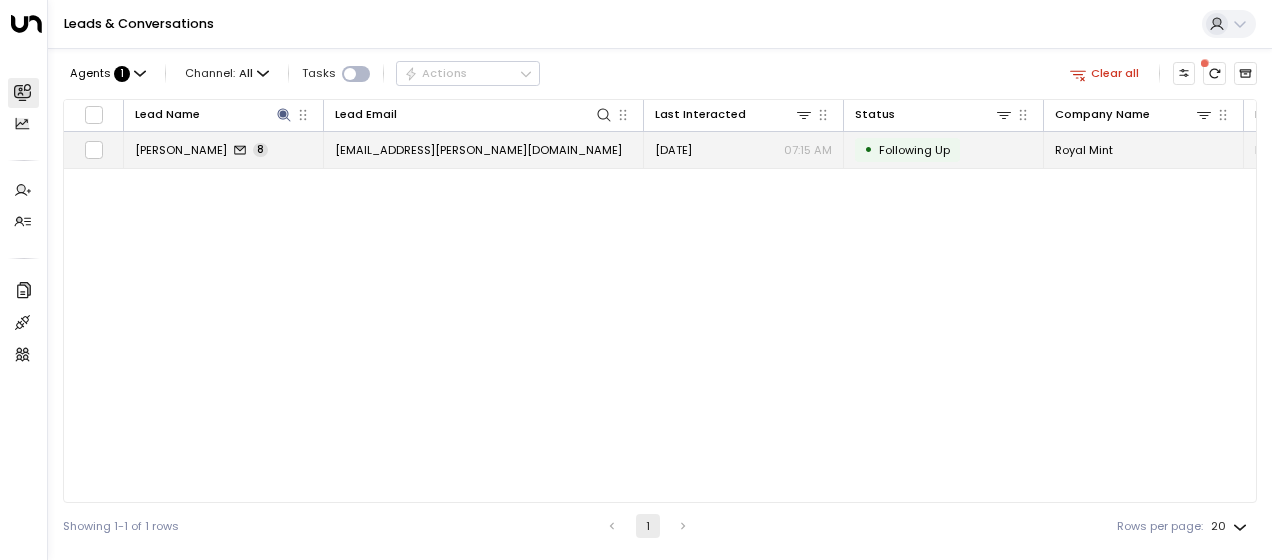 click on "[EMAIL_ADDRESS][PERSON_NAME][DOMAIN_NAME]" at bounding box center (478, 150) 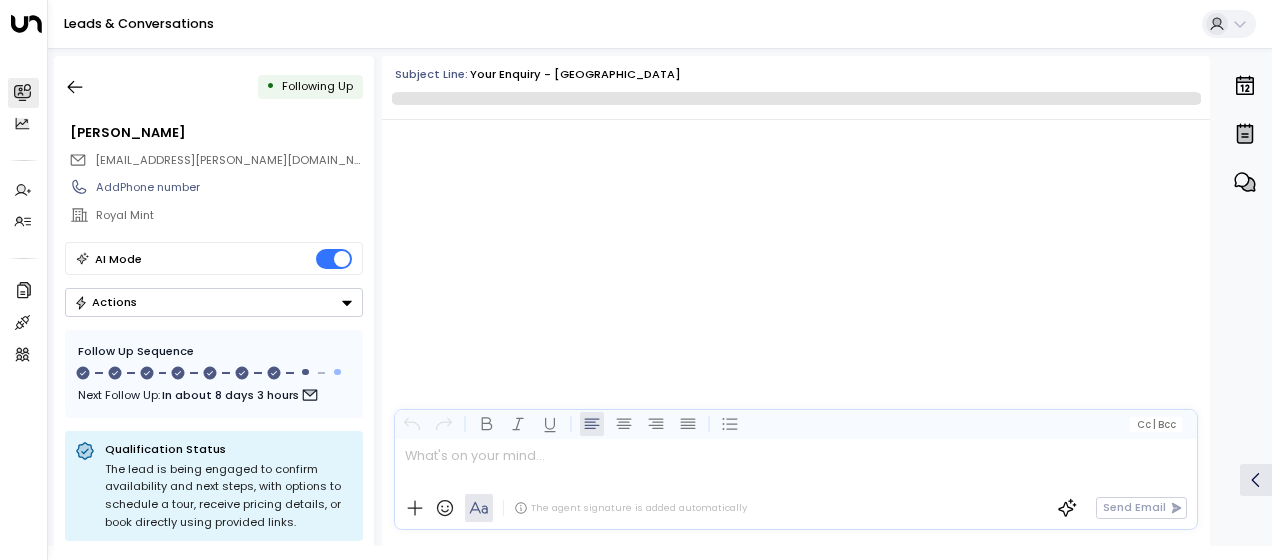 scroll, scrollTop: 5849, scrollLeft: 0, axis: vertical 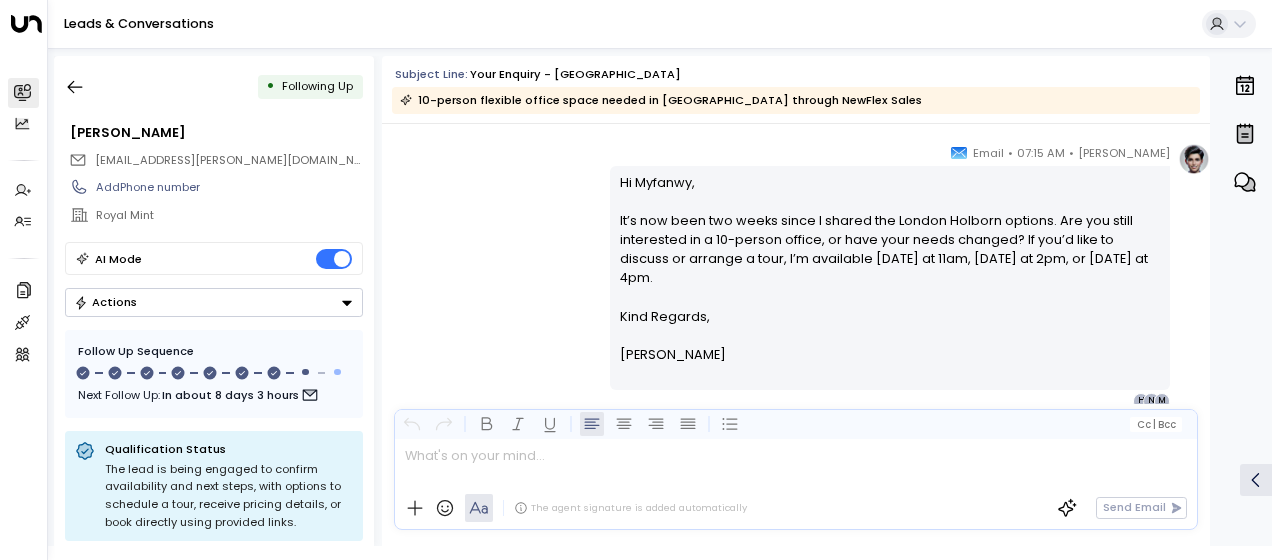 drag, startPoint x: 616, startPoint y: 178, endPoint x: 724, endPoint y: 352, distance: 204.79257 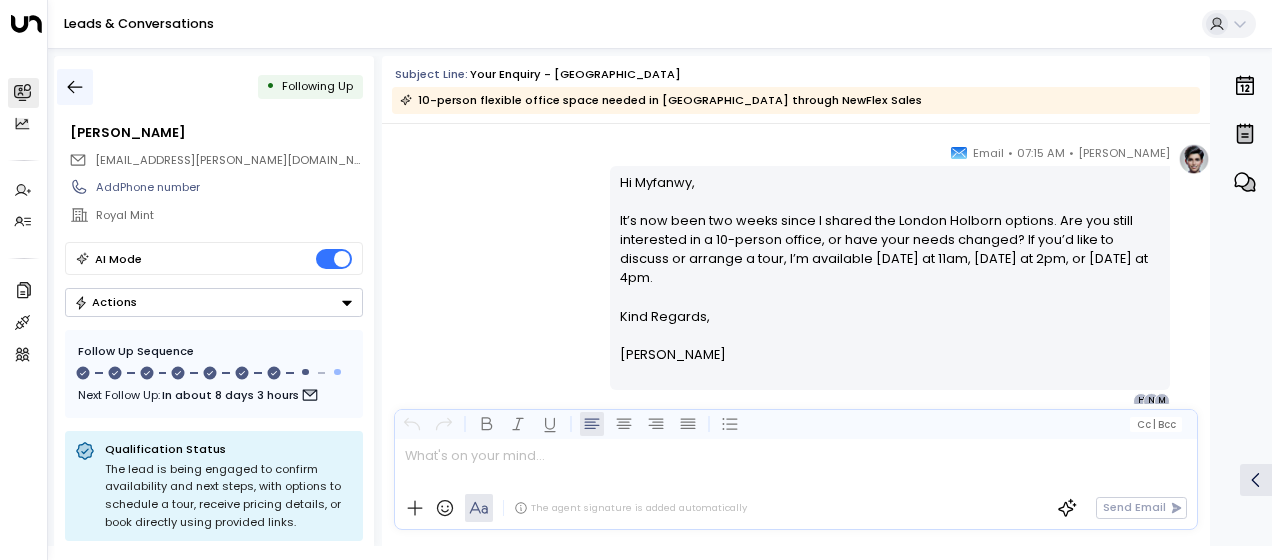 click 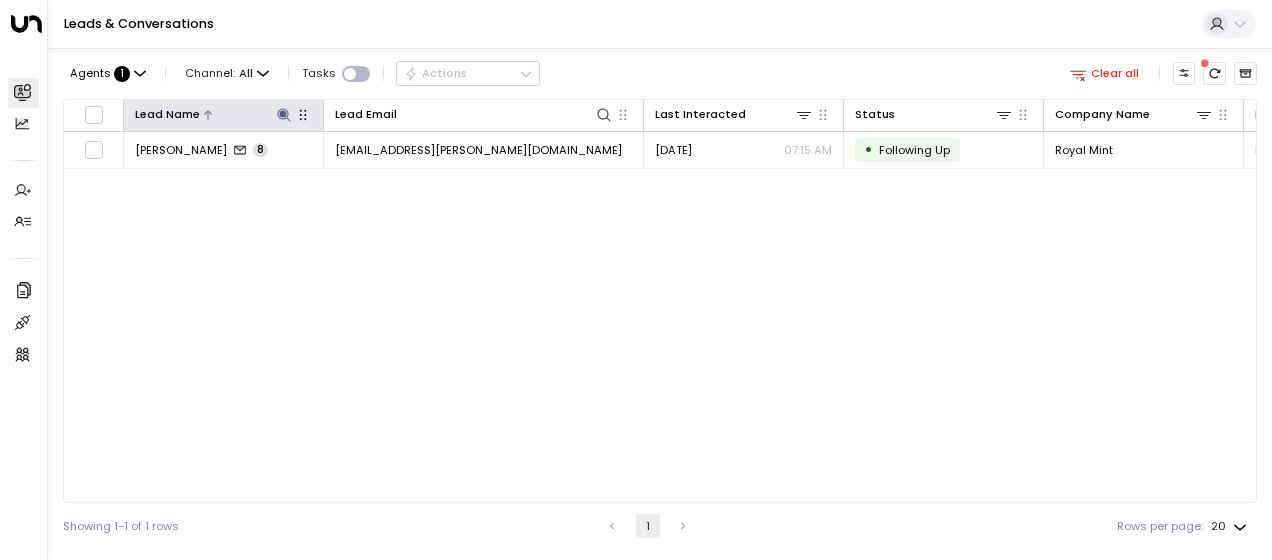 click 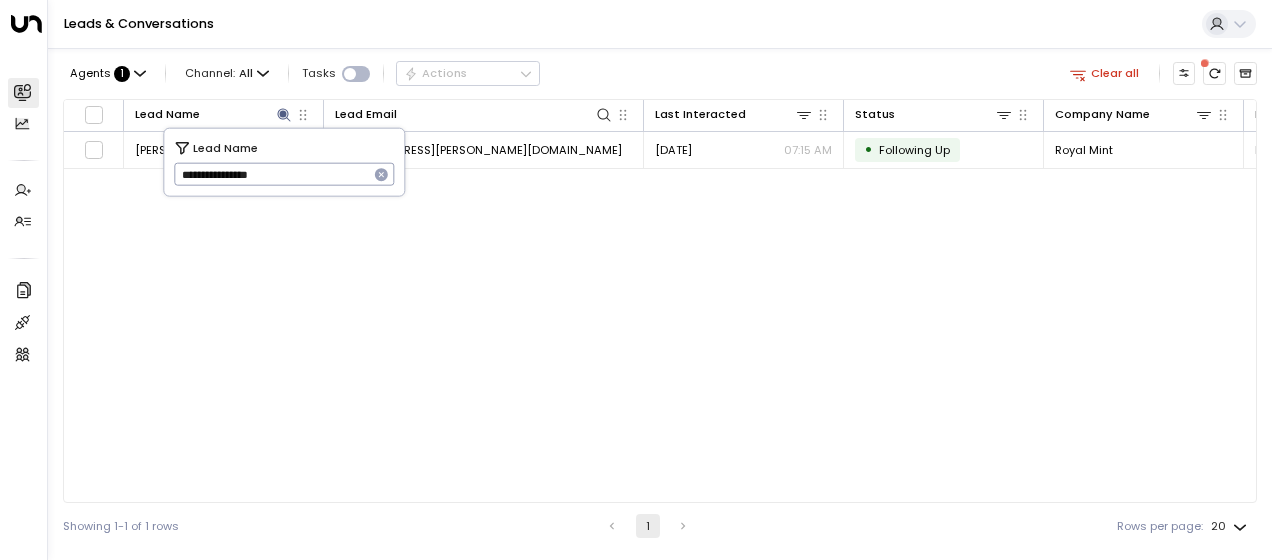 click on "**********" at bounding box center [271, 174] 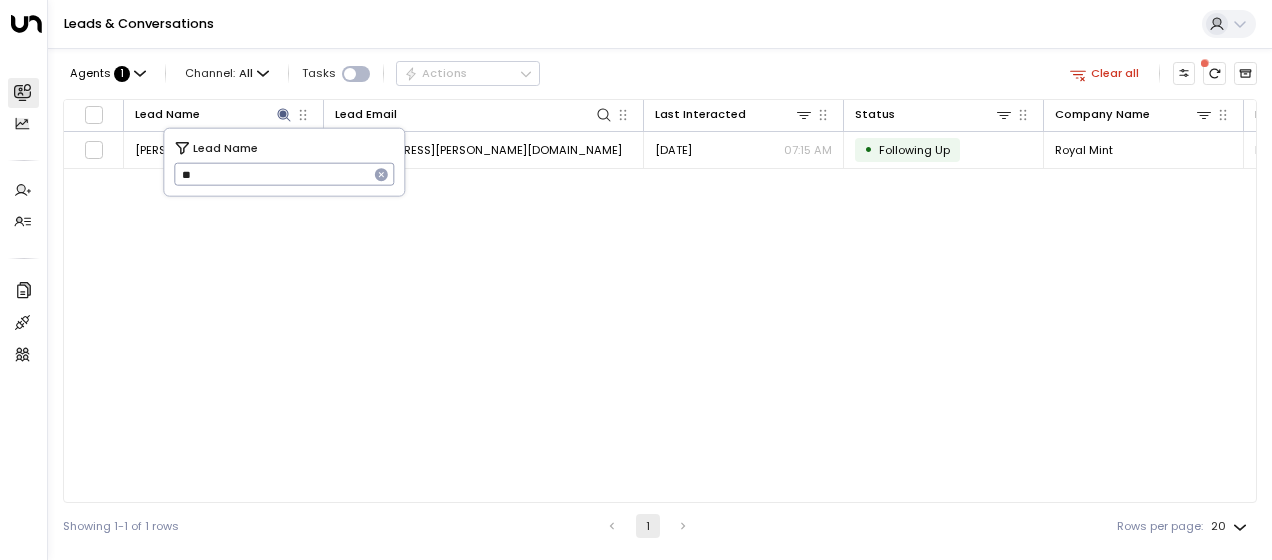 type on "*" 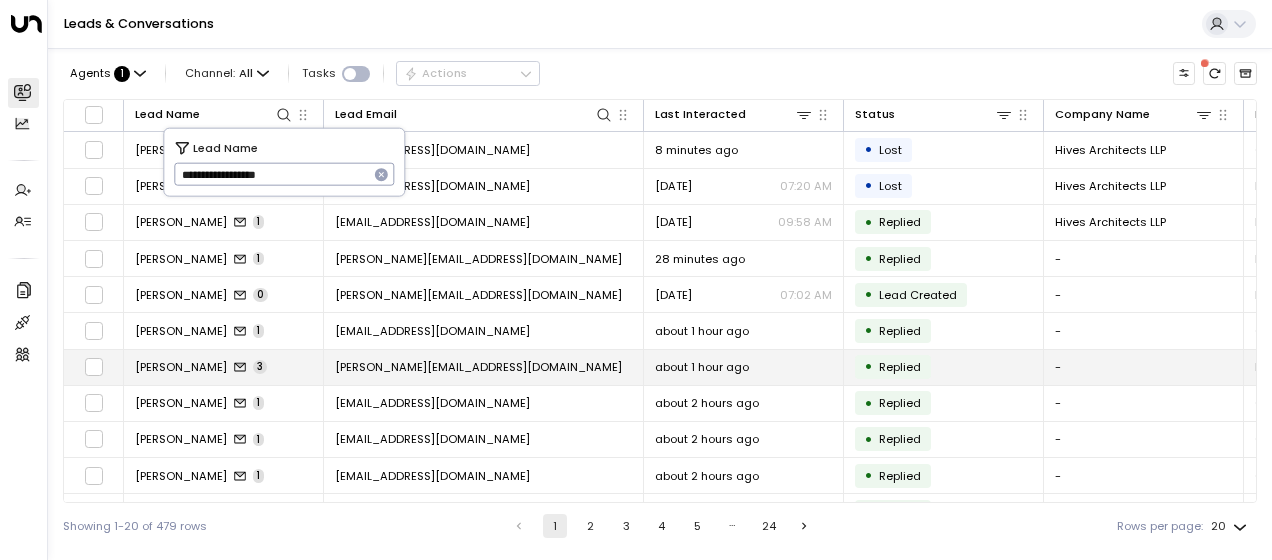 type on "**********" 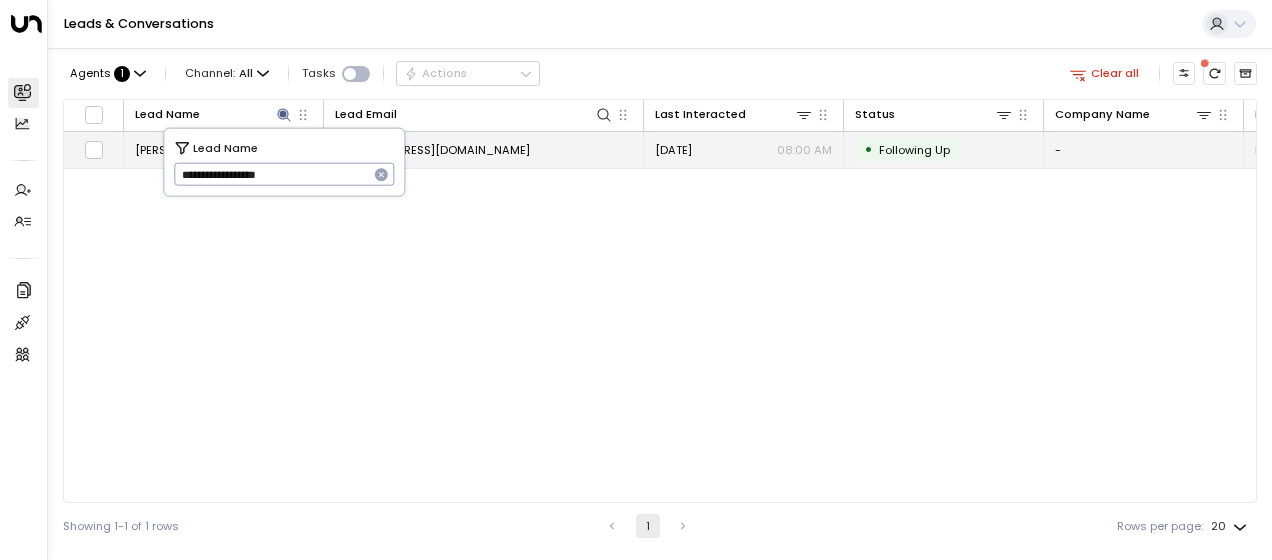 click on "[EMAIL_ADDRESS][DOMAIN_NAME]" at bounding box center [432, 150] 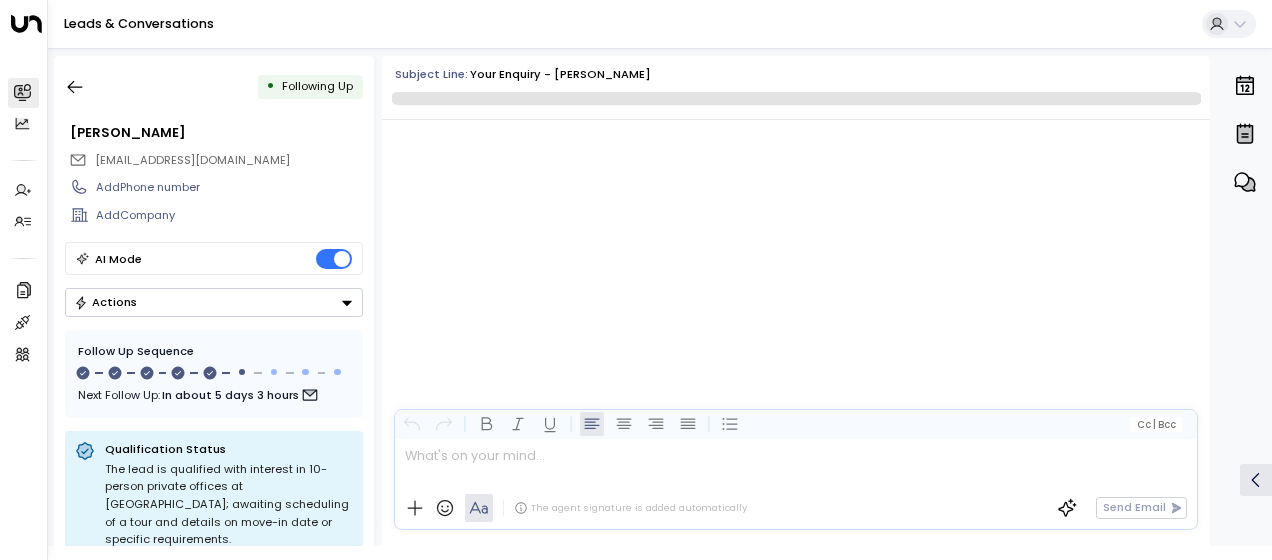 scroll, scrollTop: 4405, scrollLeft: 0, axis: vertical 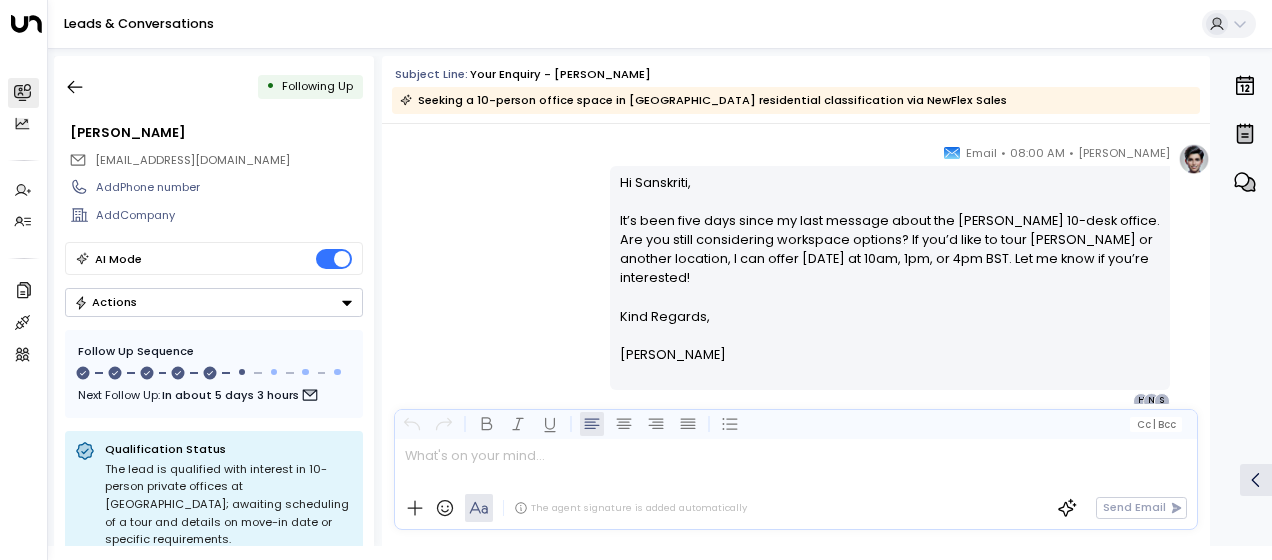 drag, startPoint x: 616, startPoint y: 176, endPoint x: 728, endPoint y: 360, distance: 215.40659 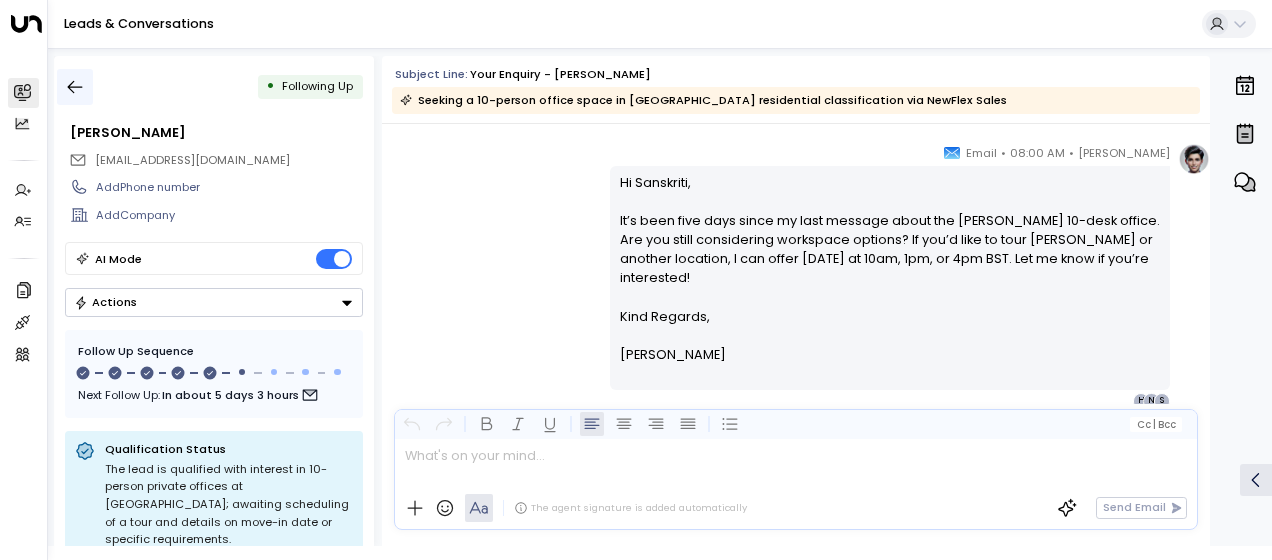 click 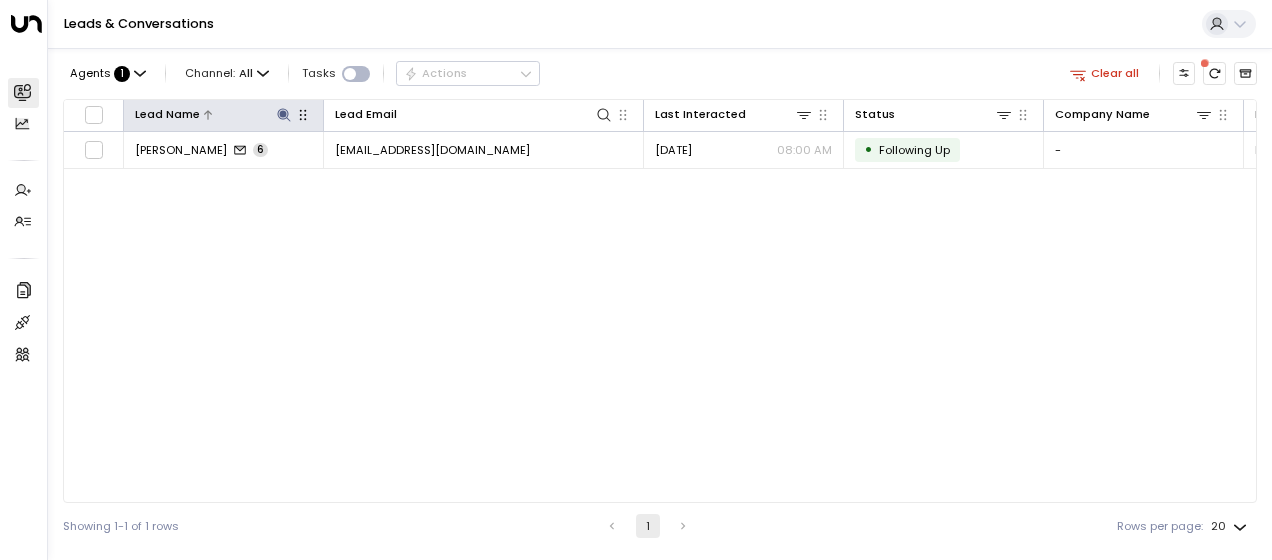 click 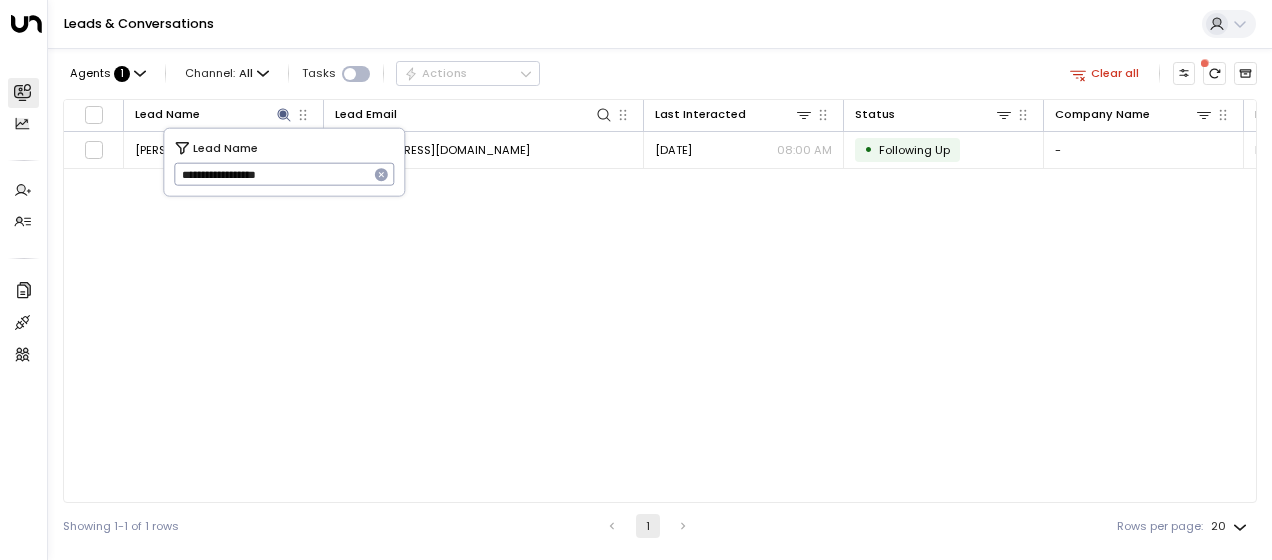 click on "**********" at bounding box center [271, 174] 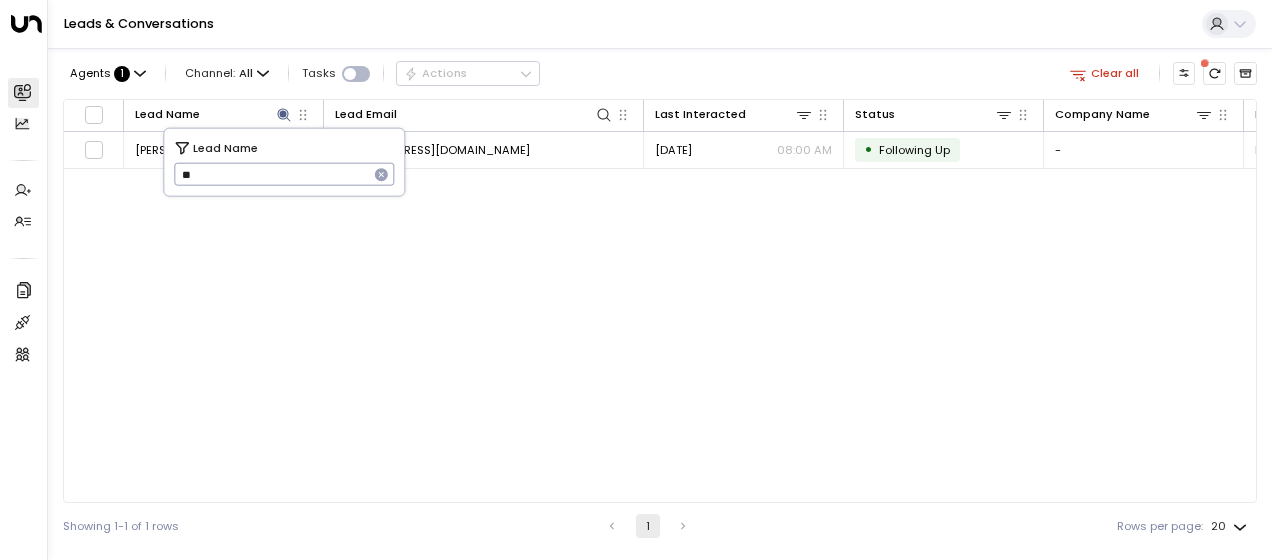 type on "*" 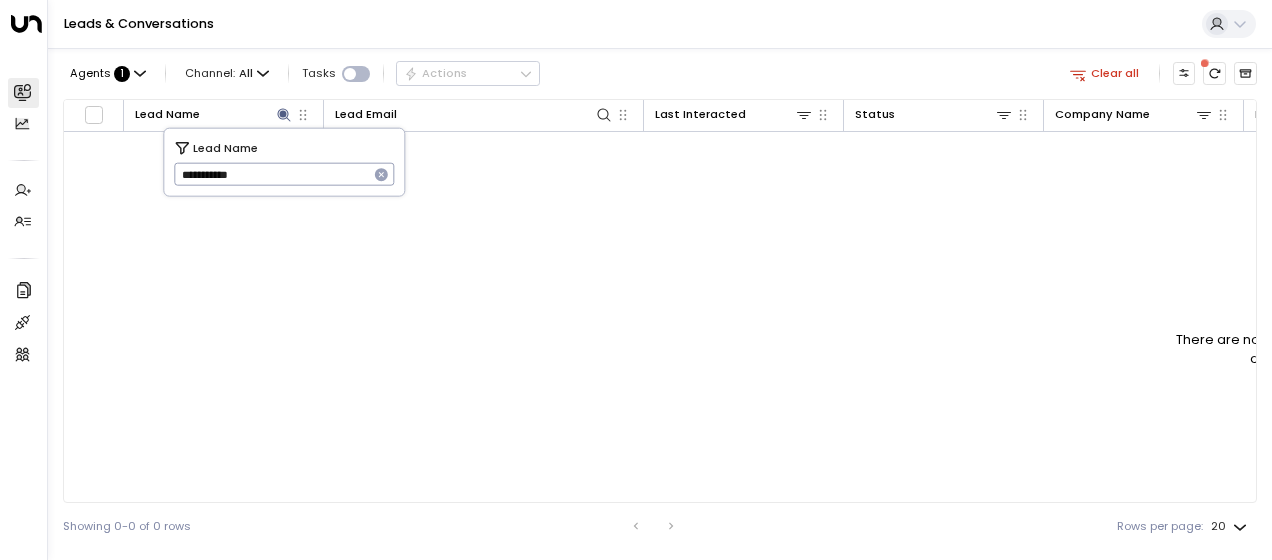 click on "**********" at bounding box center (271, 174) 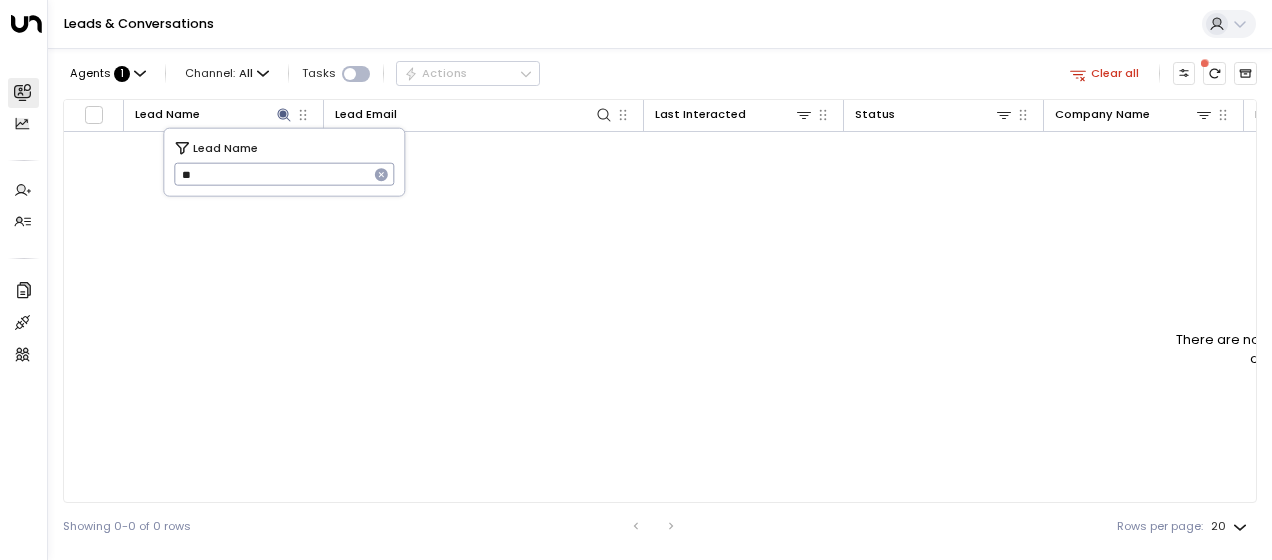 type on "*" 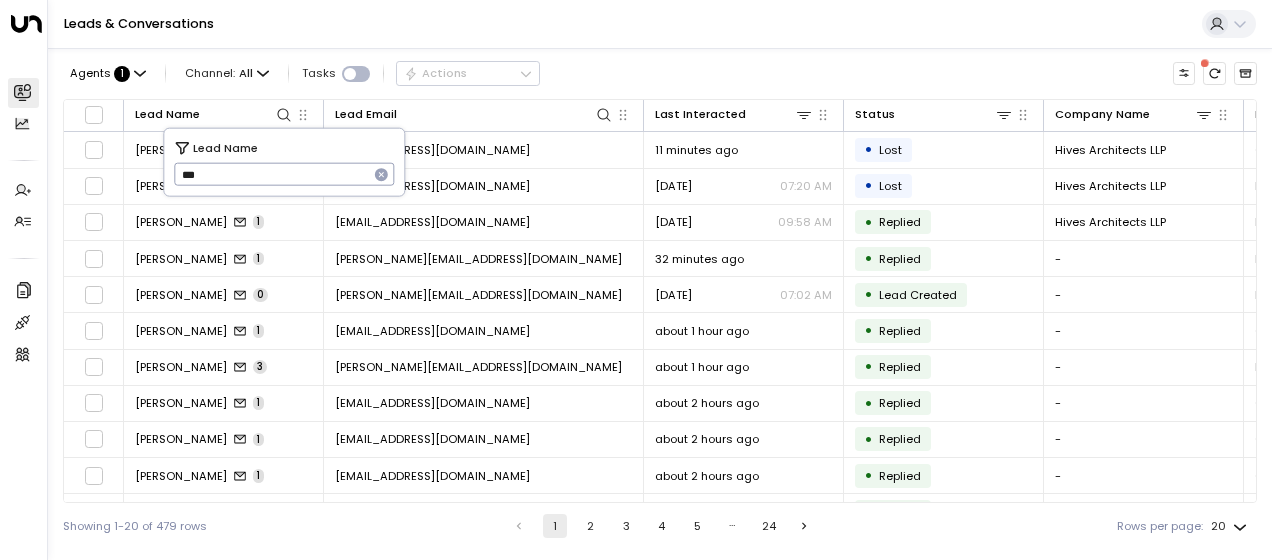 type on "****" 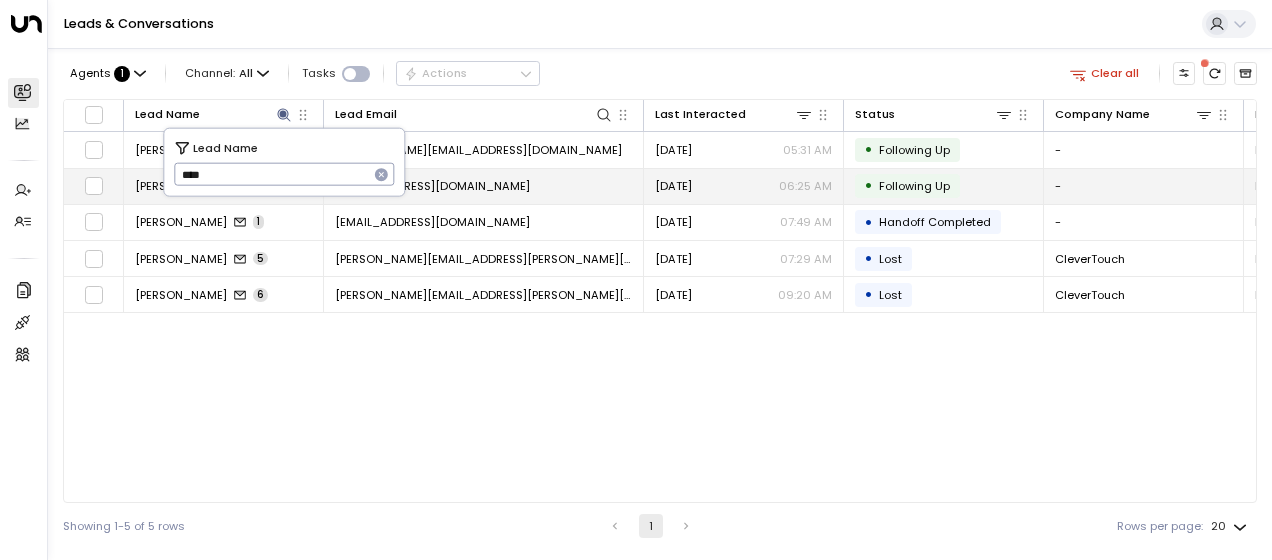 click on "[EMAIL_ADDRESS][DOMAIN_NAME]" at bounding box center (432, 186) 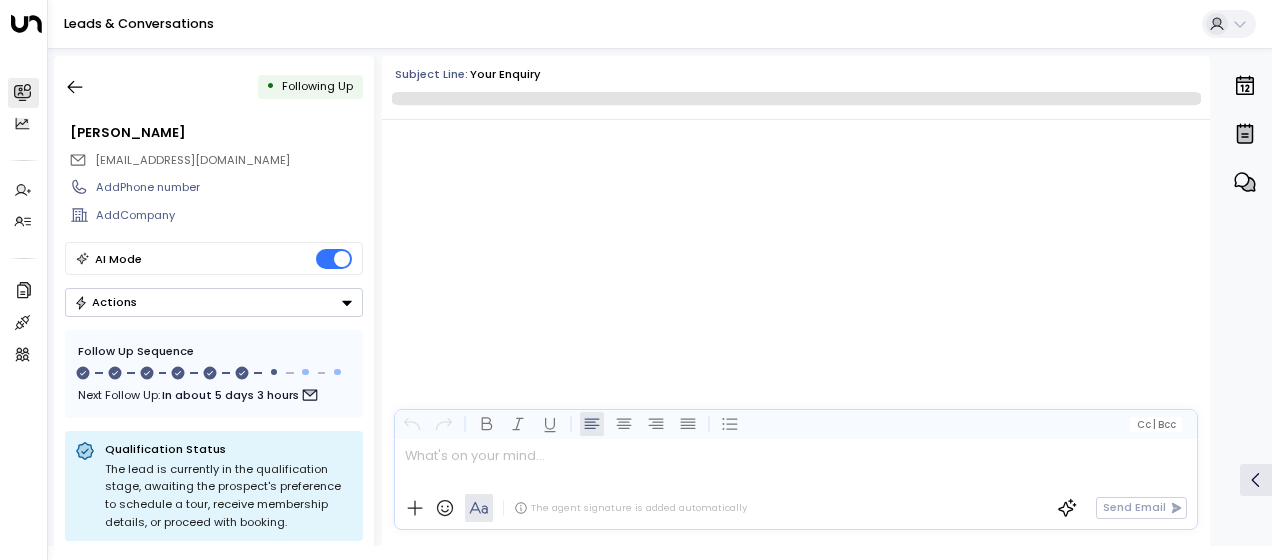 scroll, scrollTop: 4637, scrollLeft: 0, axis: vertical 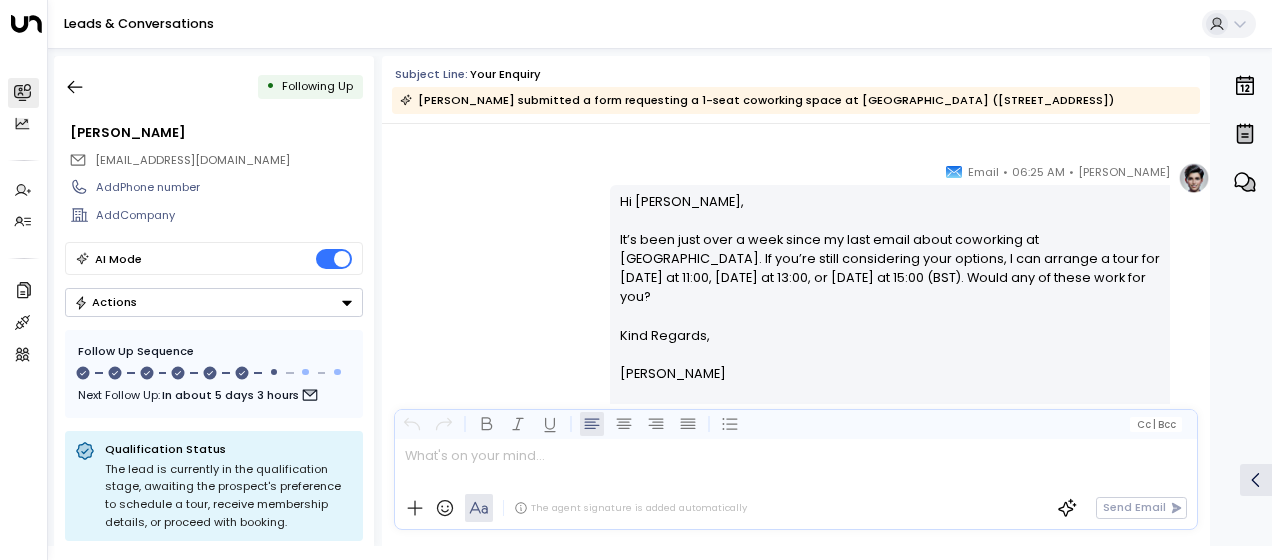 drag, startPoint x: 616, startPoint y: 196, endPoint x: 728, endPoint y: 366, distance: 203.57799 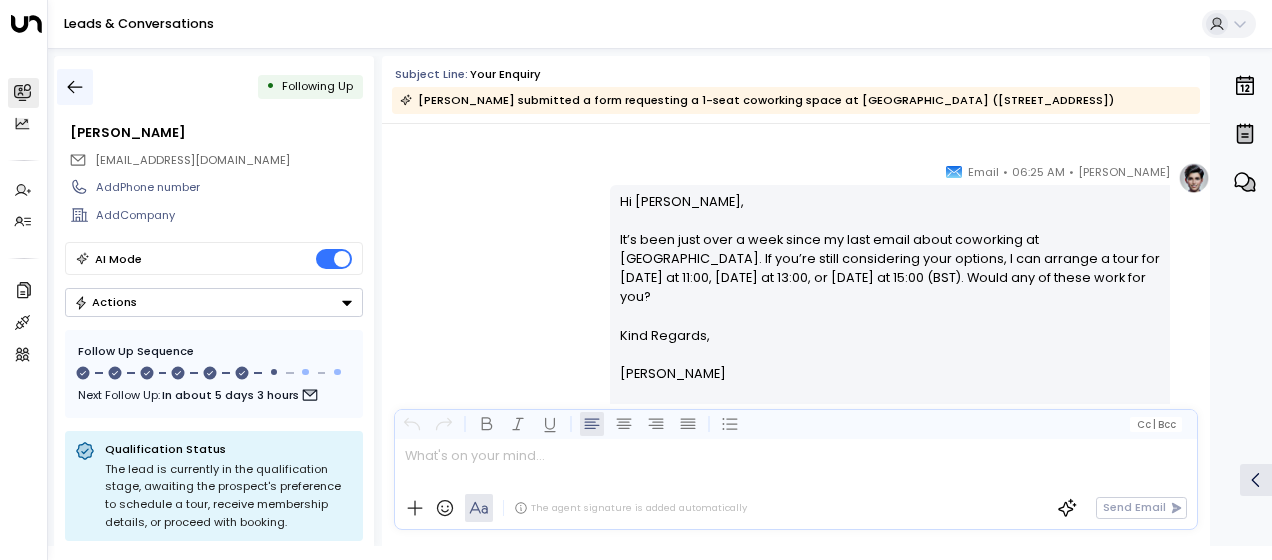 click 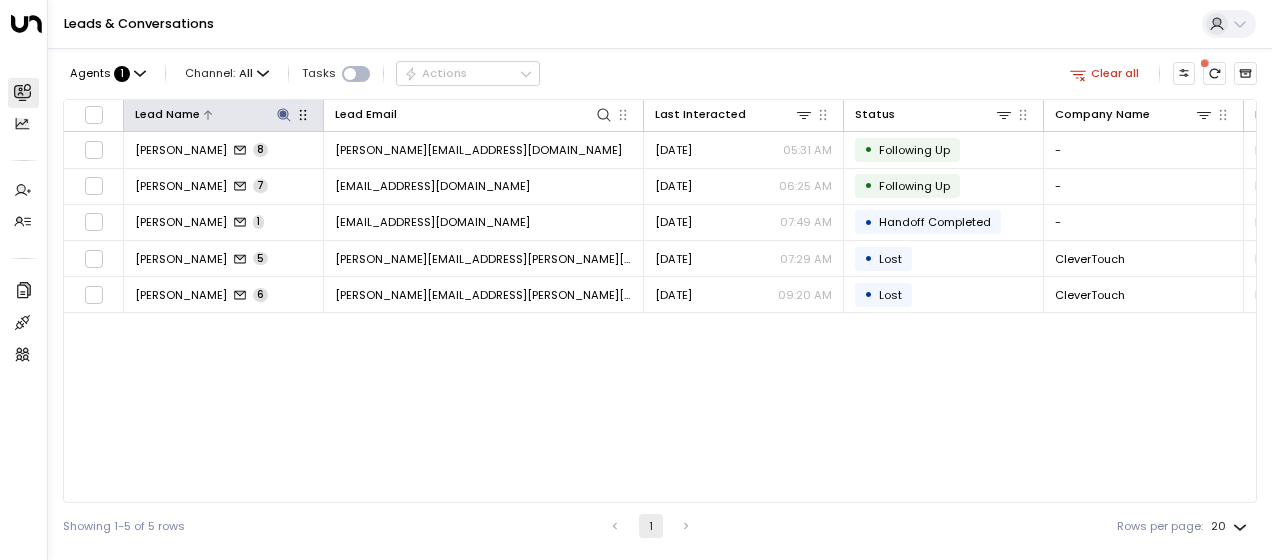 click 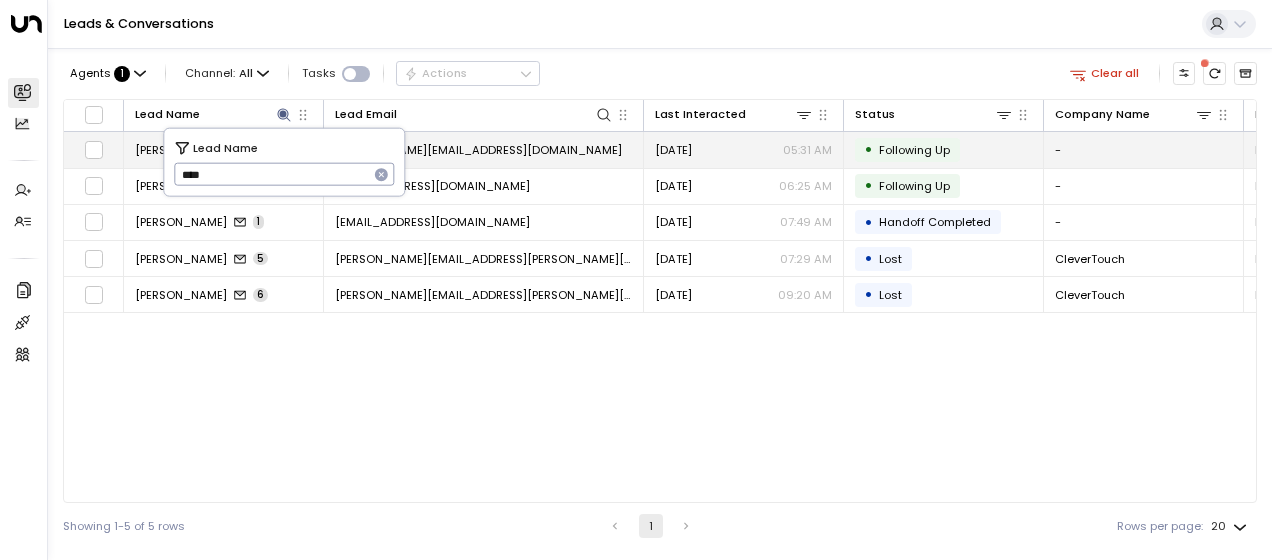 drag, startPoint x: 220, startPoint y: 184, endPoint x: 132, endPoint y: 163, distance: 90.47099 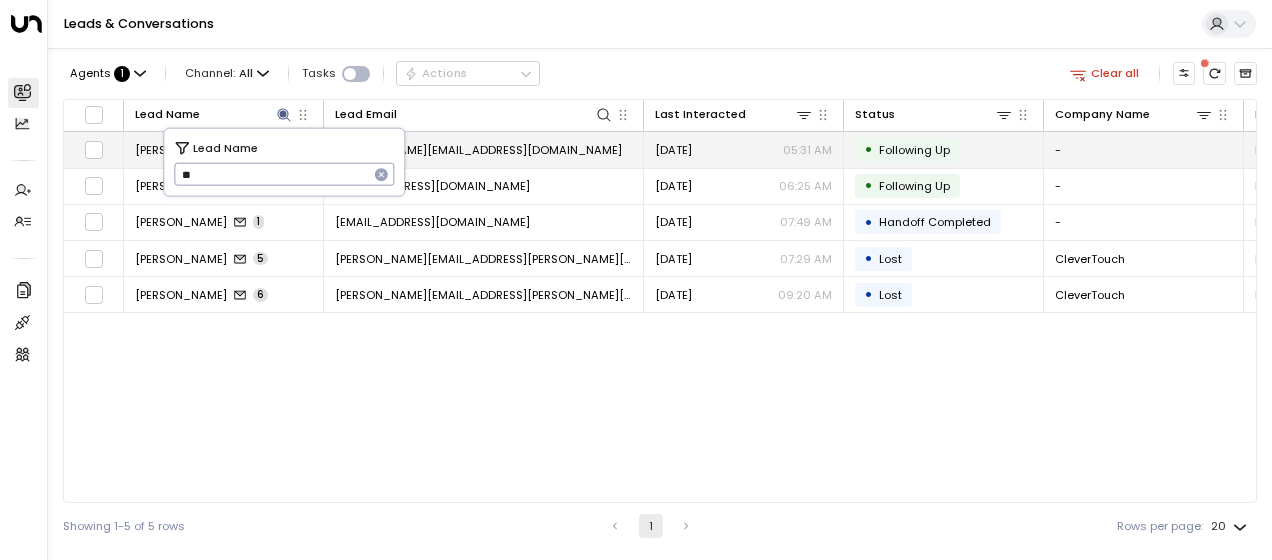 type on "*" 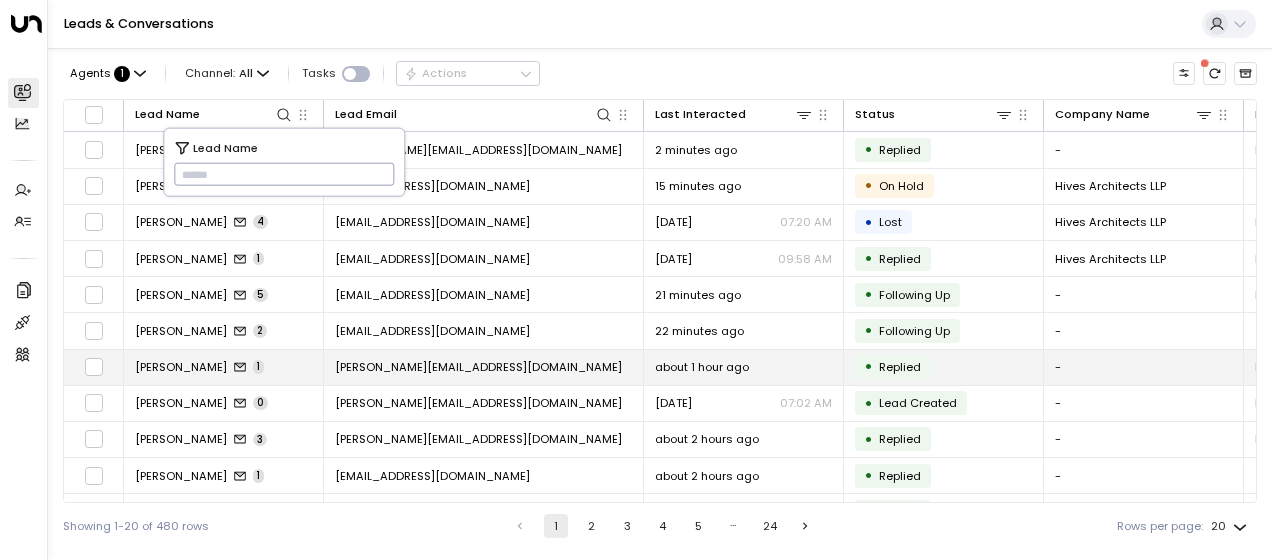 type on "**********" 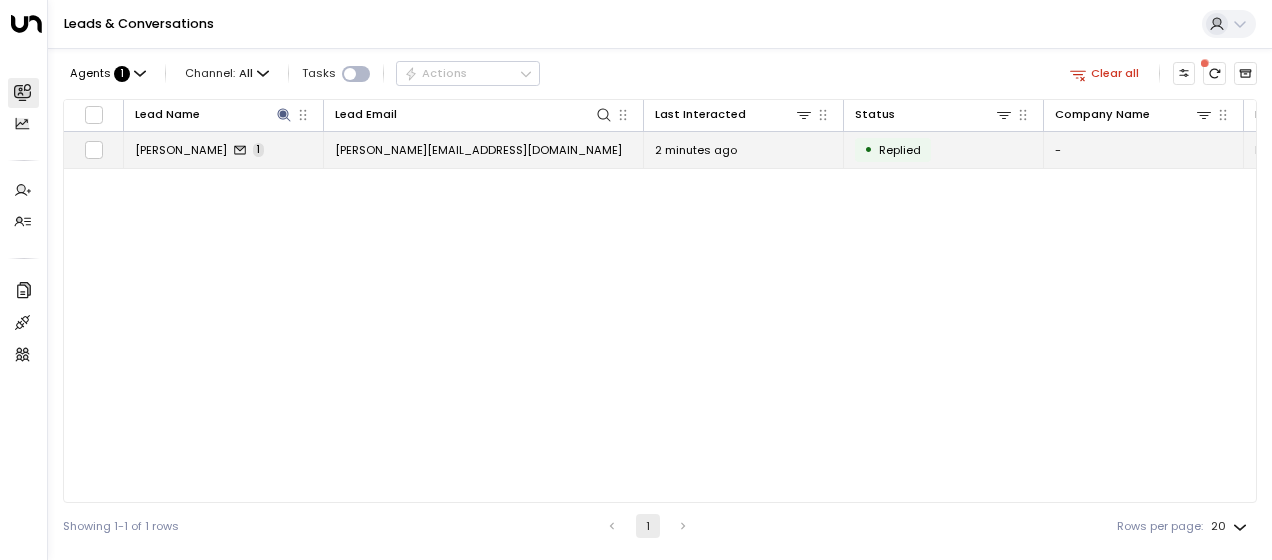 click on "[PERSON_NAME][EMAIL_ADDRESS][DOMAIN_NAME]" at bounding box center [478, 150] 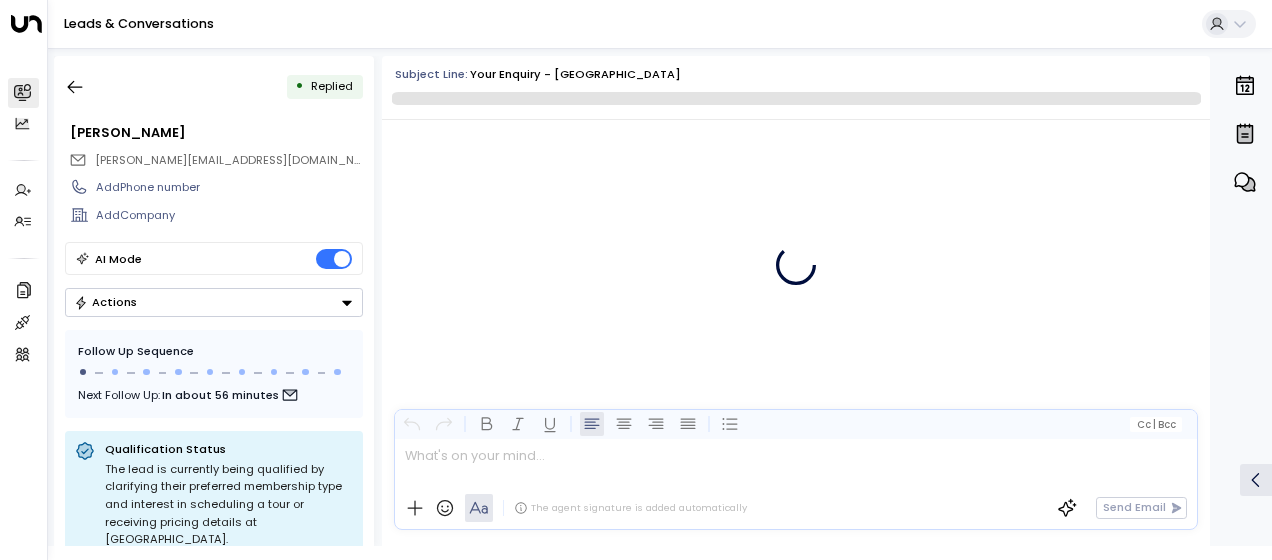 scroll, scrollTop: 657, scrollLeft: 0, axis: vertical 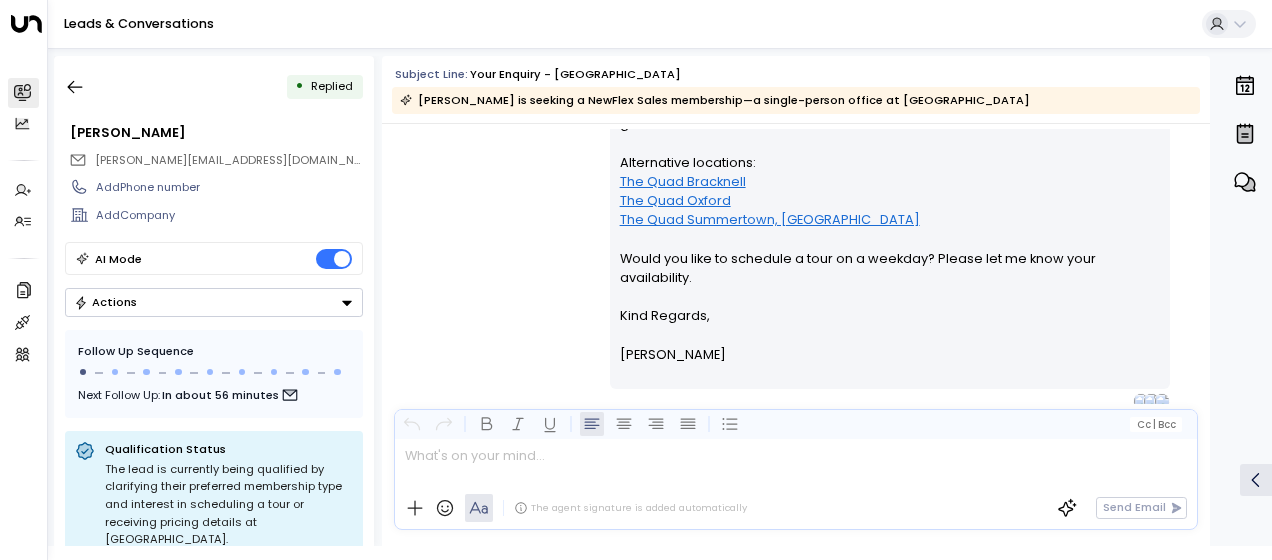 click on "[PERSON_NAME] • 04:30 AM • Email Hi [PERSON_NAME], Thank you for your interest in [GEOGRAPHIC_DATA]. Here are our membership options: • Flexible Membership (1 day/week) – £100/month • Balance Membership (2 days/week) – £180/month • Regular Membership (3 days/week) – £250/month • Productive Membership (4 days/week) – £320/month • Full Time Membership (5 days/week) – £400/month You can view membership details and our brochure here:  Reading One Station Hill memberships & brochure We also offer meeting rooms with AV technology and event spaces for up to 50 guests at this location. Alternative locations: The [GEOGRAPHIC_DATA] The [GEOGRAPHIC_DATA] [GEOGRAPHIC_DATA], [GEOGRAPHIC_DATA] Would you like to schedule a tour on a weekday? Please let me know your availability. Kind Regards, [PERSON_NAME]" at bounding box center [796, 103] 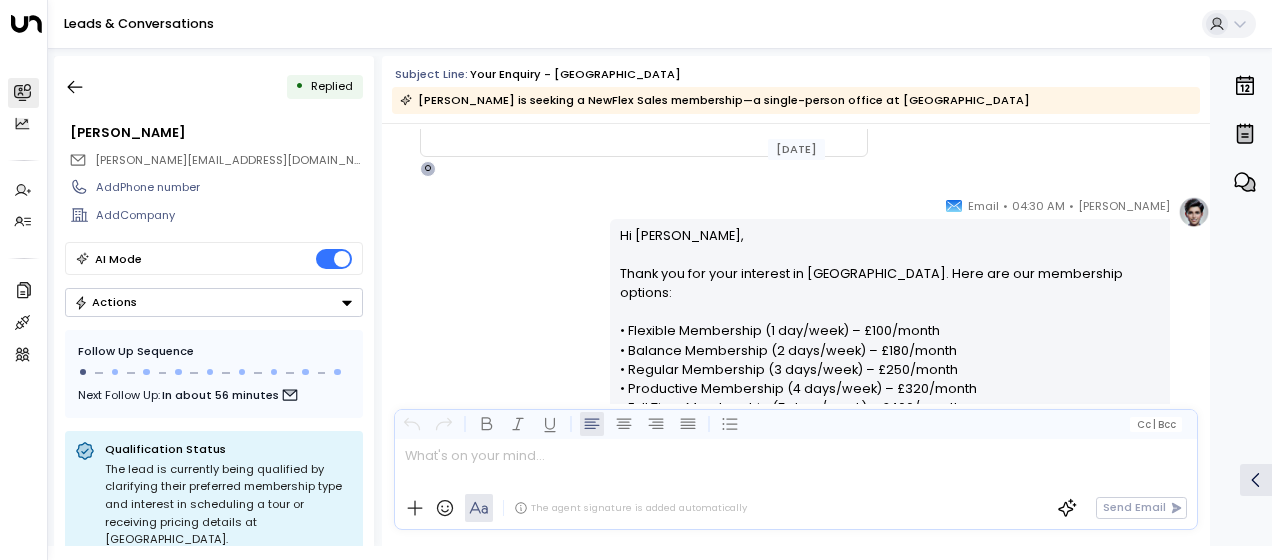 scroll, scrollTop: 257, scrollLeft: 0, axis: vertical 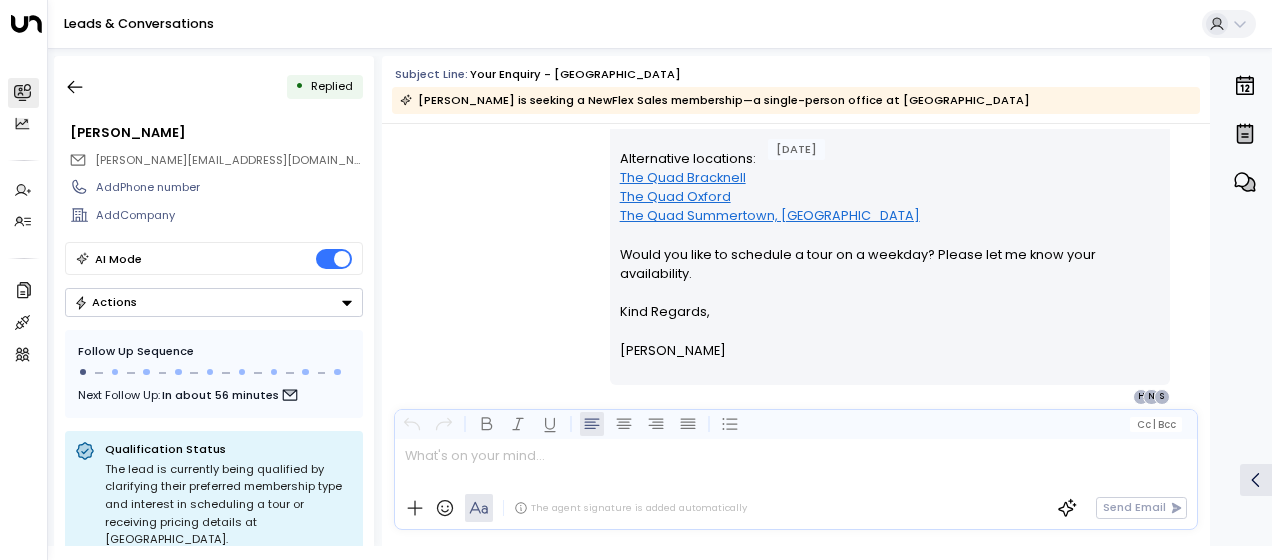 drag, startPoint x: 616, startPoint y: 232, endPoint x: 692, endPoint y: 403, distance: 187.1283 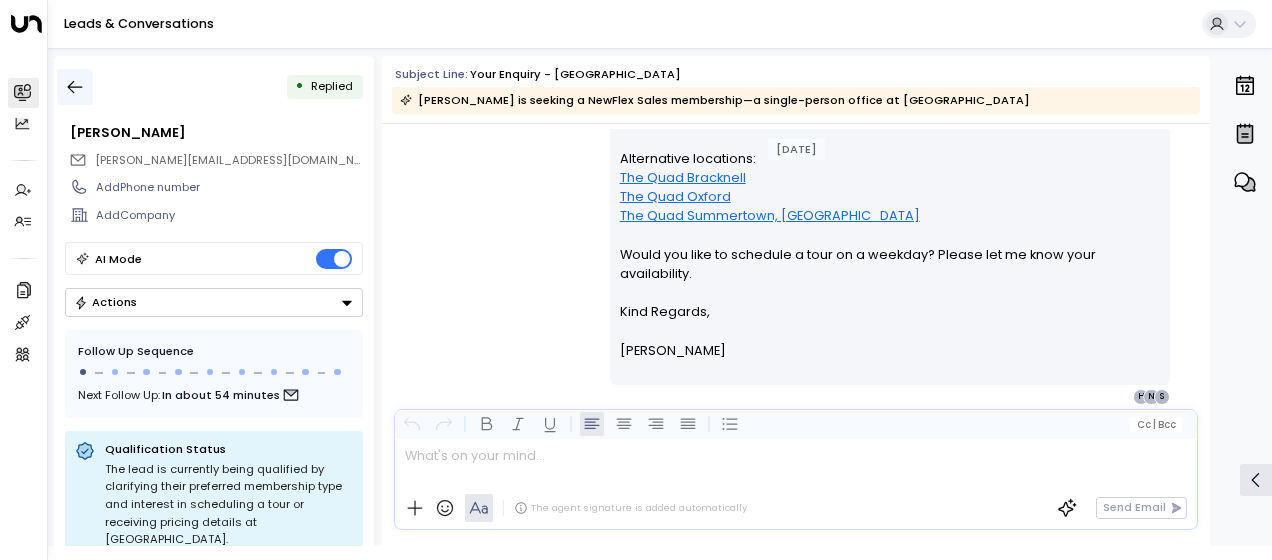 click 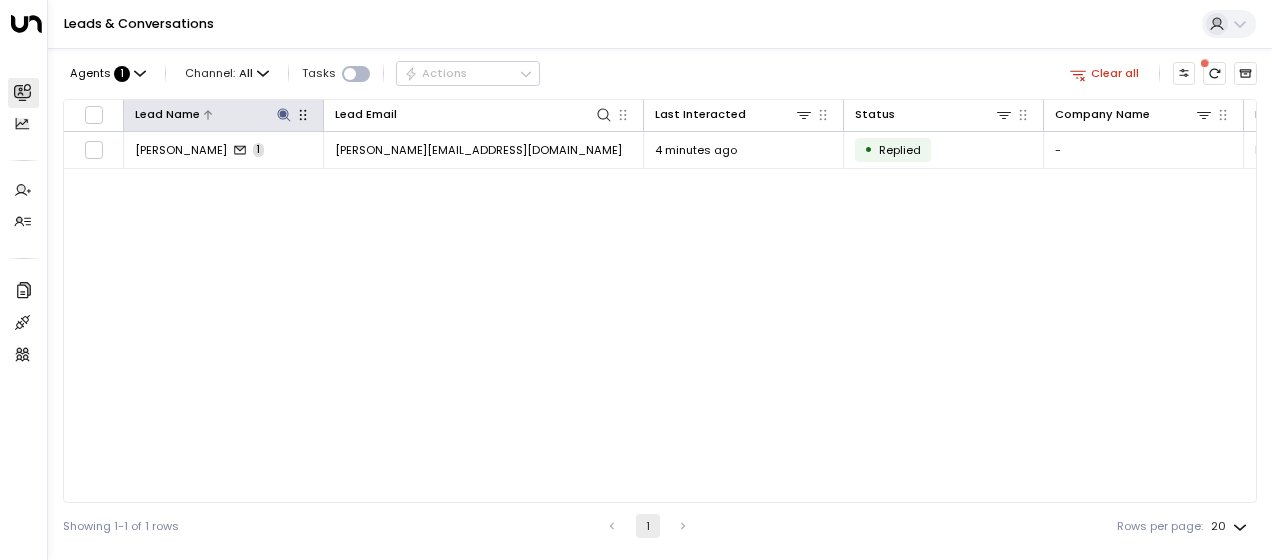 click 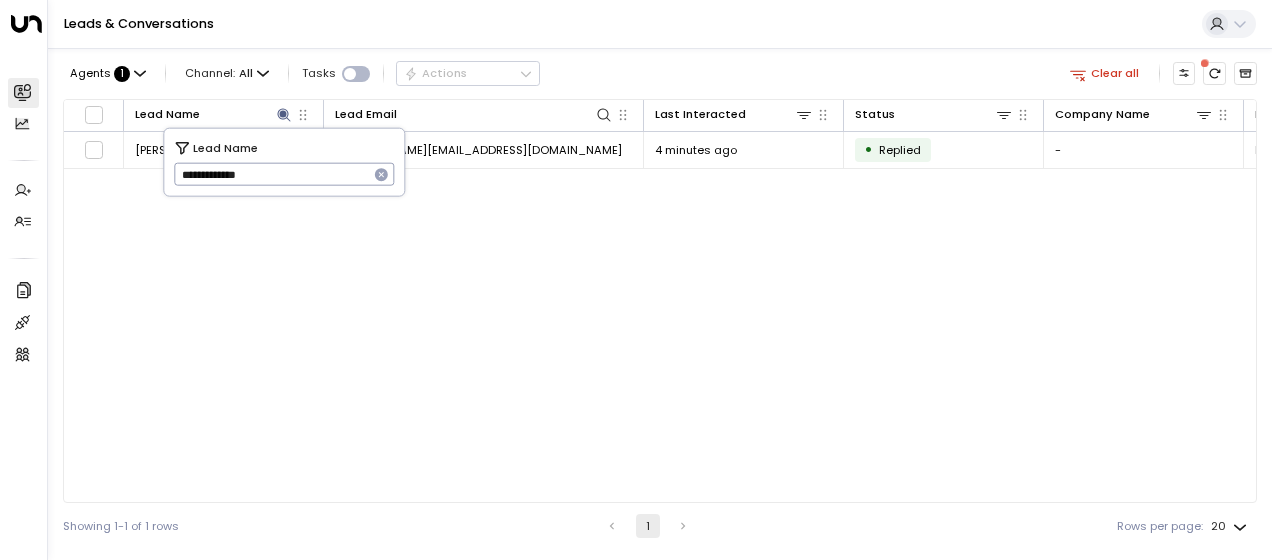 drag, startPoint x: 182, startPoint y: 174, endPoint x: 184, endPoint y: 161, distance: 13.152946 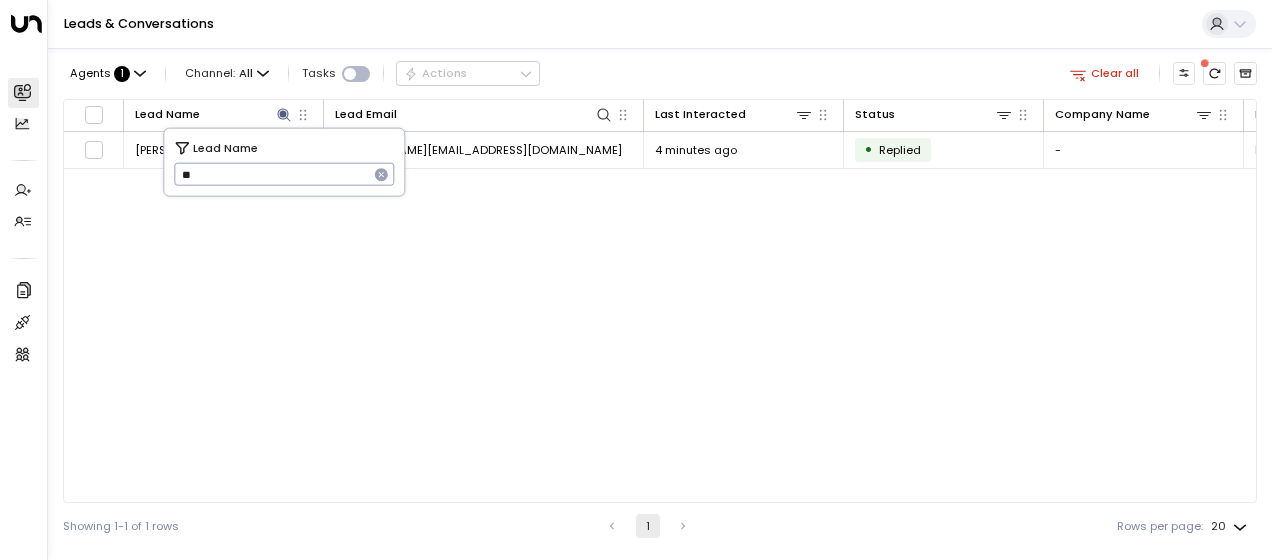 type on "*" 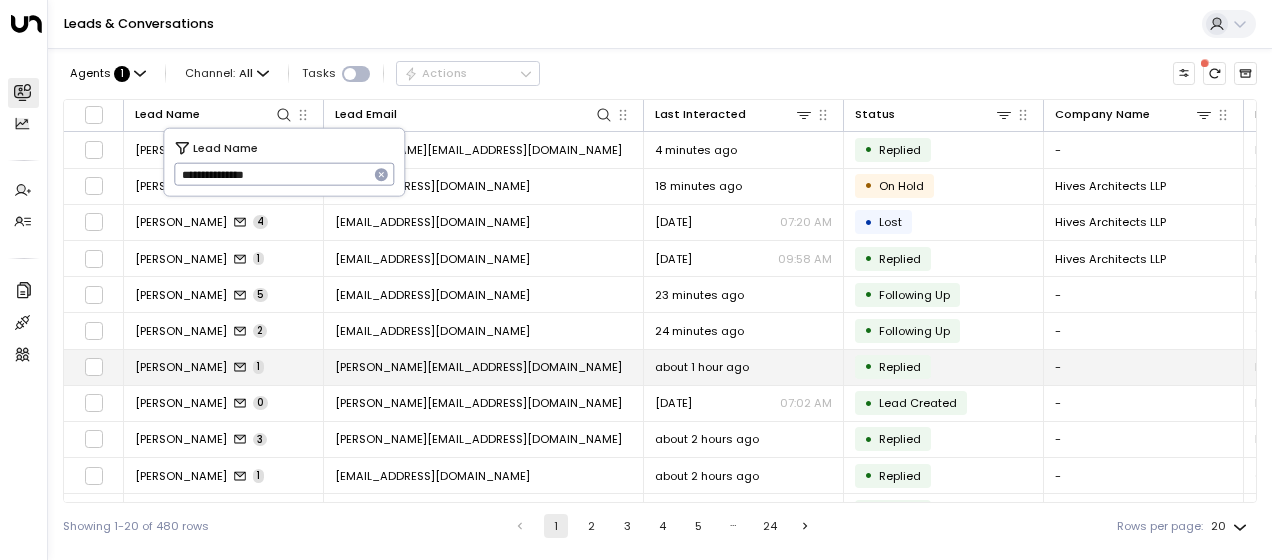 type on "**********" 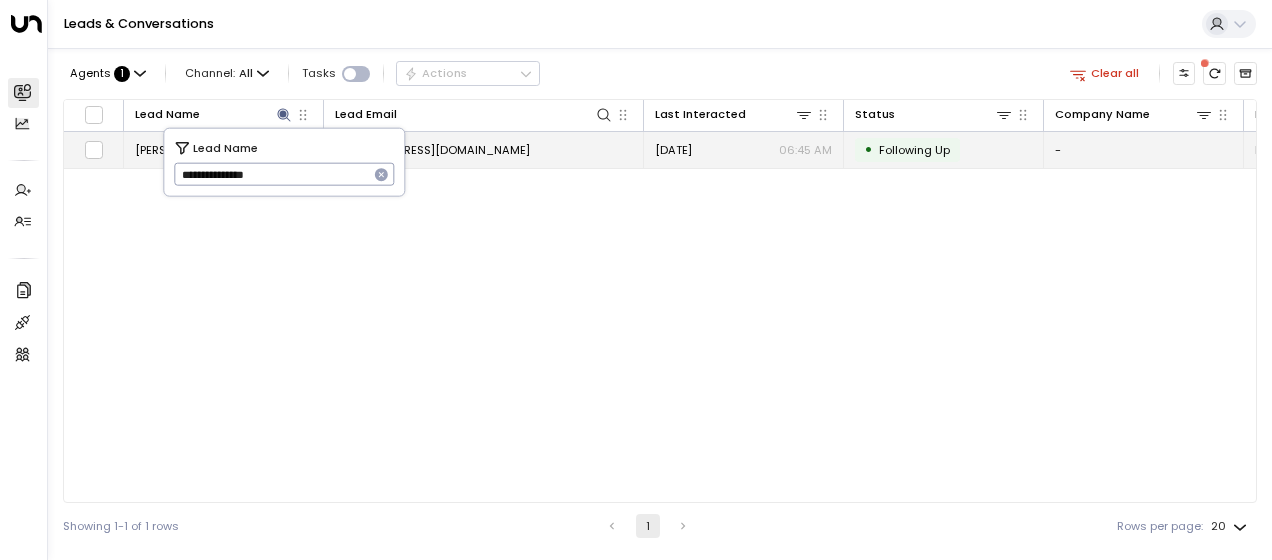 click on "[EMAIL_ADDRESS][DOMAIN_NAME]" at bounding box center [432, 150] 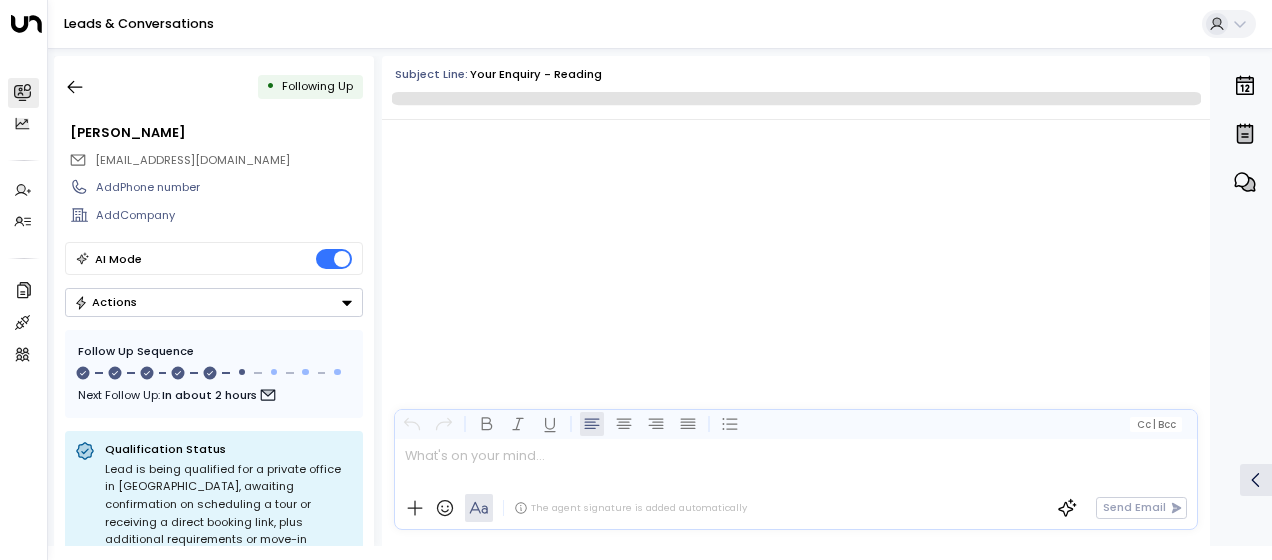 scroll, scrollTop: 3347, scrollLeft: 0, axis: vertical 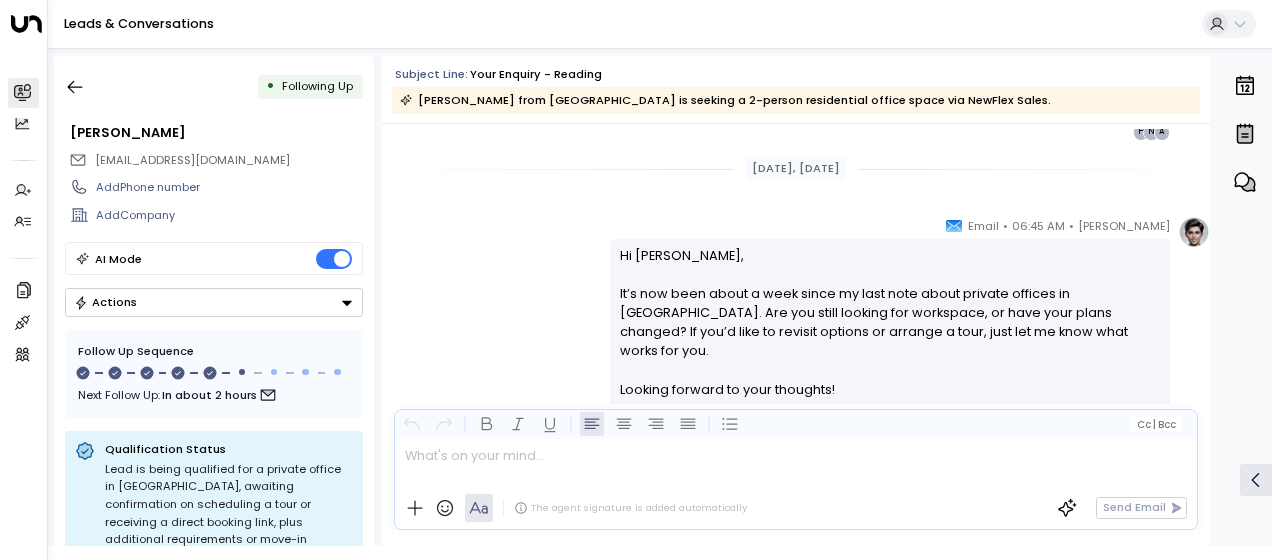 click on "[PERSON_NAME] • 06:45 AM • Email Hi [PERSON_NAME], It’s now been about a week since my last note about private offices in [GEOGRAPHIC_DATA]. Are you still looking for workspace, or have your plans changed? If you’d like to revisit options or arrange a tour, just let me know what works for you. Looking forward to your thoughts! Kind Regards, [PERSON_NAME] ________________________________________________________________________________________________________________________________________________________________________________________________________uniti_thread_id_2febfd29-4d64-4a6f-b497-7a4af63a62b6 [PERSON_NAME]" at bounding box center (796, 368) 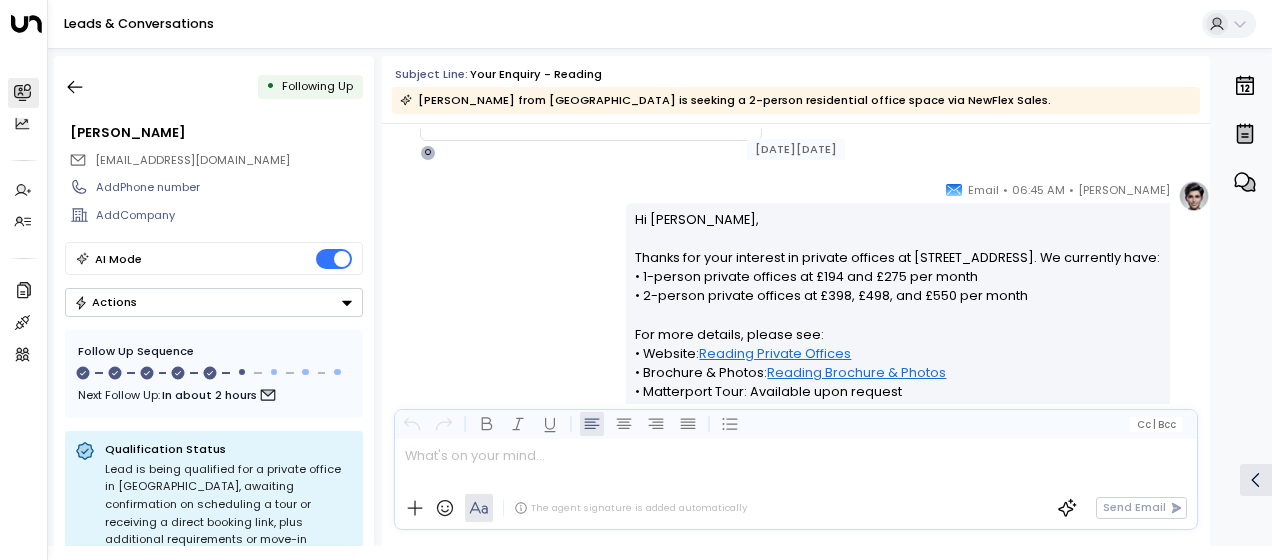scroll, scrollTop: 243, scrollLeft: 0, axis: vertical 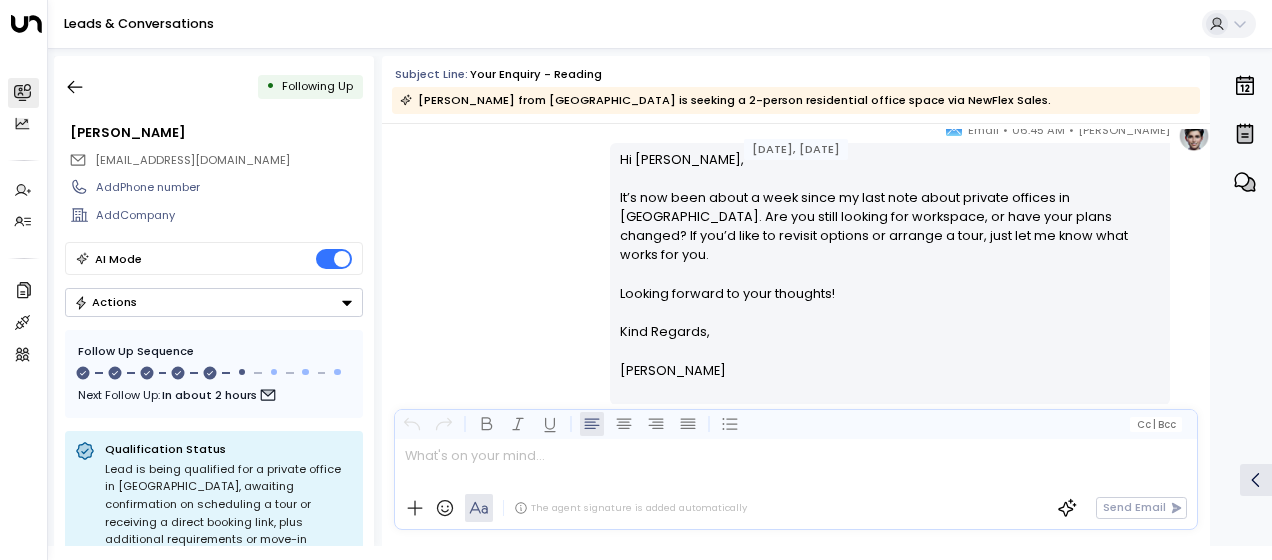 drag, startPoint x: 614, startPoint y: 248, endPoint x: 775, endPoint y: 428, distance: 241.4974 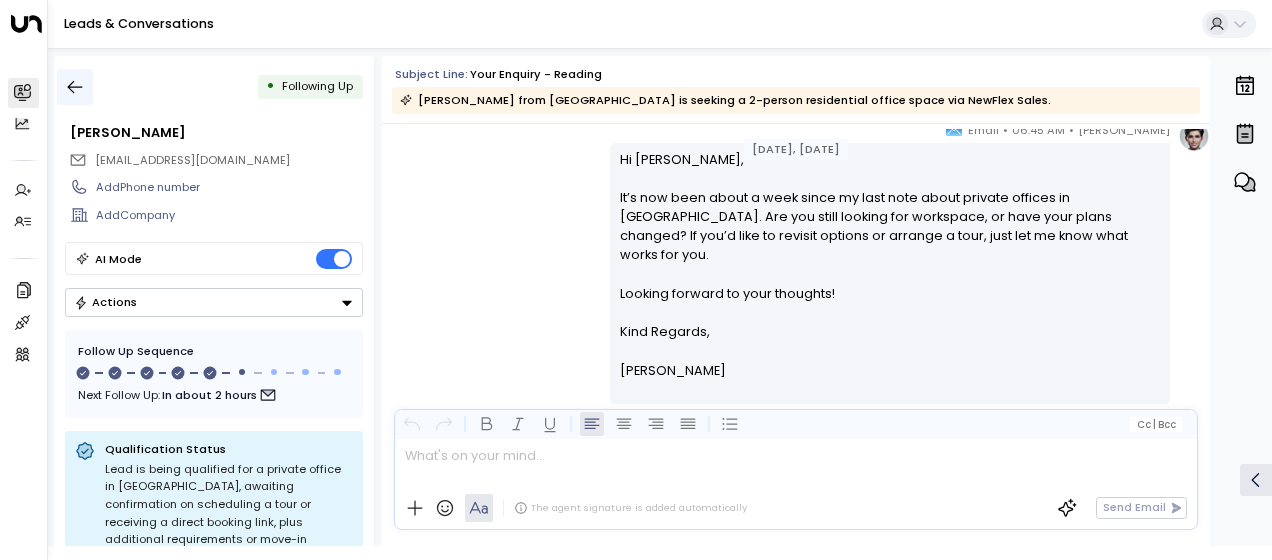 click 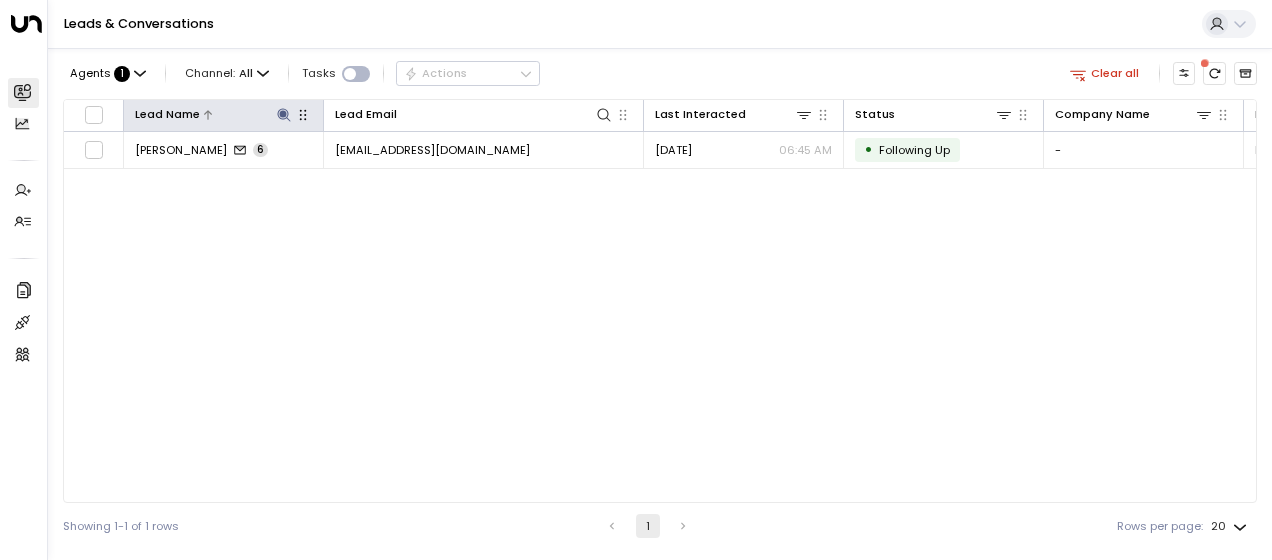 click 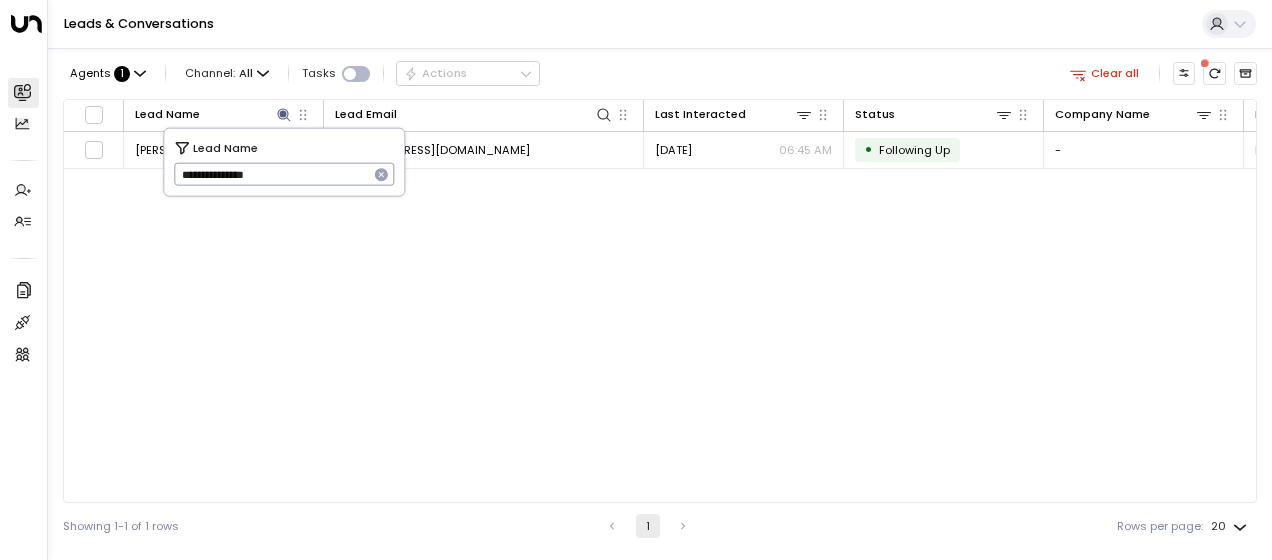 drag, startPoint x: 180, startPoint y: 174, endPoint x: 320, endPoint y: 168, distance: 140.12851 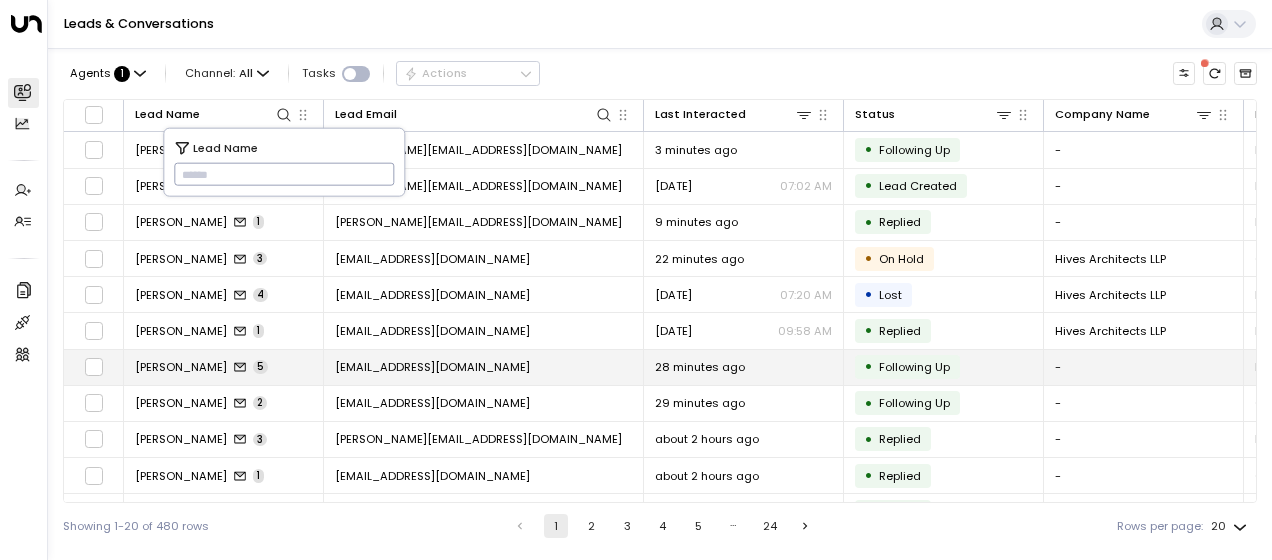 type on "*********" 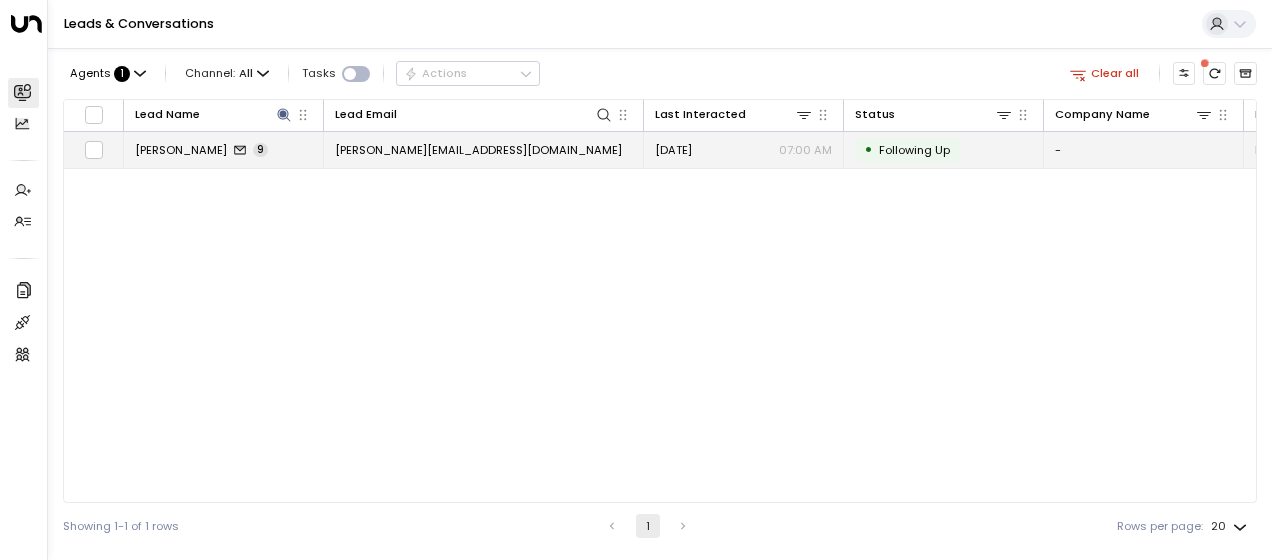 click on "[PERSON_NAME][EMAIL_ADDRESS][DOMAIN_NAME]" at bounding box center [478, 150] 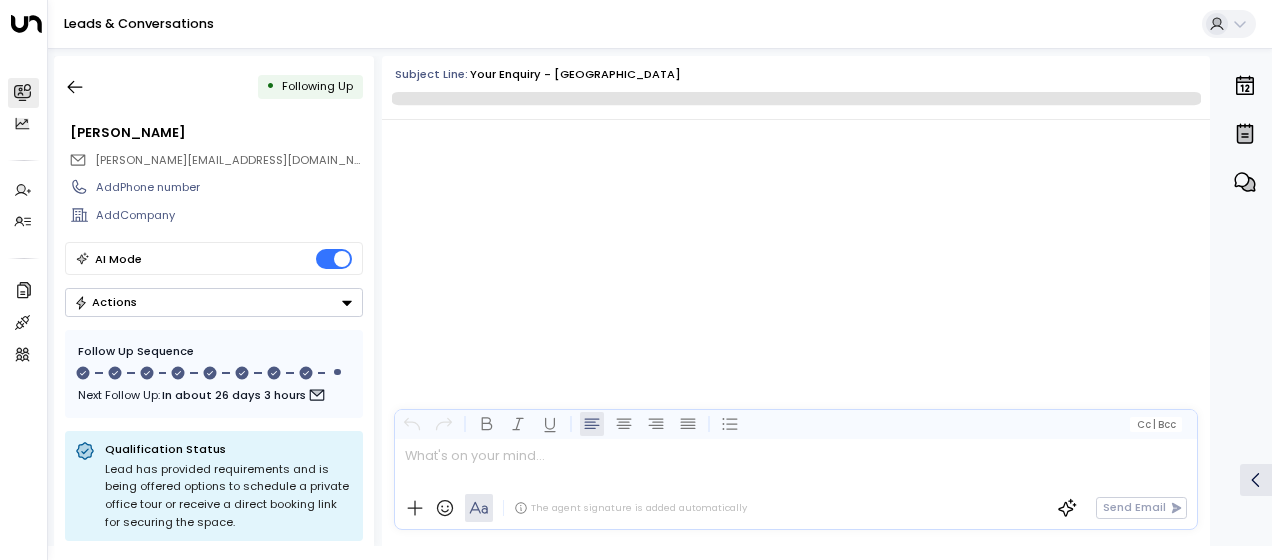 scroll, scrollTop: 6813, scrollLeft: 0, axis: vertical 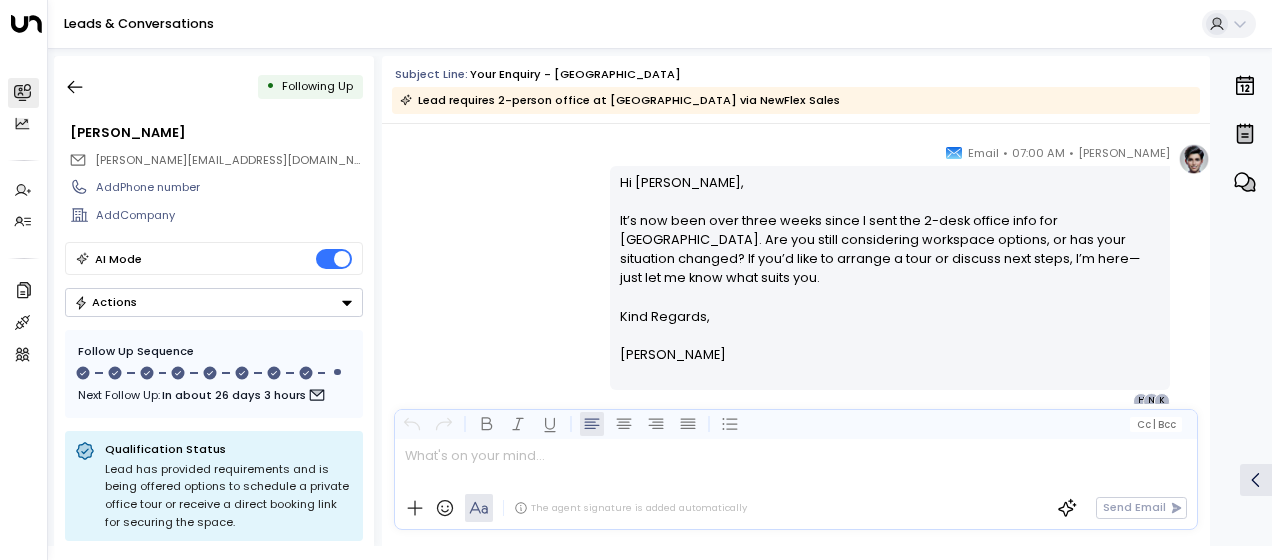 drag, startPoint x: 618, startPoint y: 178, endPoint x: 718, endPoint y: 362, distance: 209.41824 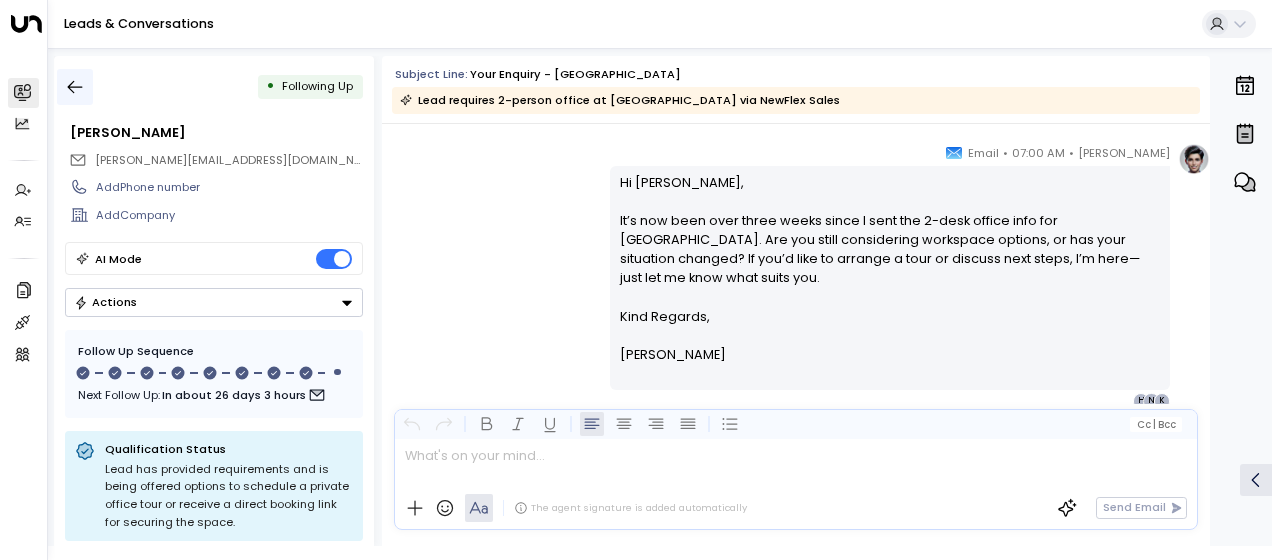 click 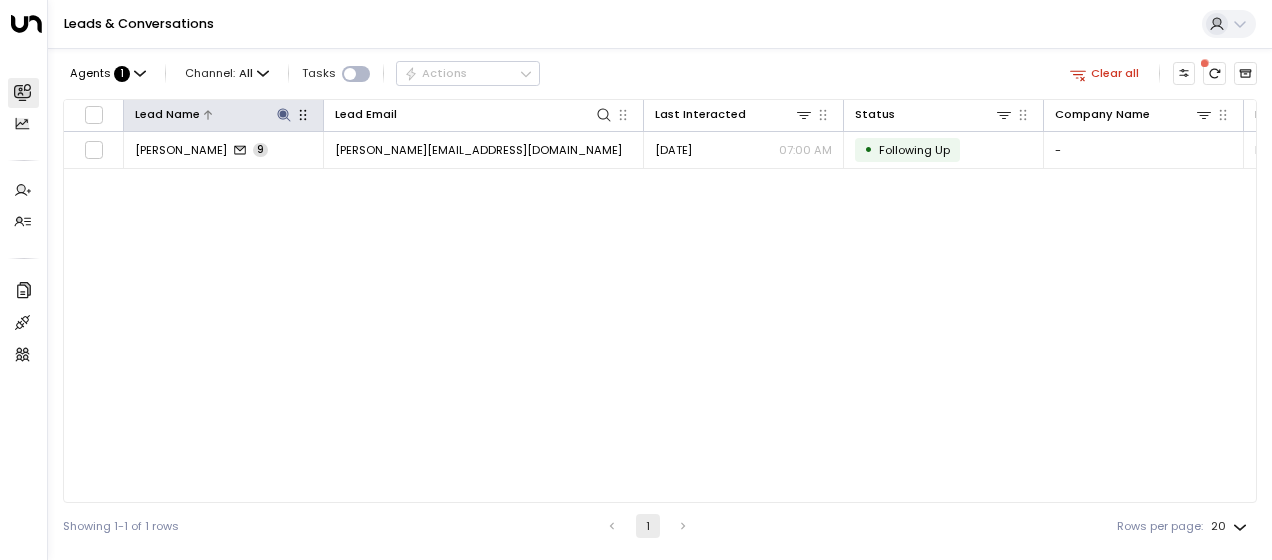 click 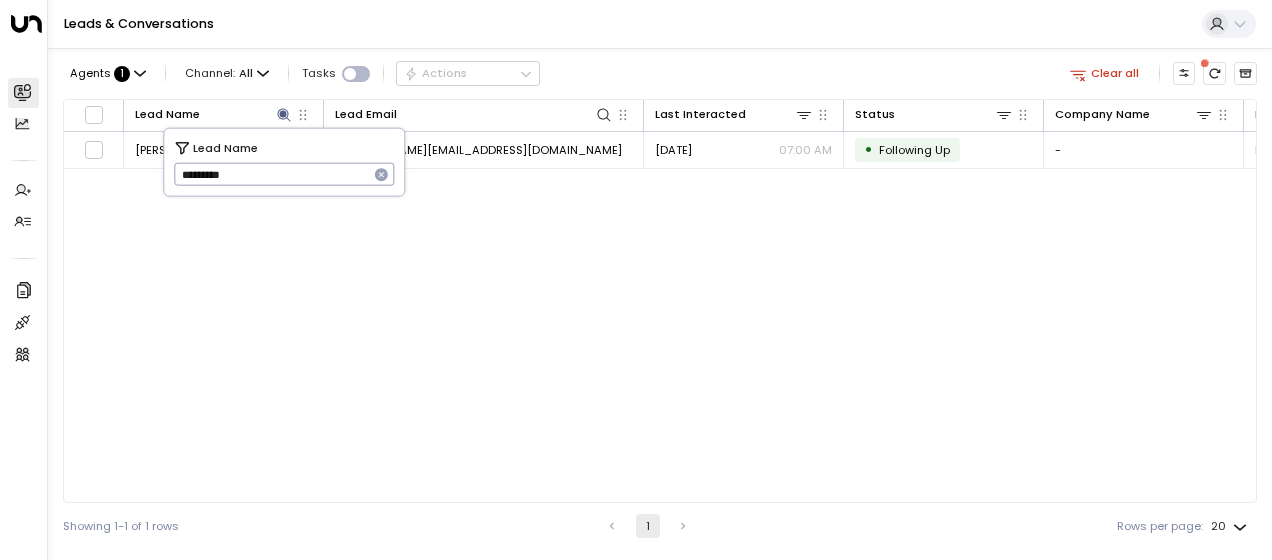 click on "*********" at bounding box center (271, 174) 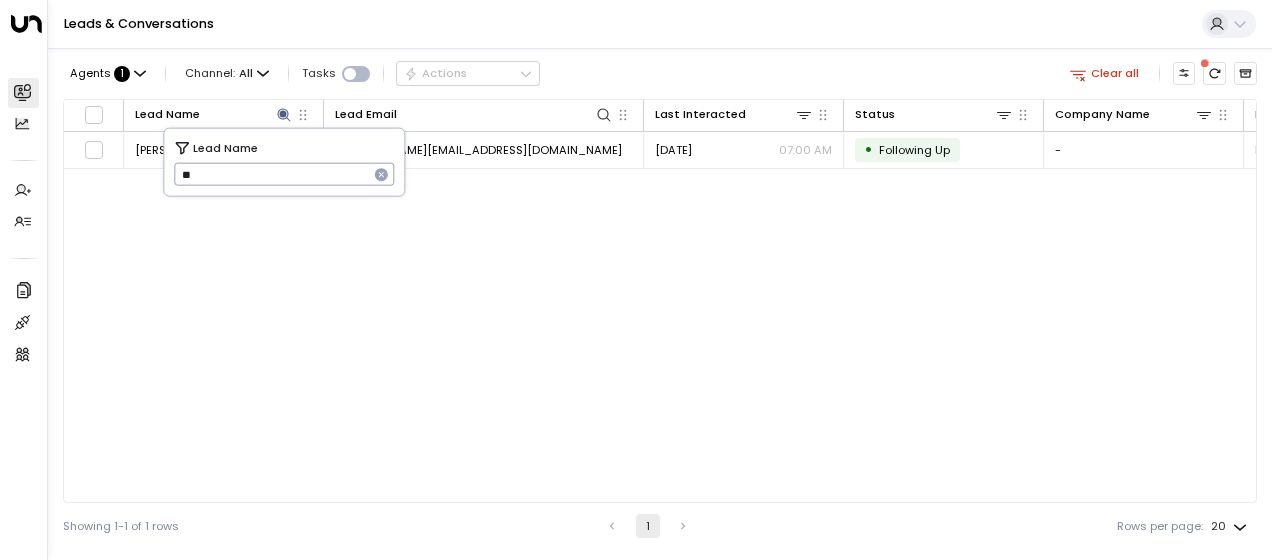 type on "*" 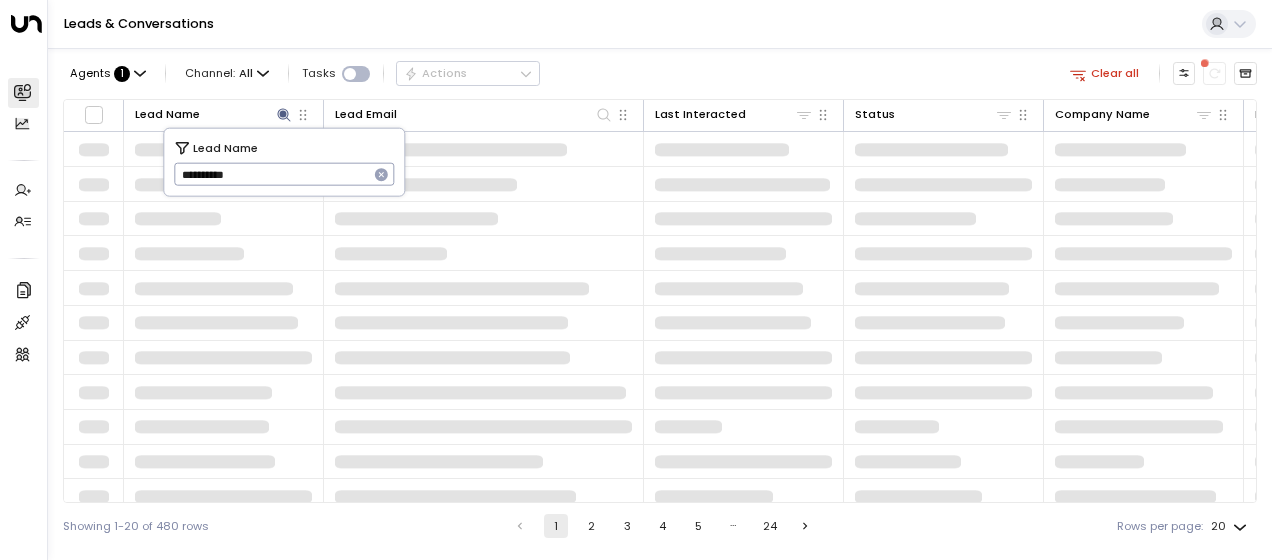 type on "**********" 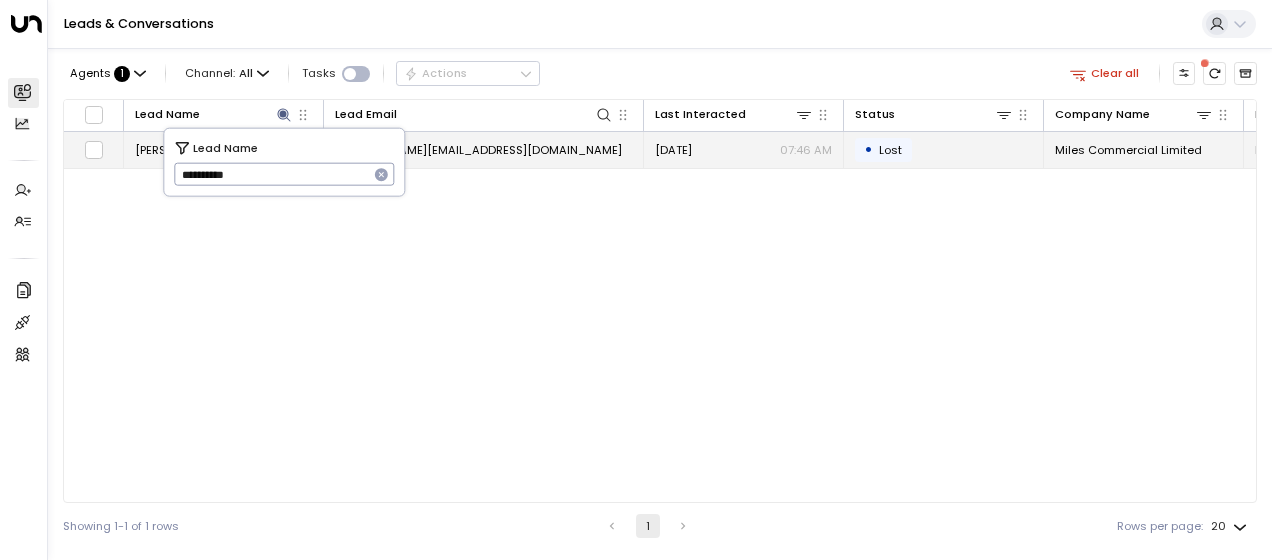click on "[PERSON_NAME][EMAIL_ADDRESS][DOMAIN_NAME]" at bounding box center [478, 150] 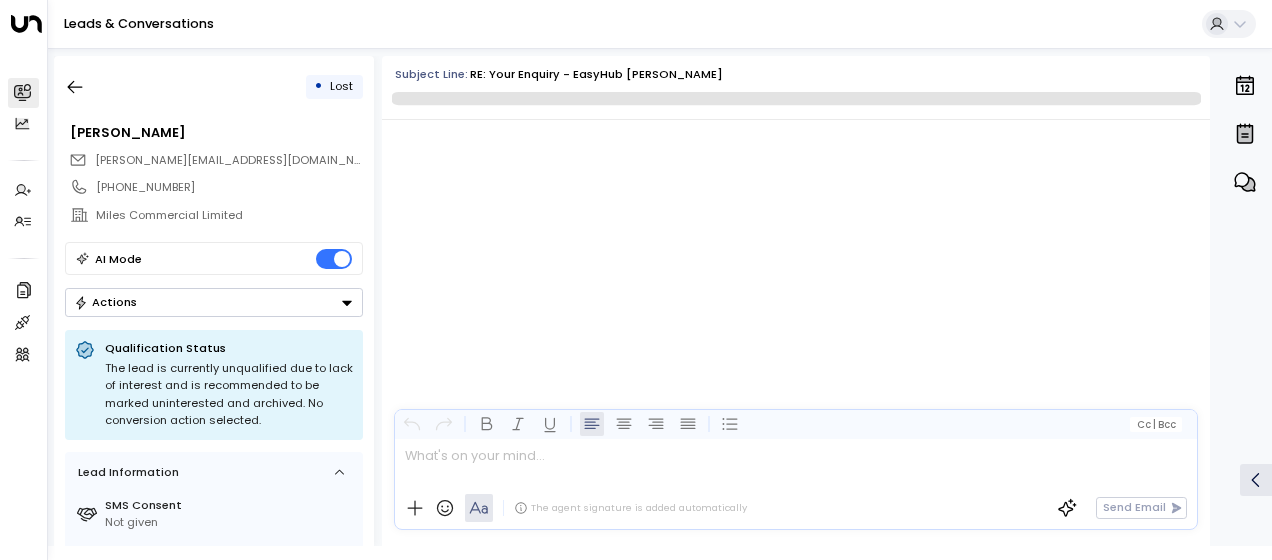 scroll, scrollTop: 4319, scrollLeft: 0, axis: vertical 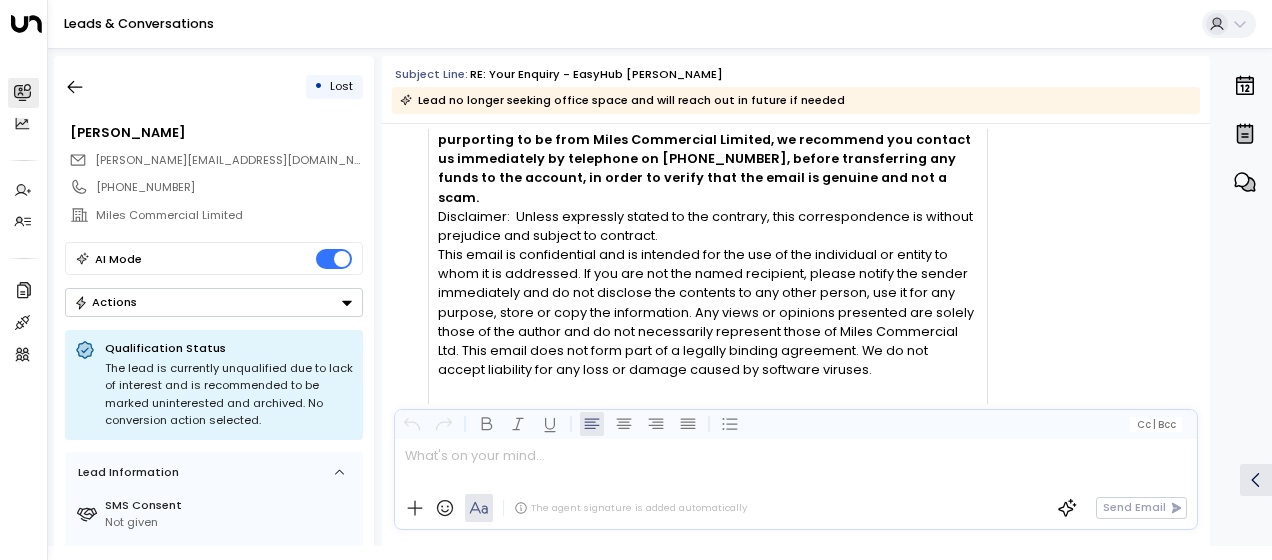 click on "EH [PERSON_NAME] • 07:45 AM • Email Attention: This message was sent from outside the NewFlex network. Please be extra vigilant when opening attachments or clicking links. Hi [PERSON_NAME], Thank you for your email and the information. I spoke to your colleague [PERSON_NAME] last week and informed her that we are no longer looking for an office space however will contact you should the need arise in the future. Kind Regards, [PERSON_NAME] [PERSON_NAME] Hole Tel: [PHONE_NUMBER][GEOGRAPHIC_DATA] 2ND [PERSON_NAME][EMAIL_ADDRESS][DOMAIN_NAME] [DOMAIN_NAME] Please be aware of the increasing risk of cybercrime and online fraud. If you ever receive an email stating a change in bank account details purporting to be from Miles Commercial Limited, we recommend you contact us immediately by telephone on [PHONE_NUMBER], before transferring any funds to the account, in order to verify that the email is genuine and not a scam. O" at bounding box center (799, -240) 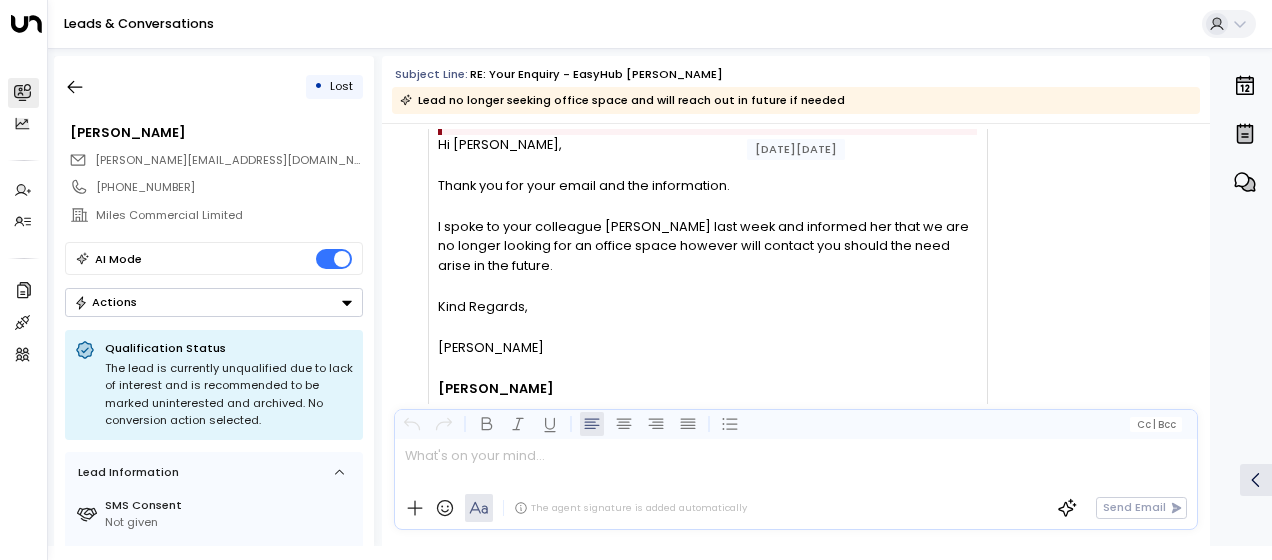 scroll, scrollTop: 3319, scrollLeft: 0, axis: vertical 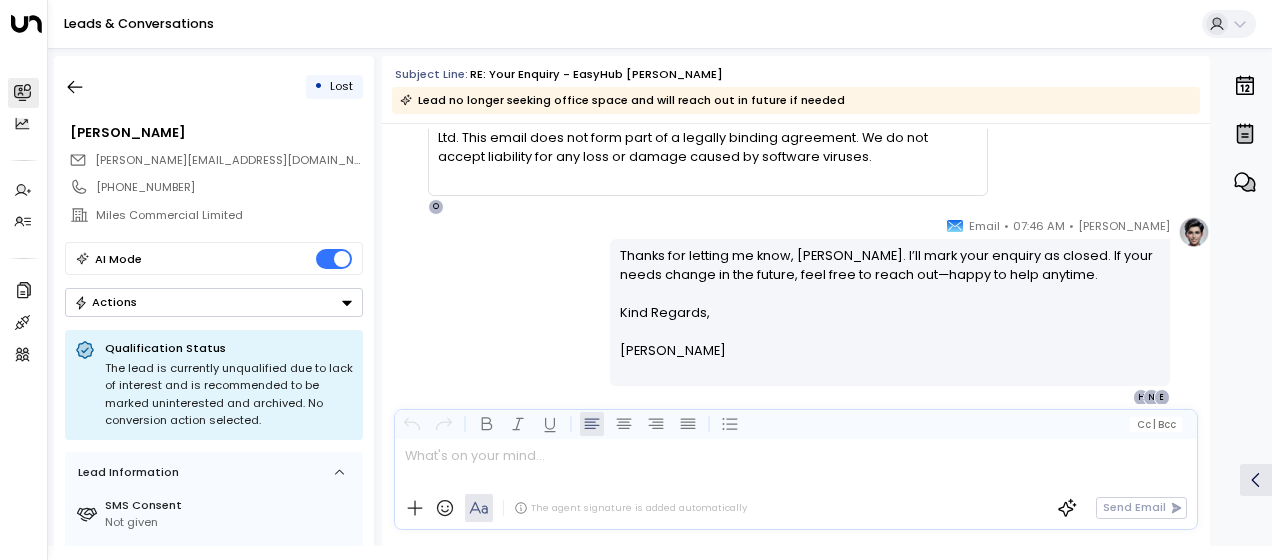 drag, startPoint x: 439, startPoint y: 182, endPoint x: 691, endPoint y: 452, distance: 369.32913 